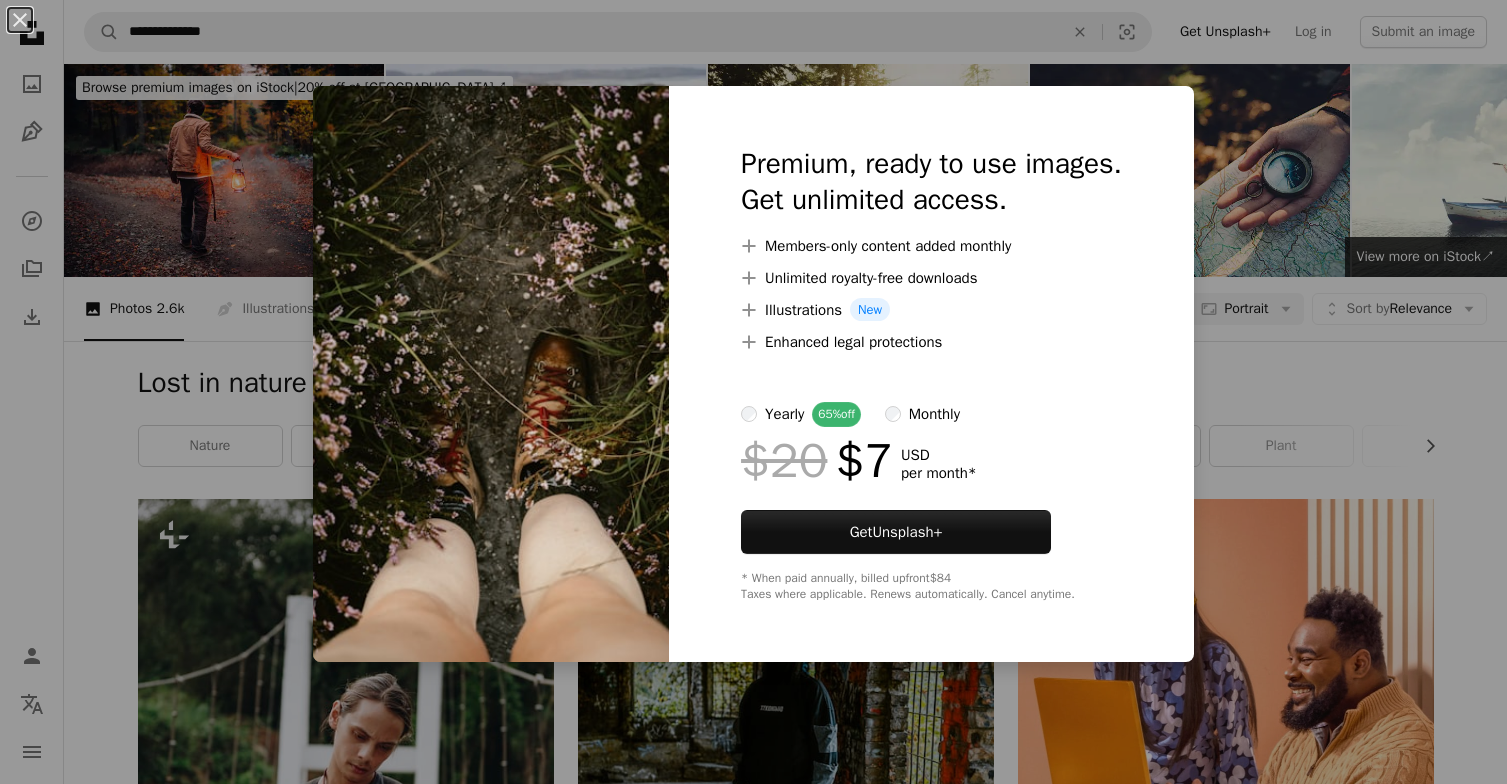 scroll, scrollTop: 1620, scrollLeft: 0, axis: vertical 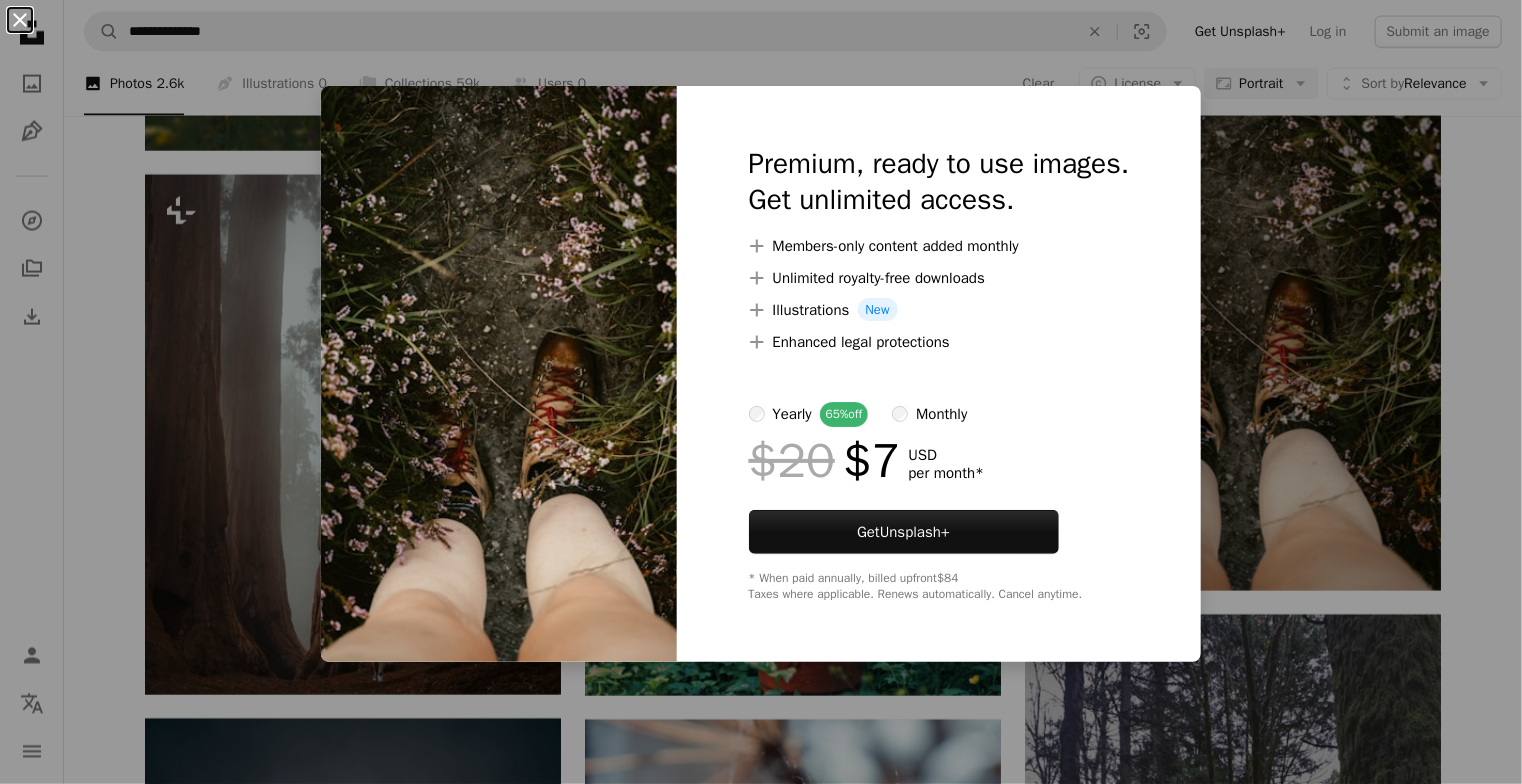 click on "An X shape" at bounding box center [20, 20] 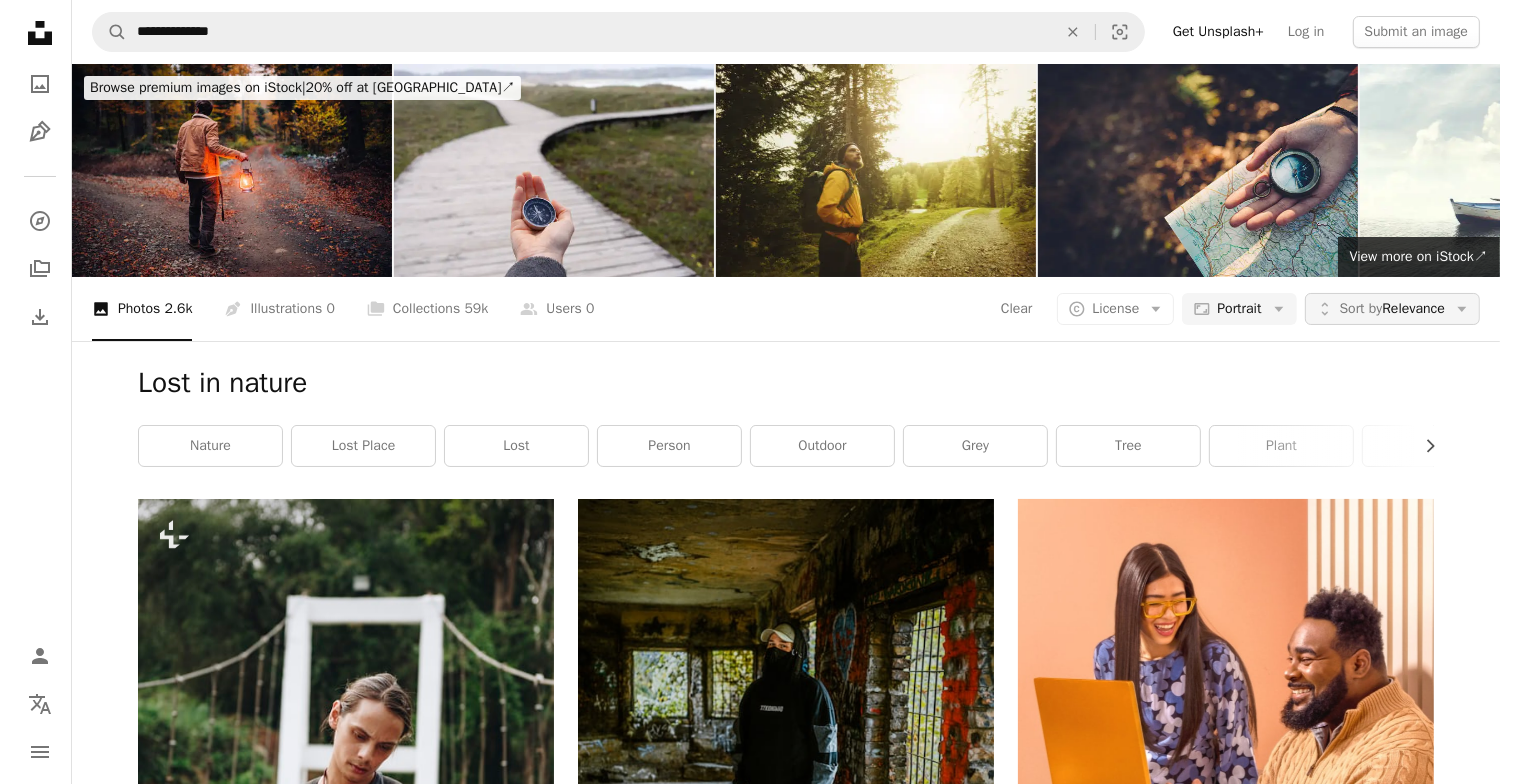 scroll, scrollTop: 0, scrollLeft: 0, axis: both 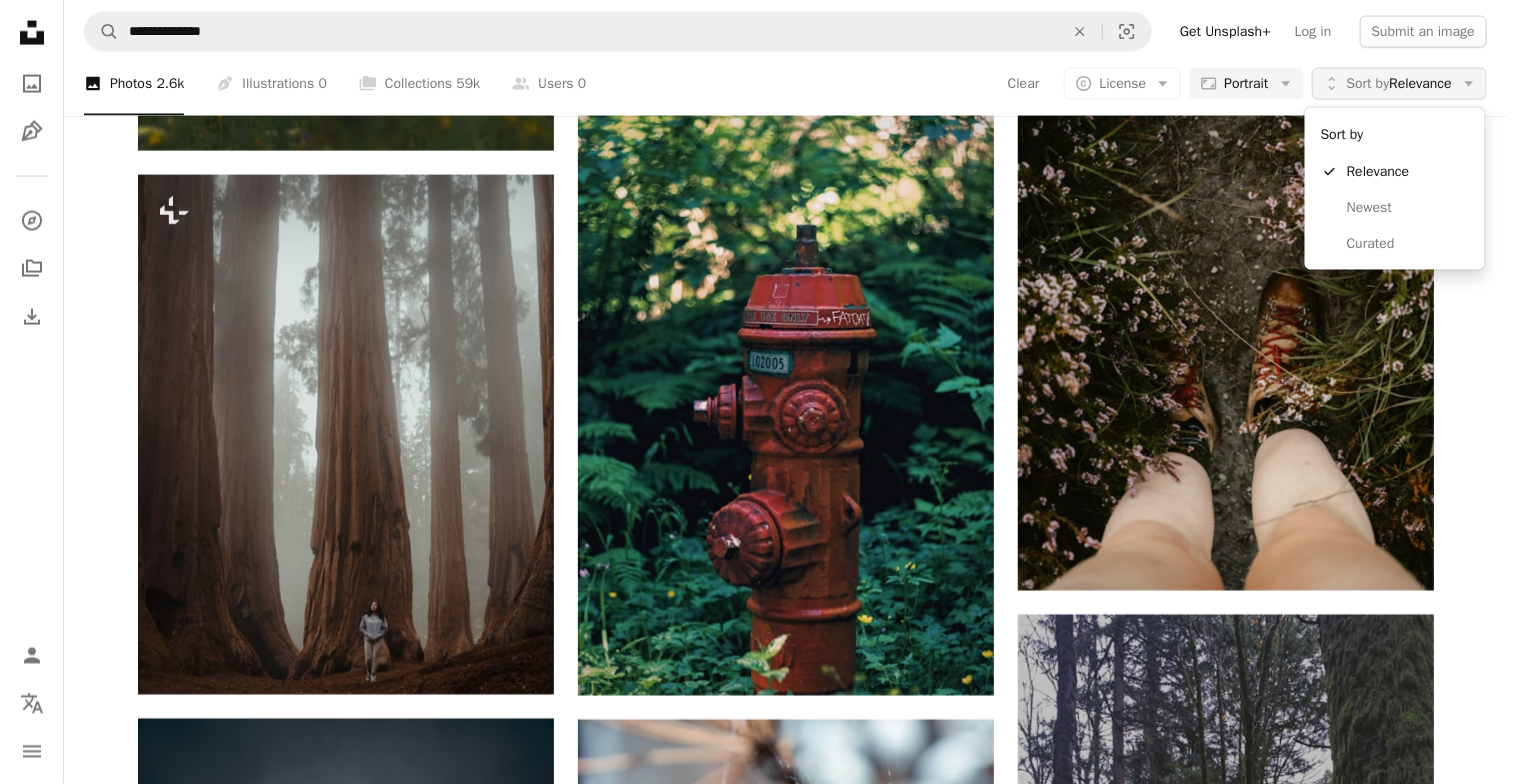 click on "Sort by  Relevance" at bounding box center [1399, 84] 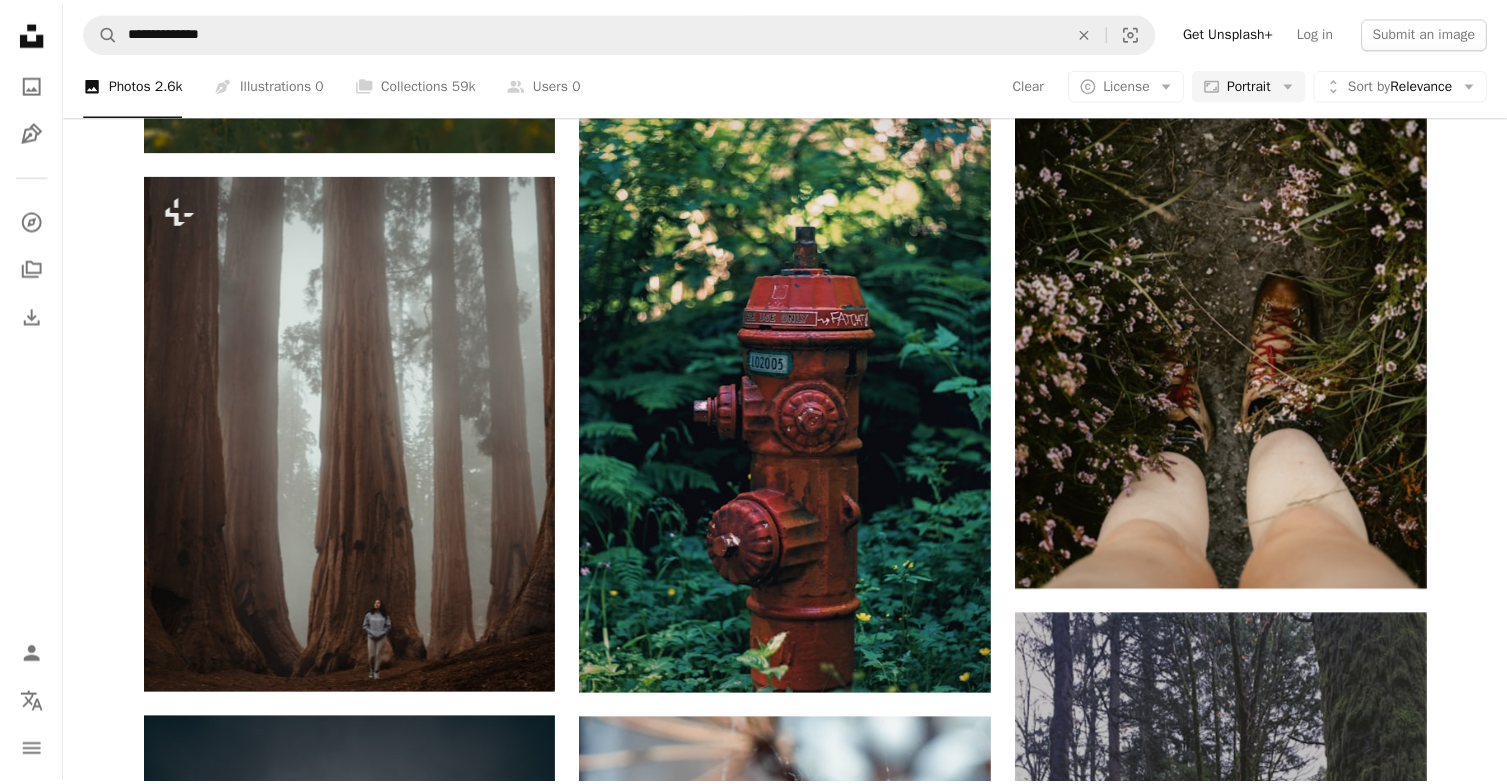 scroll, scrollTop: 1620, scrollLeft: 0, axis: vertical 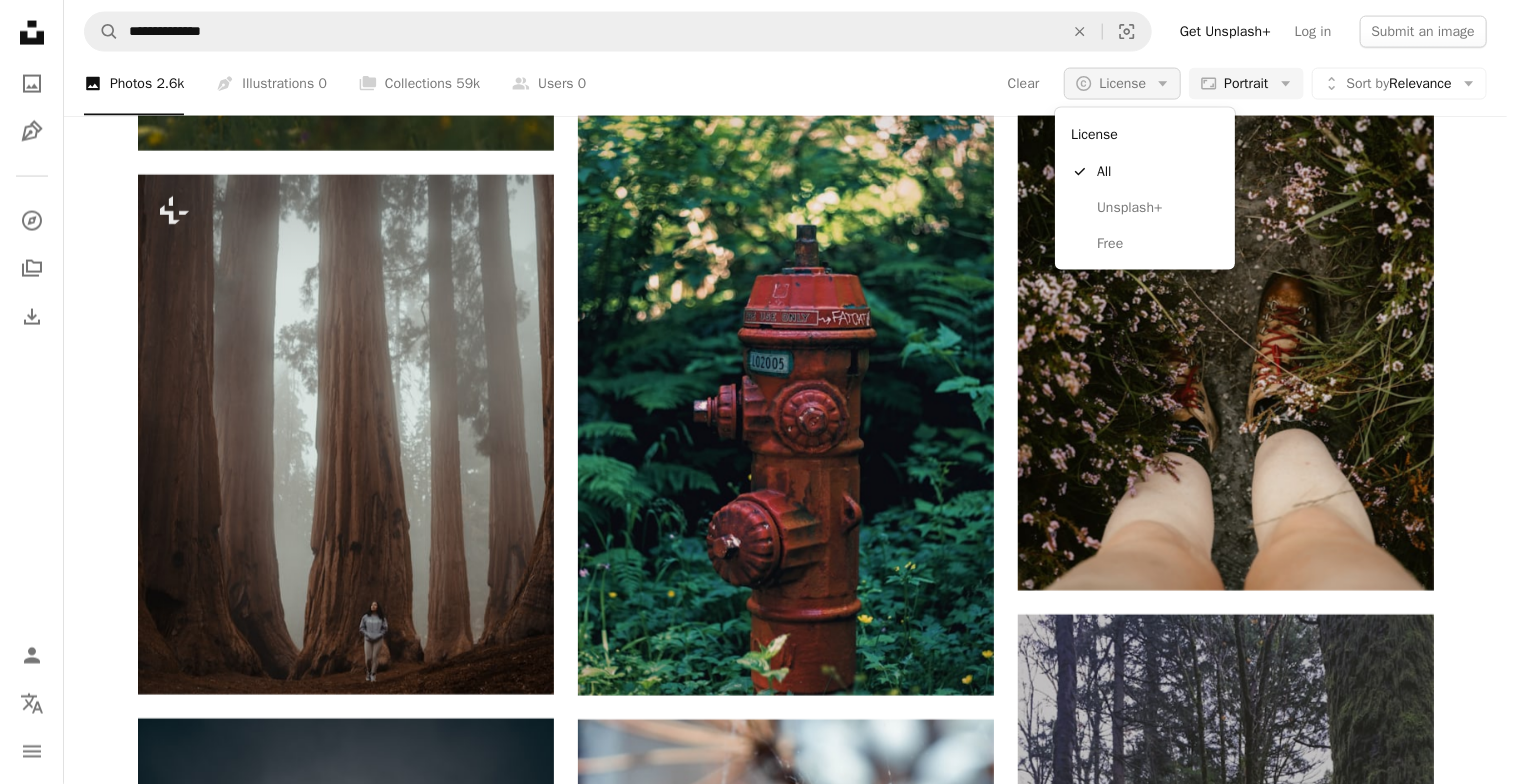 click on "License" at bounding box center [1122, 83] 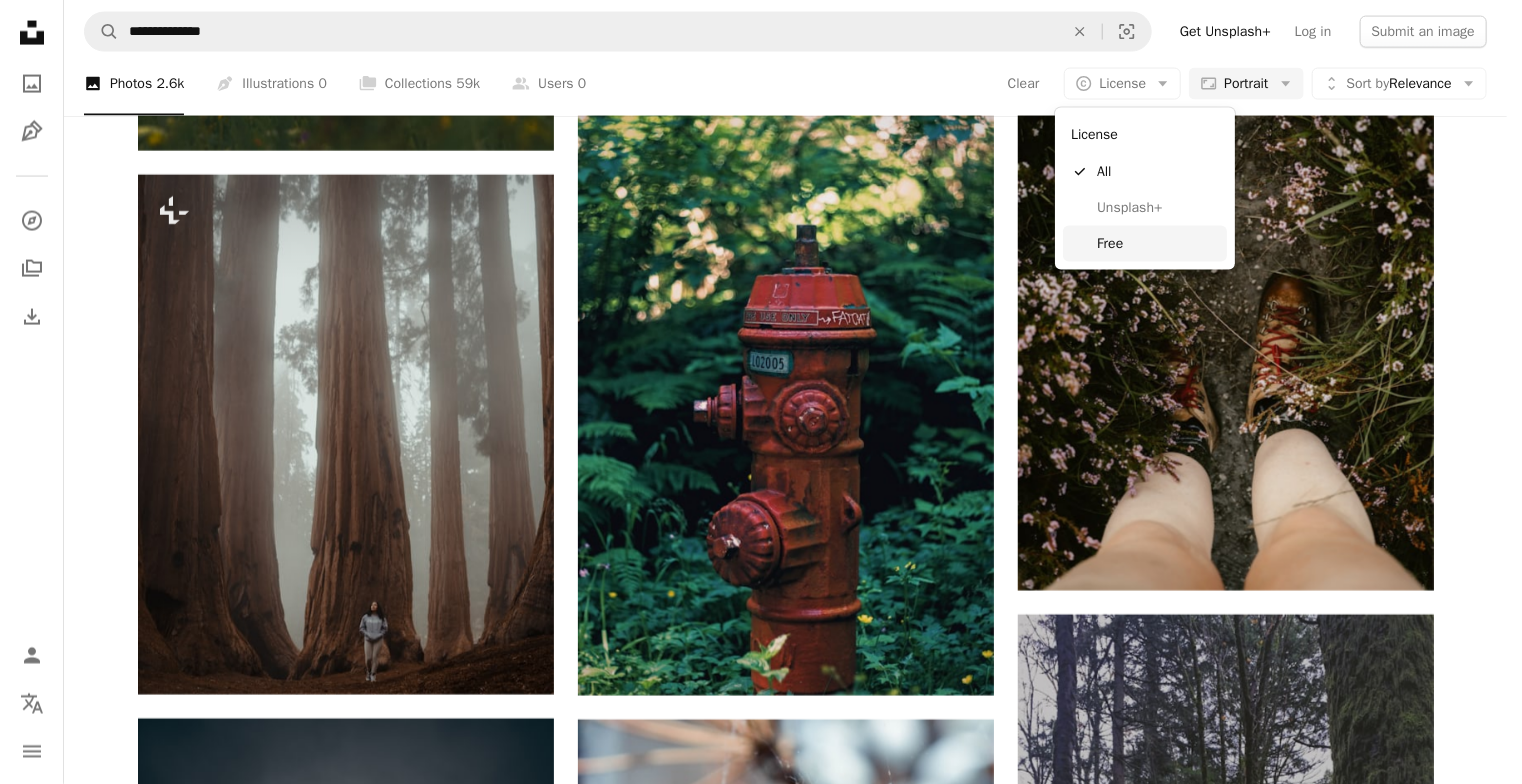 click on "Free" at bounding box center [1158, 244] 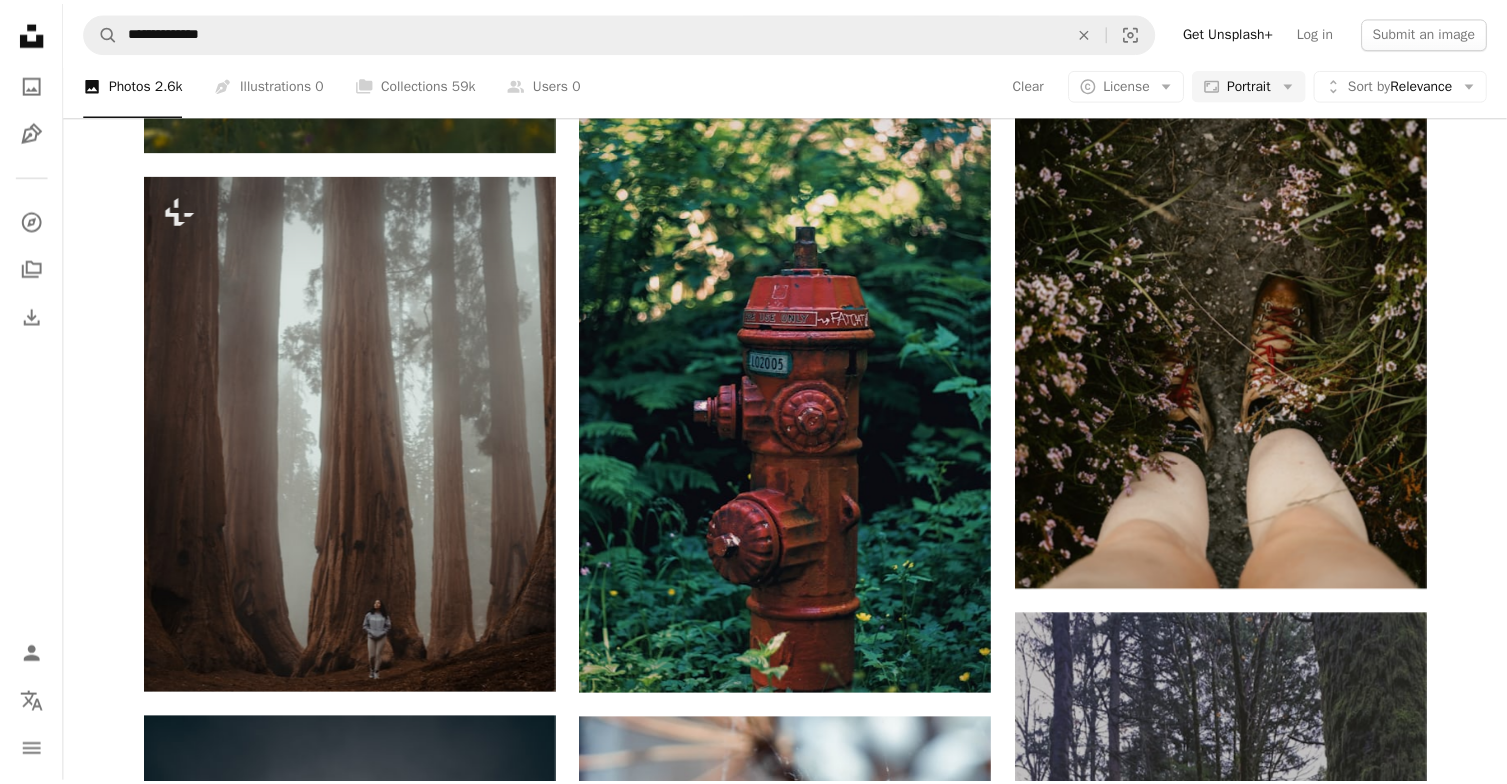 scroll, scrollTop: 0, scrollLeft: 0, axis: both 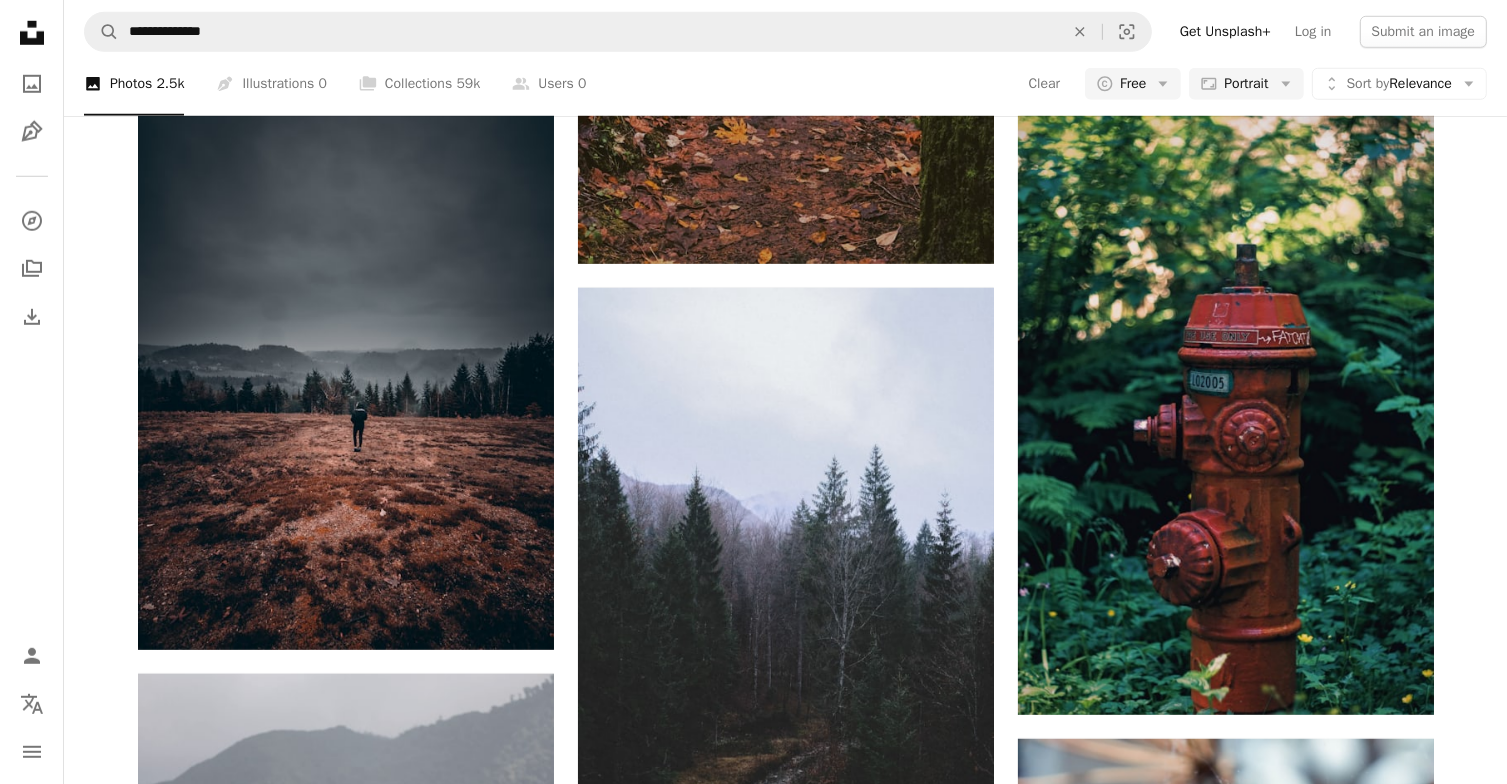 click on "Load more" at bounding box center [786, 3934] 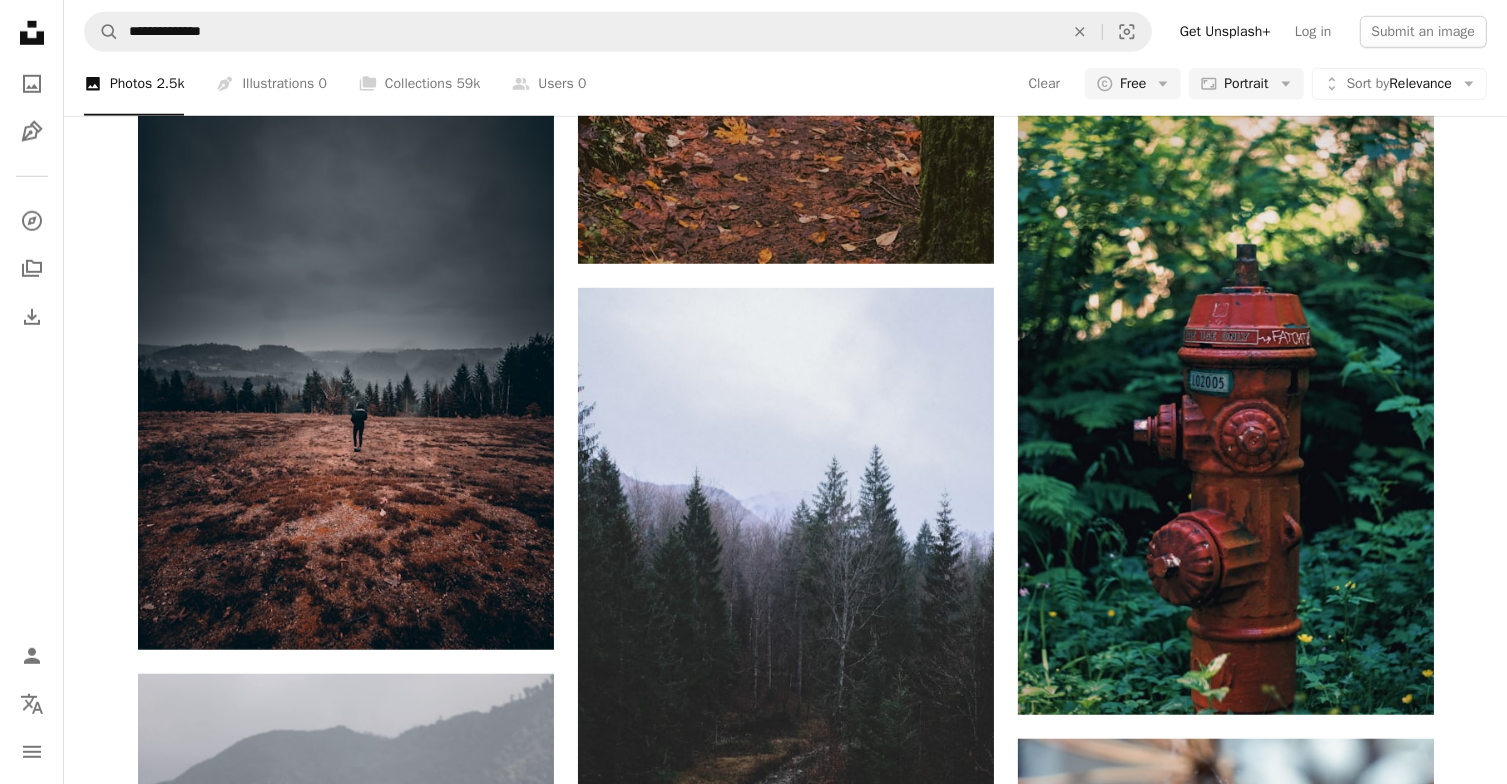 scroll, scrollTop: 15586, scrollLeft: 0, axis: vertical 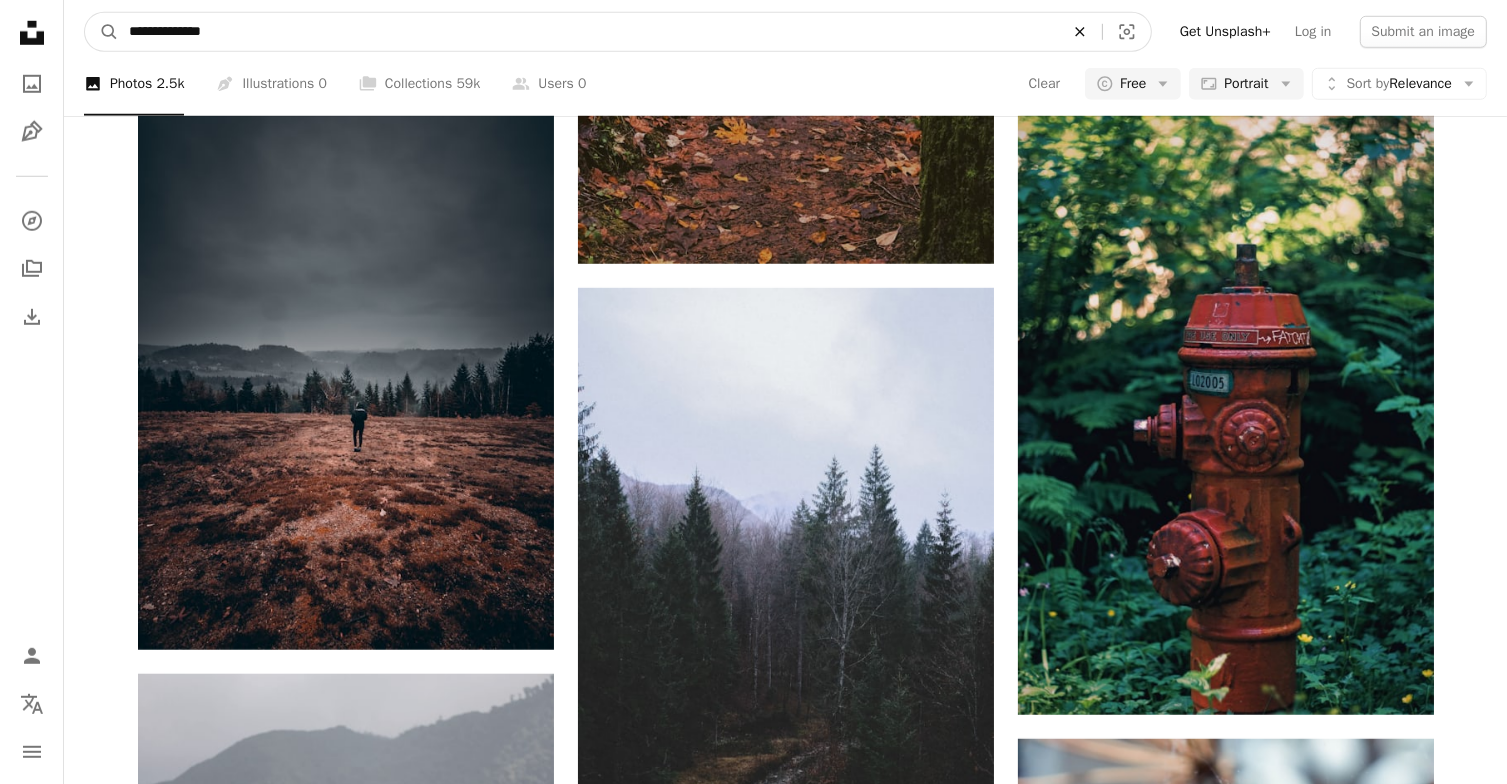 click on "An X shape" 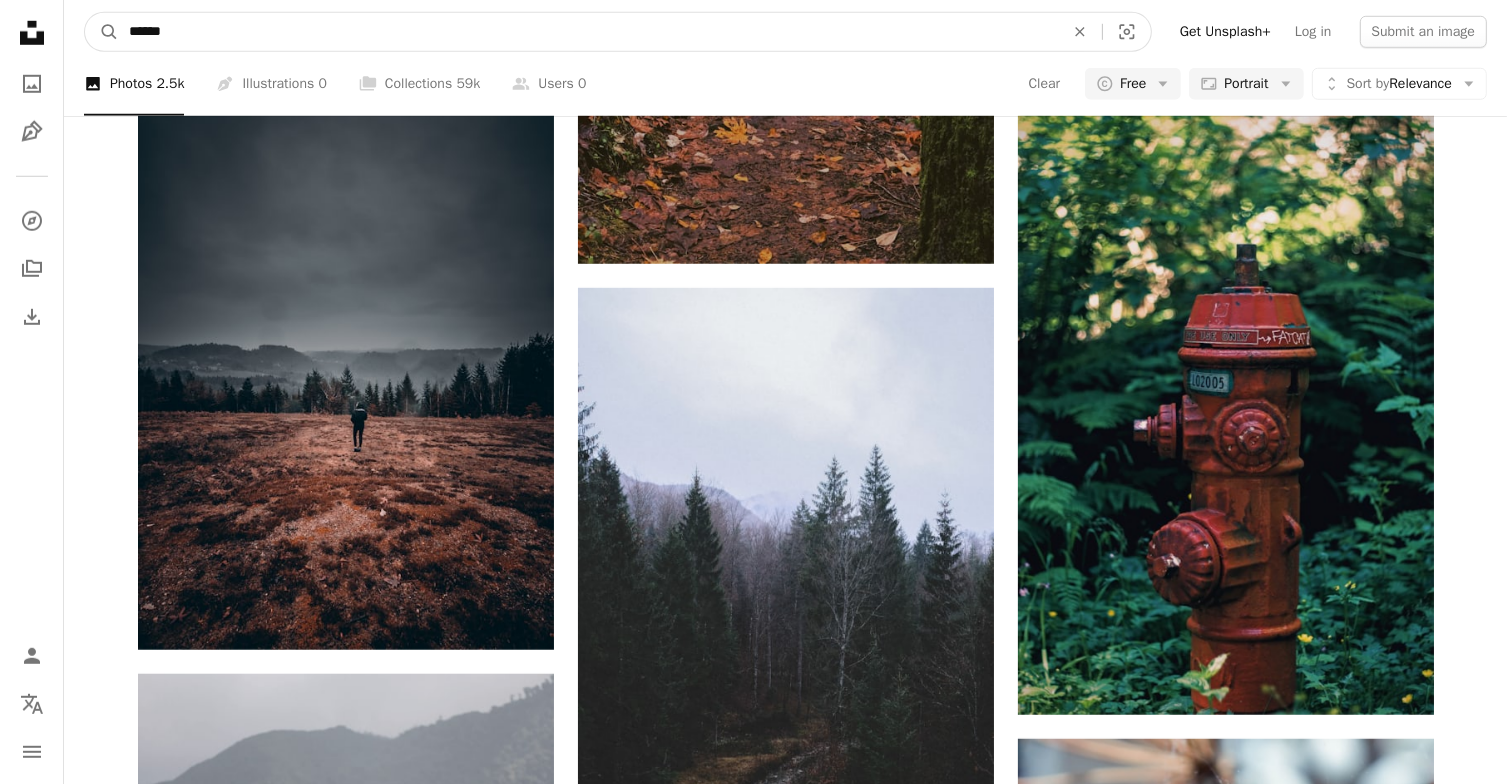 type on "*******" 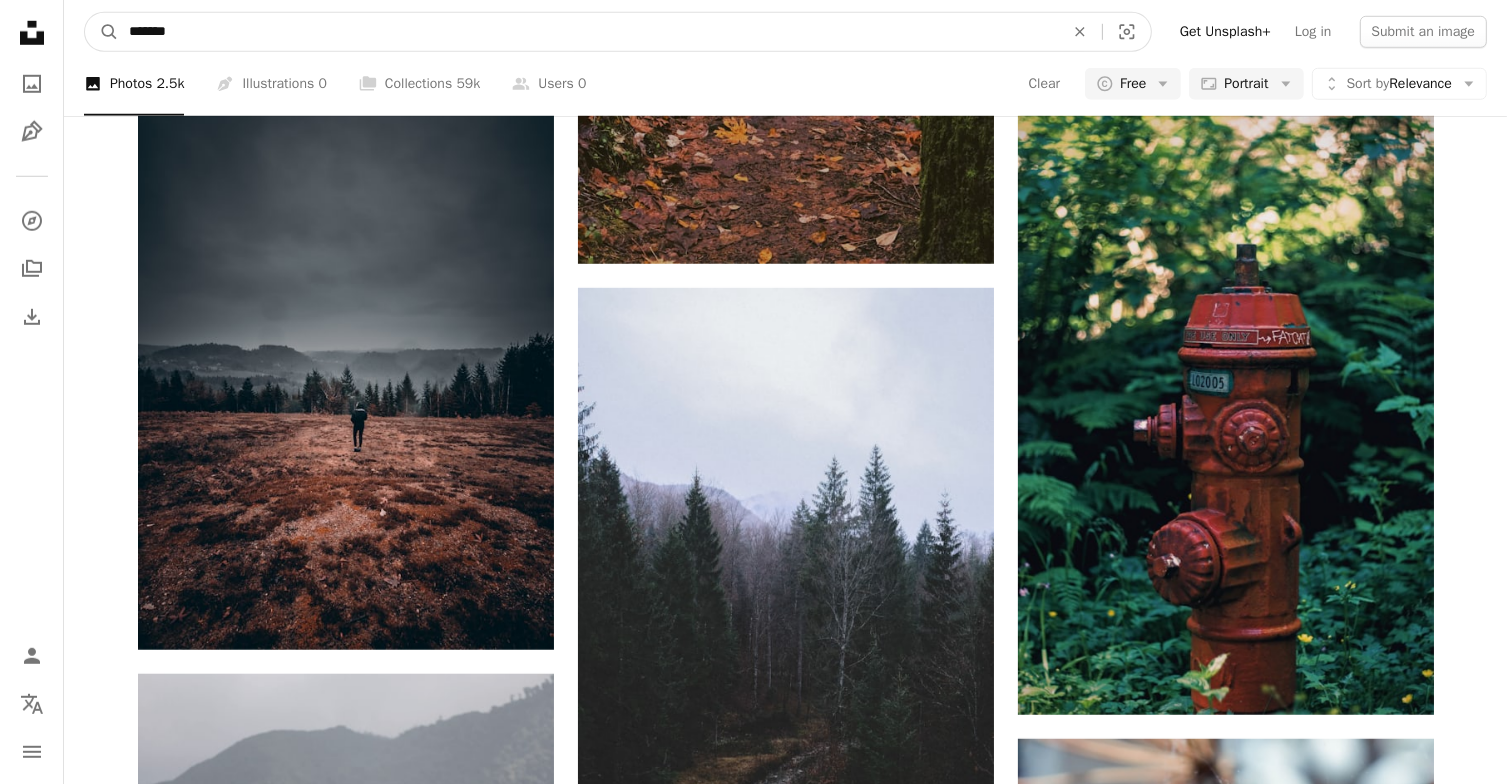 click on "A magnifying glass" at bounding box center [102, 32] 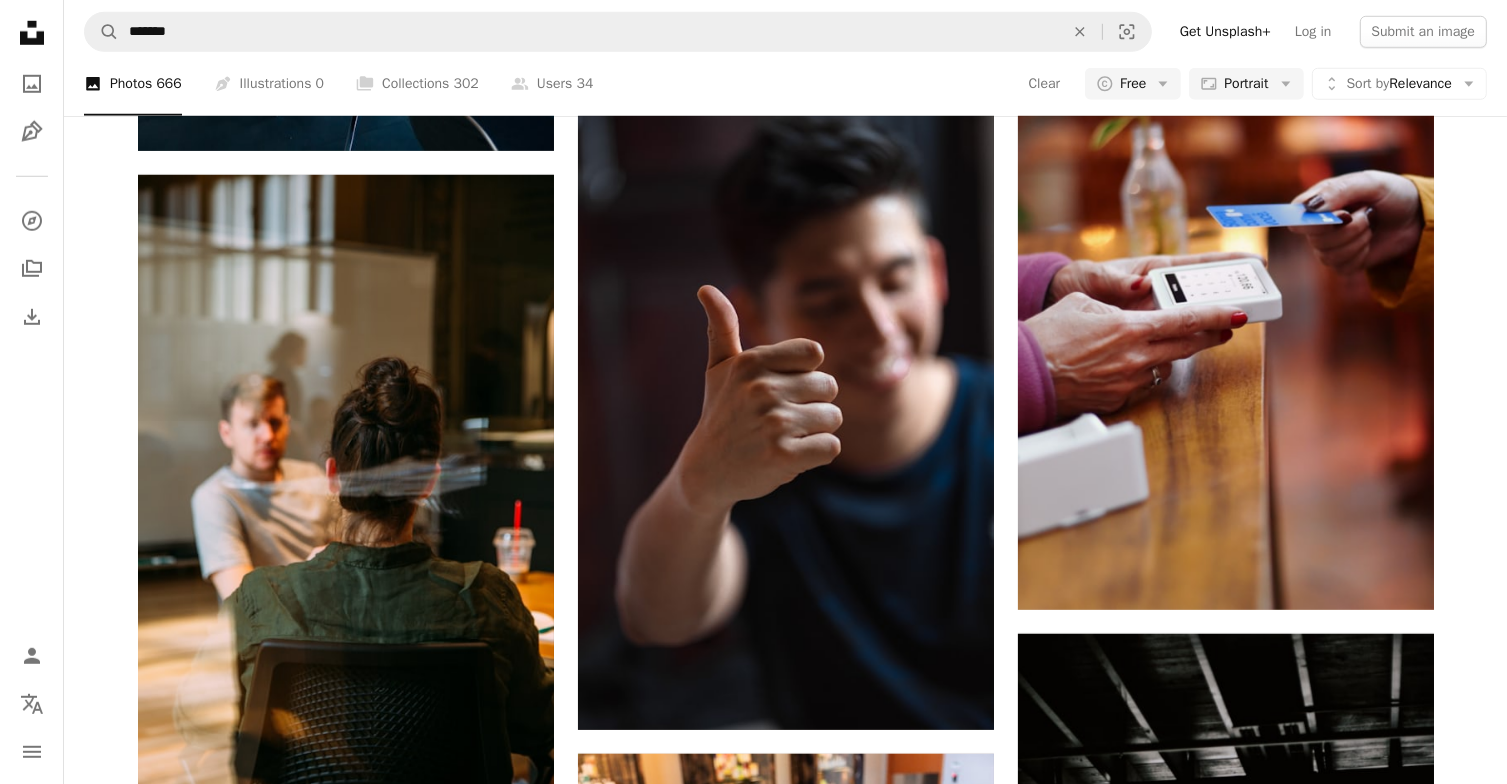 scroll, scrollTop: 4507, scrollLeft: 0, axis: vertical 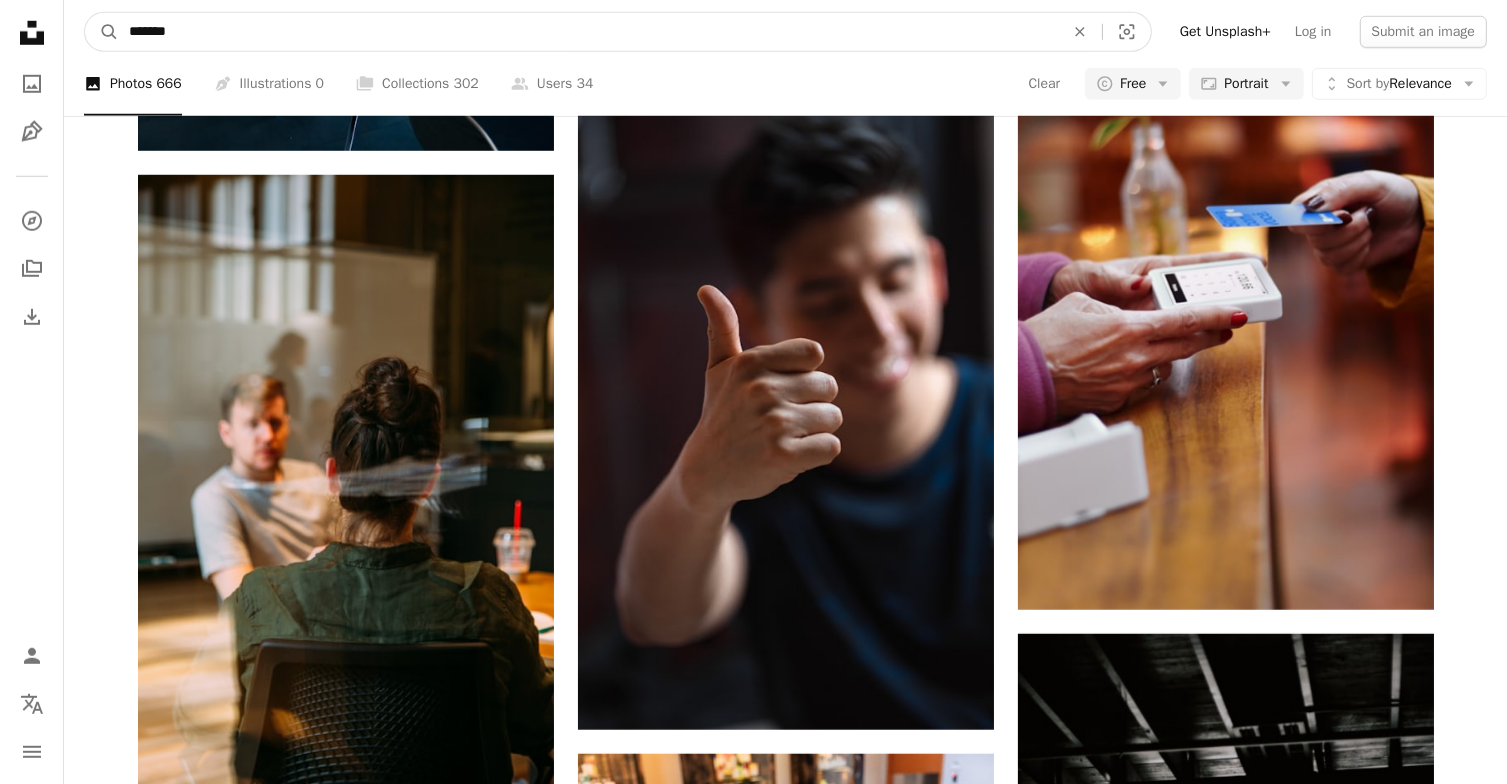 click on "*******" at bounding box center [588, 32] 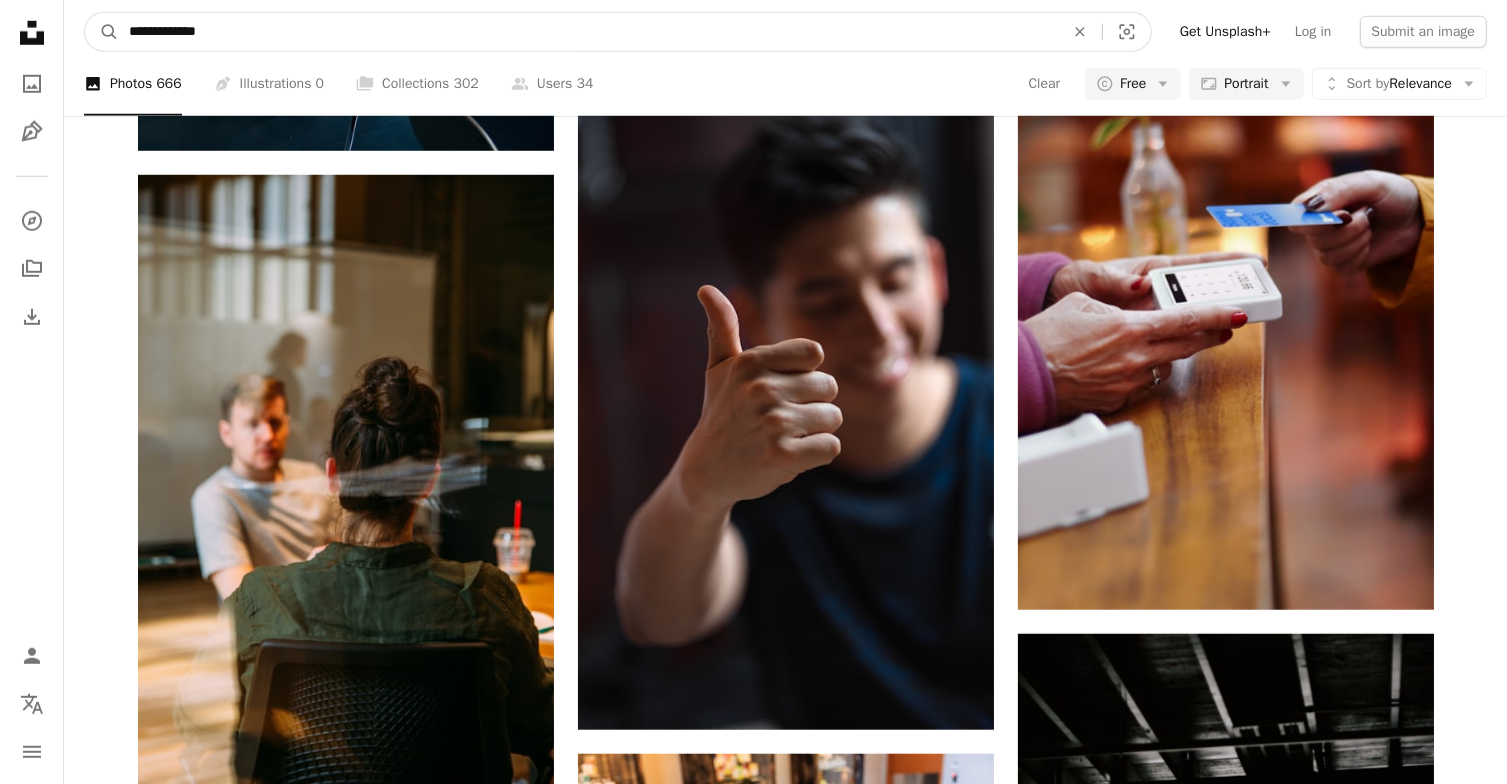 type on "**********" 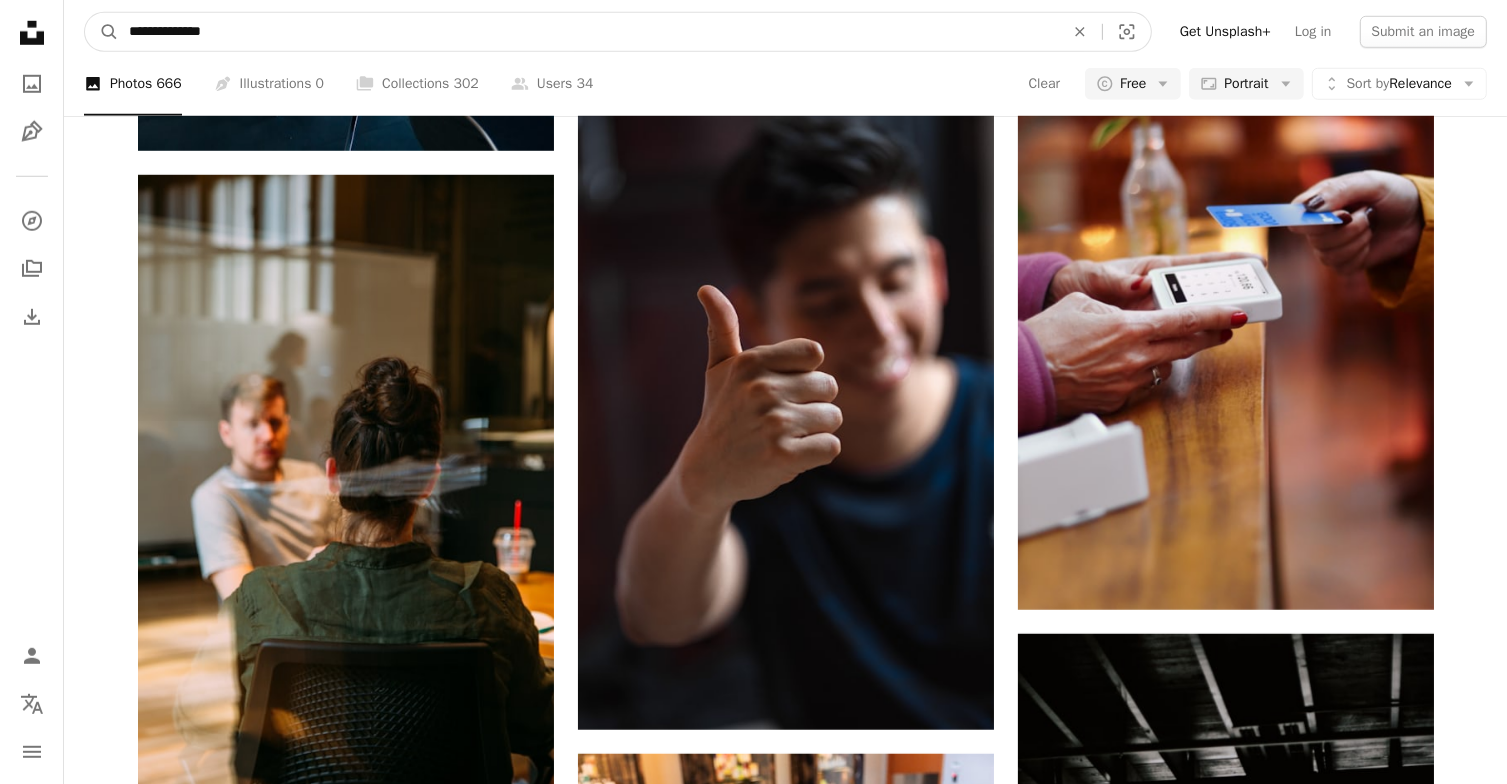 click on "A magnifying glass" at bounding box center (102, 32) 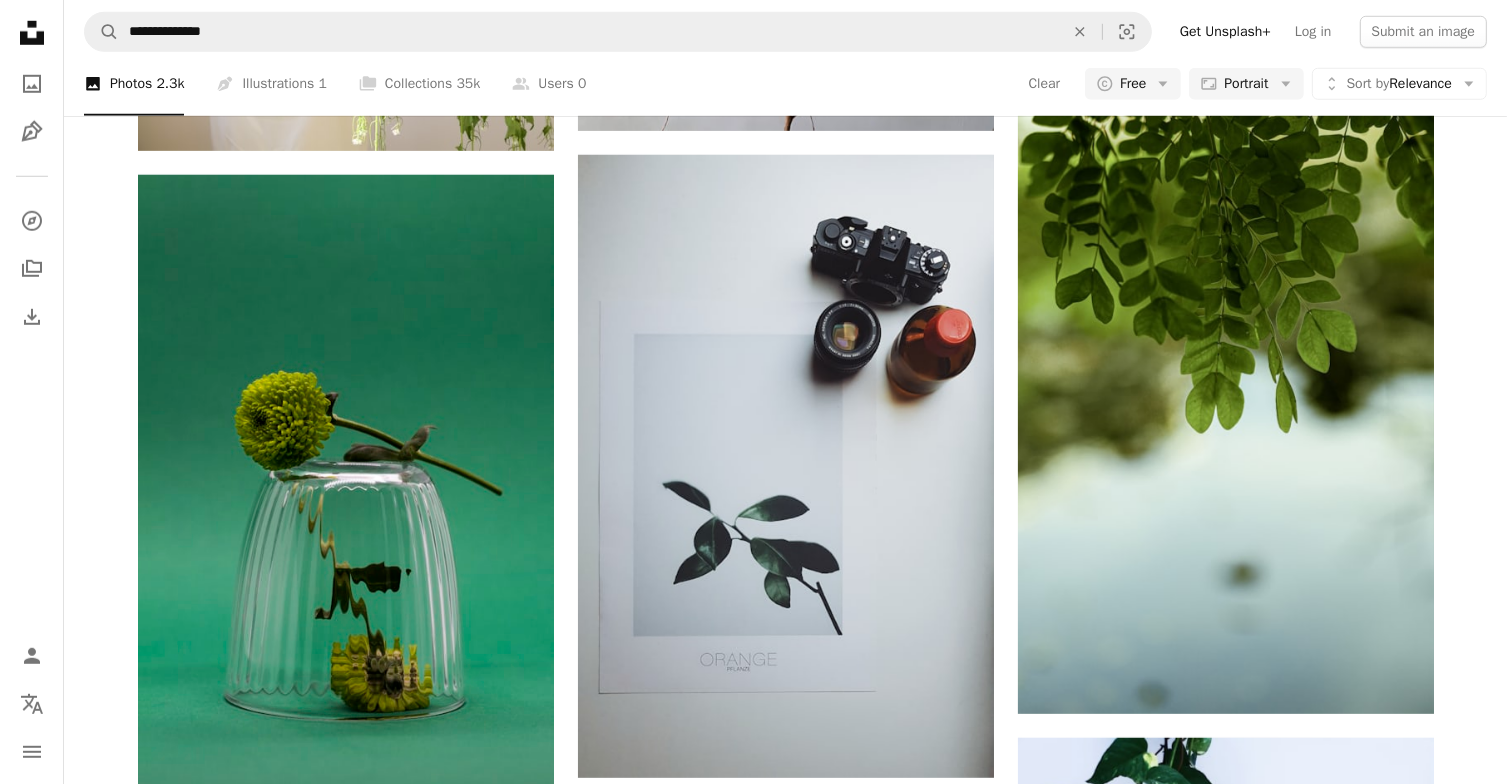 scroll, scrollTop: 2220, scrollLeft: 0, axis: vertical 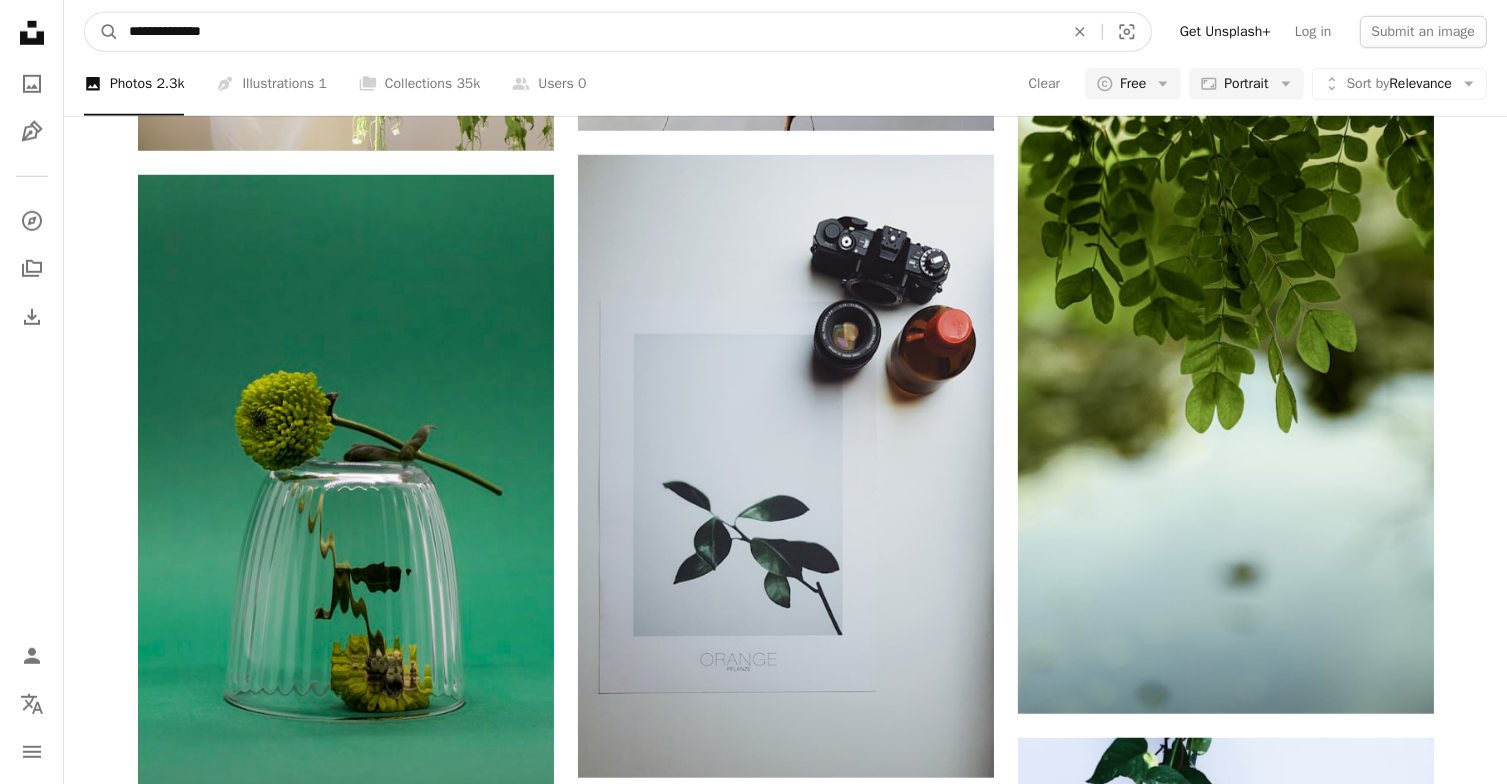 click on "**********" at bounding box center (588, 32) 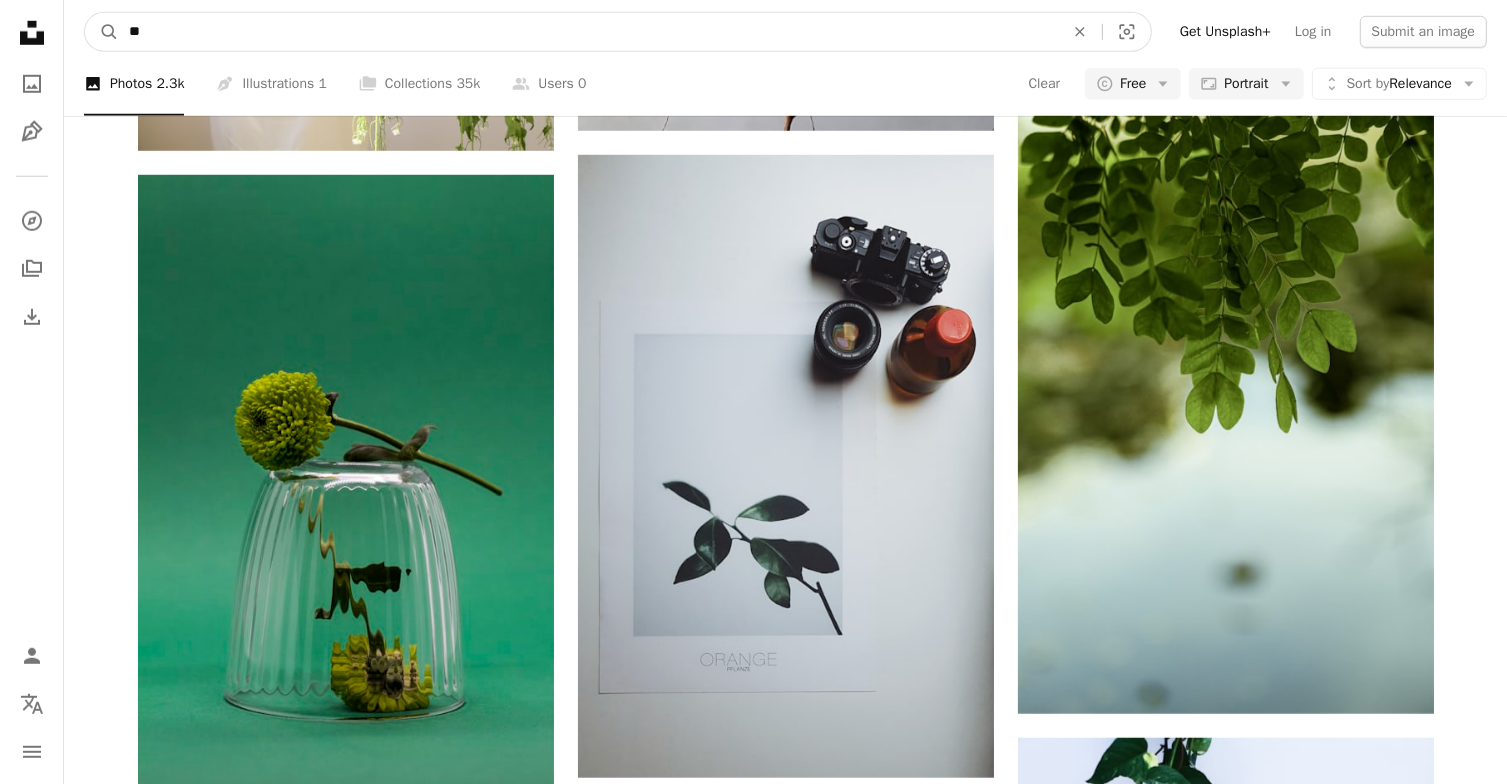 type on "*" 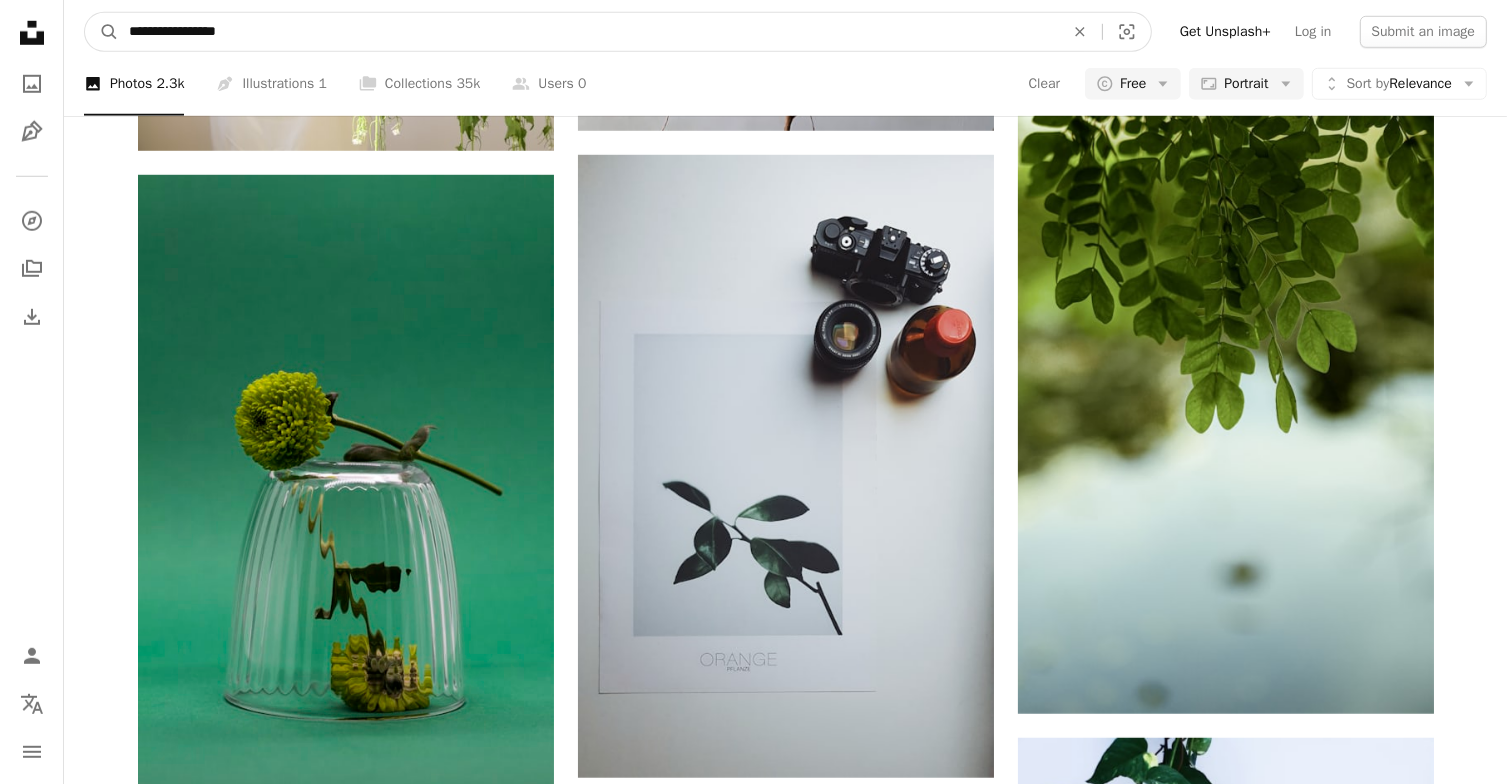 type on "**********" 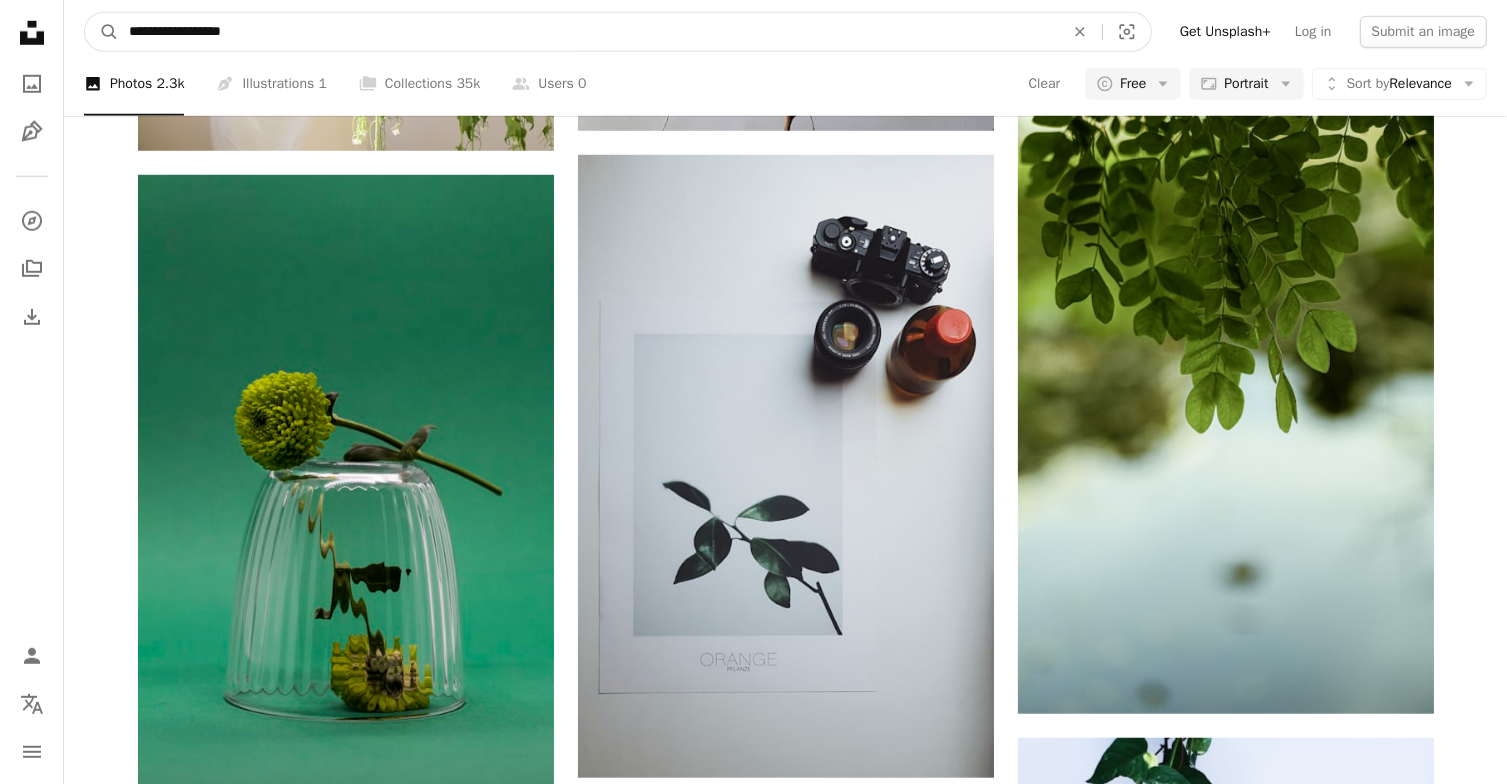 click on "A magnifying glass" at bounding box center (102, 32) 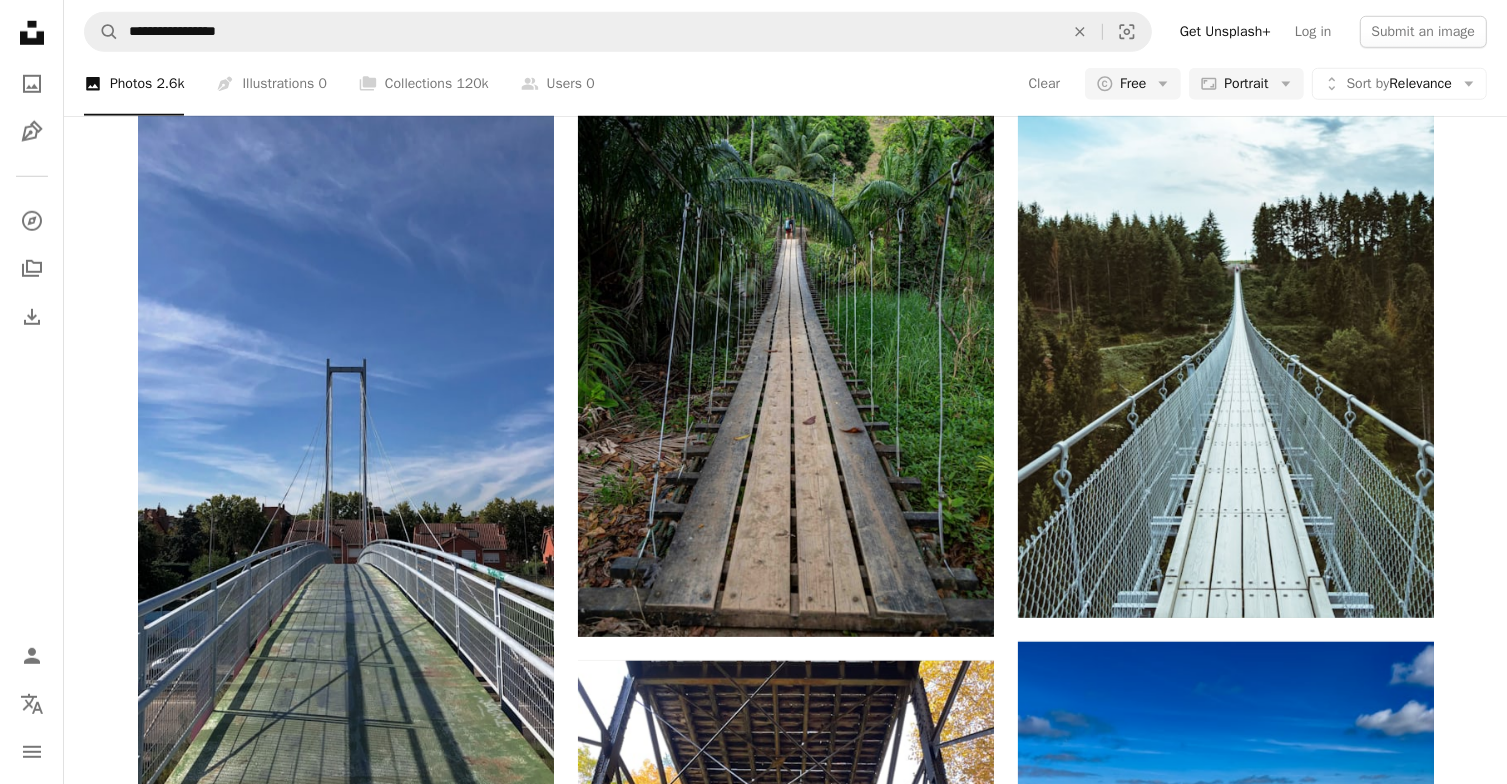 scroll, scrollTop: 4712, scrollLeft: 0, axis: vertical 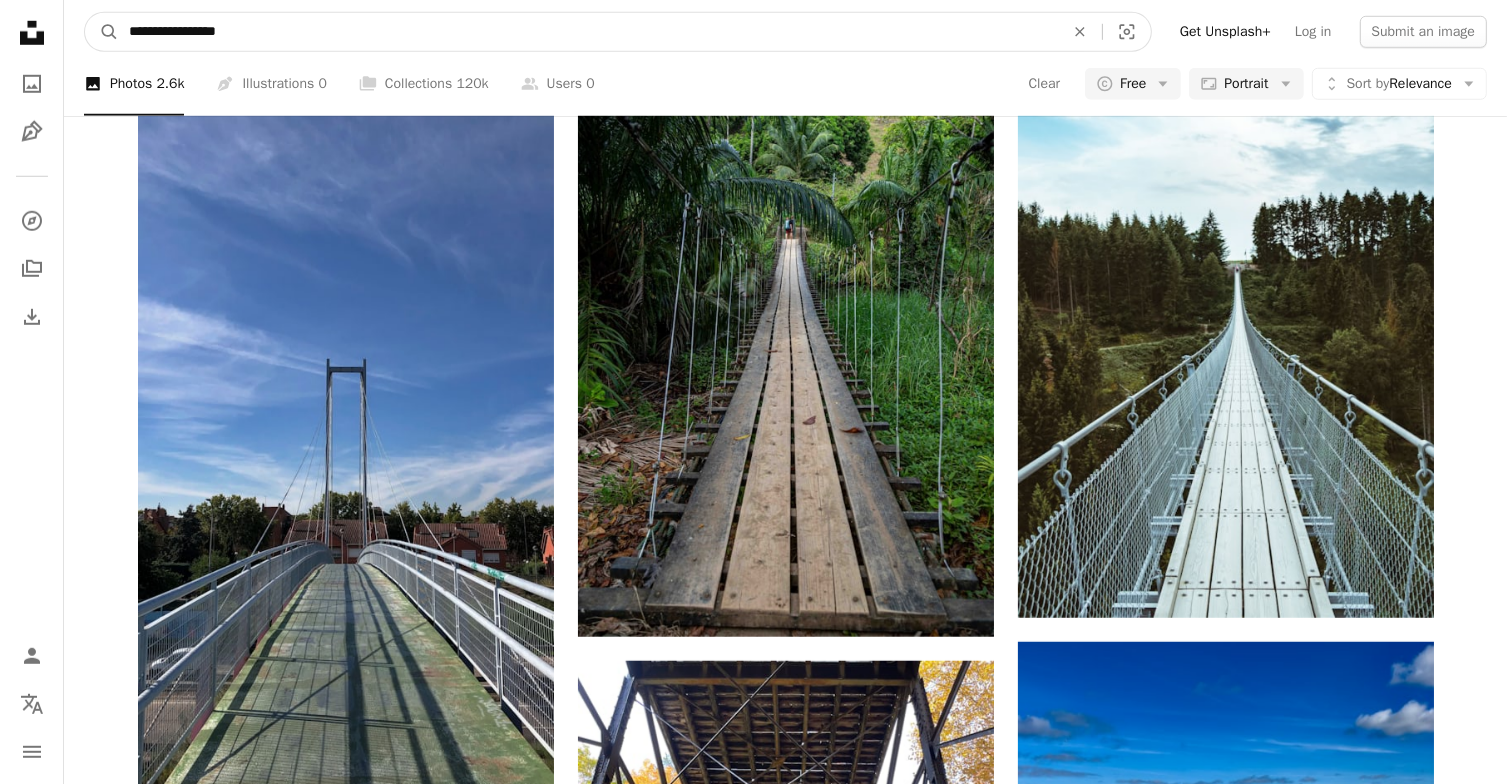 click on "**********" at bounding box center (588, 32) 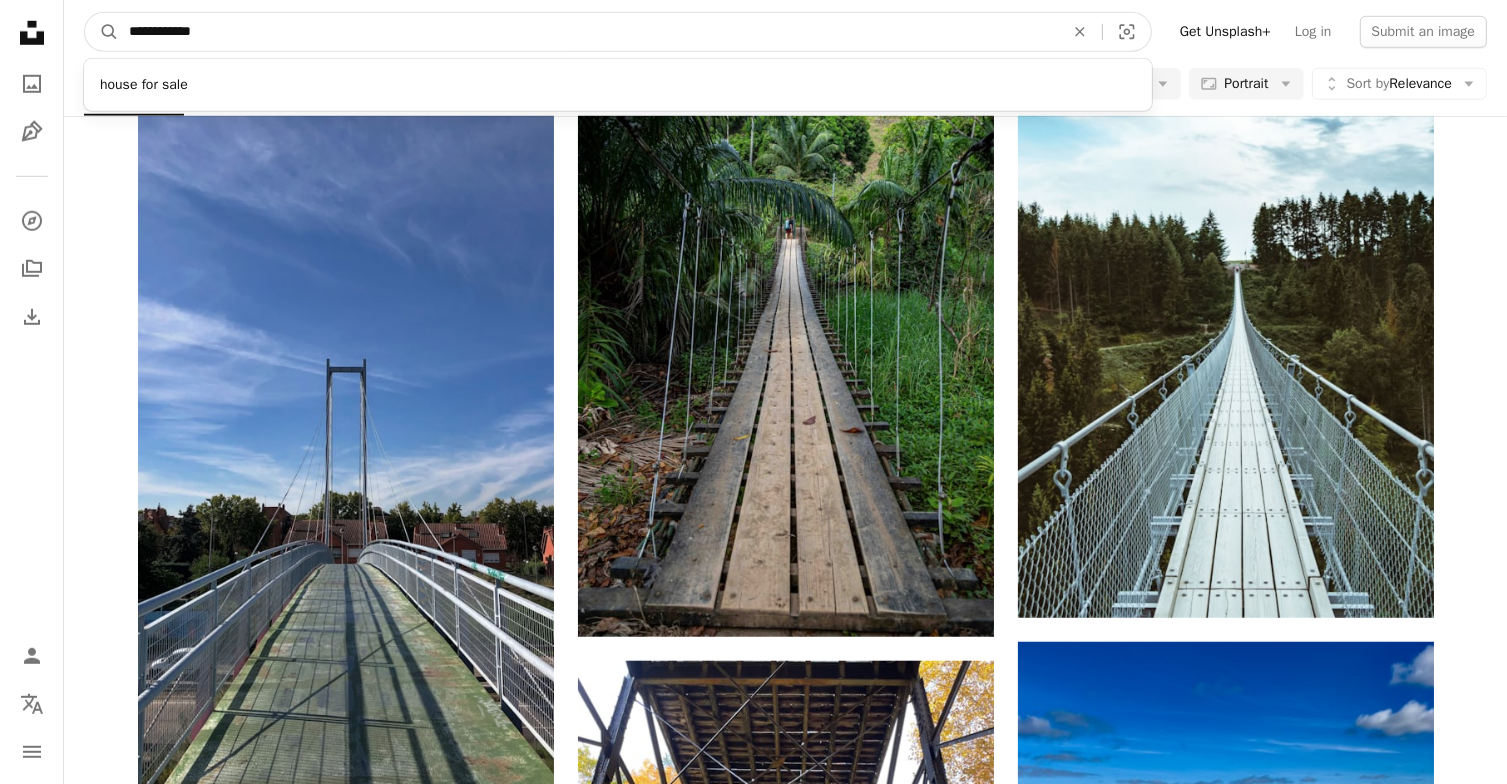 type on "**********" 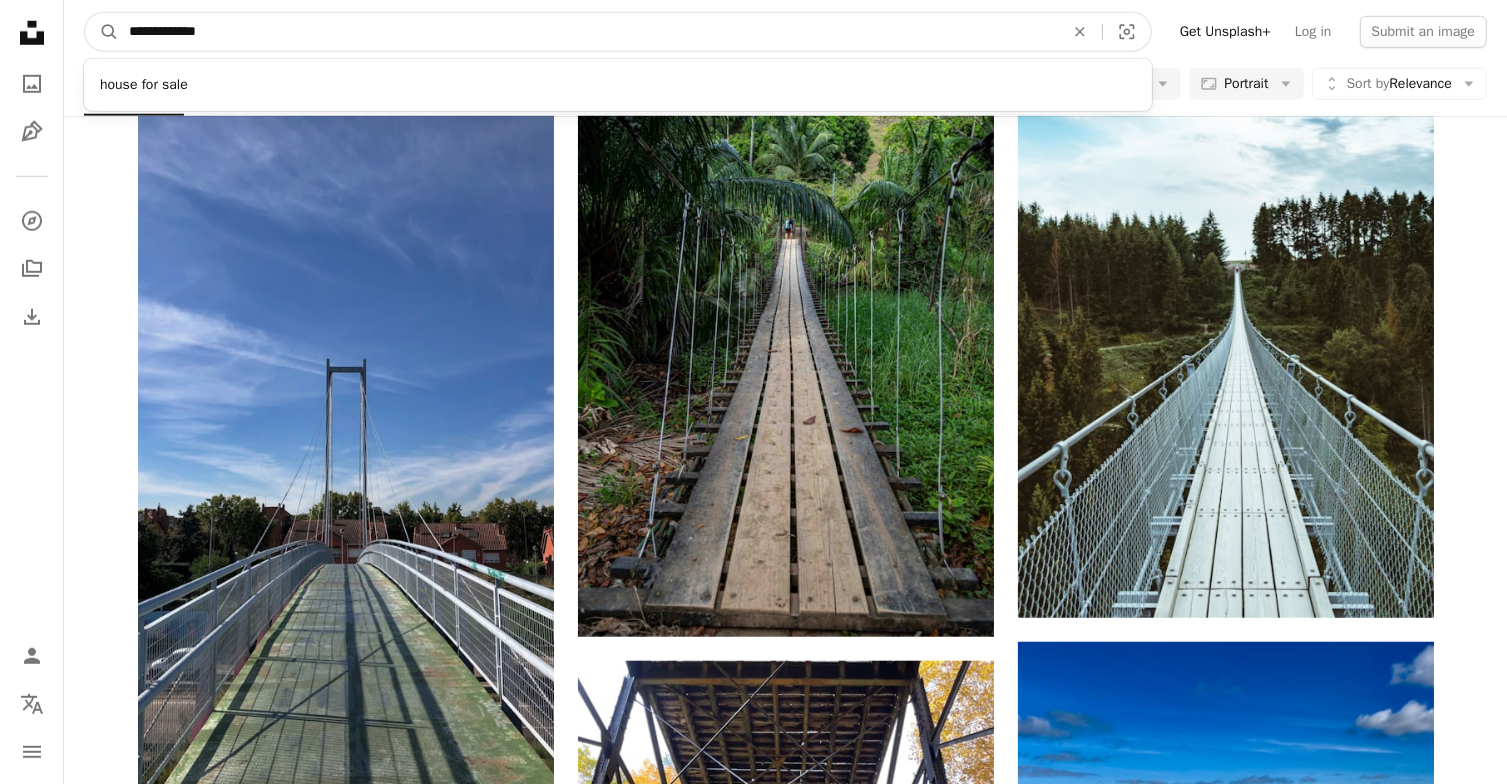 click on "A magnifying glass" at bounding box center (102, 32) 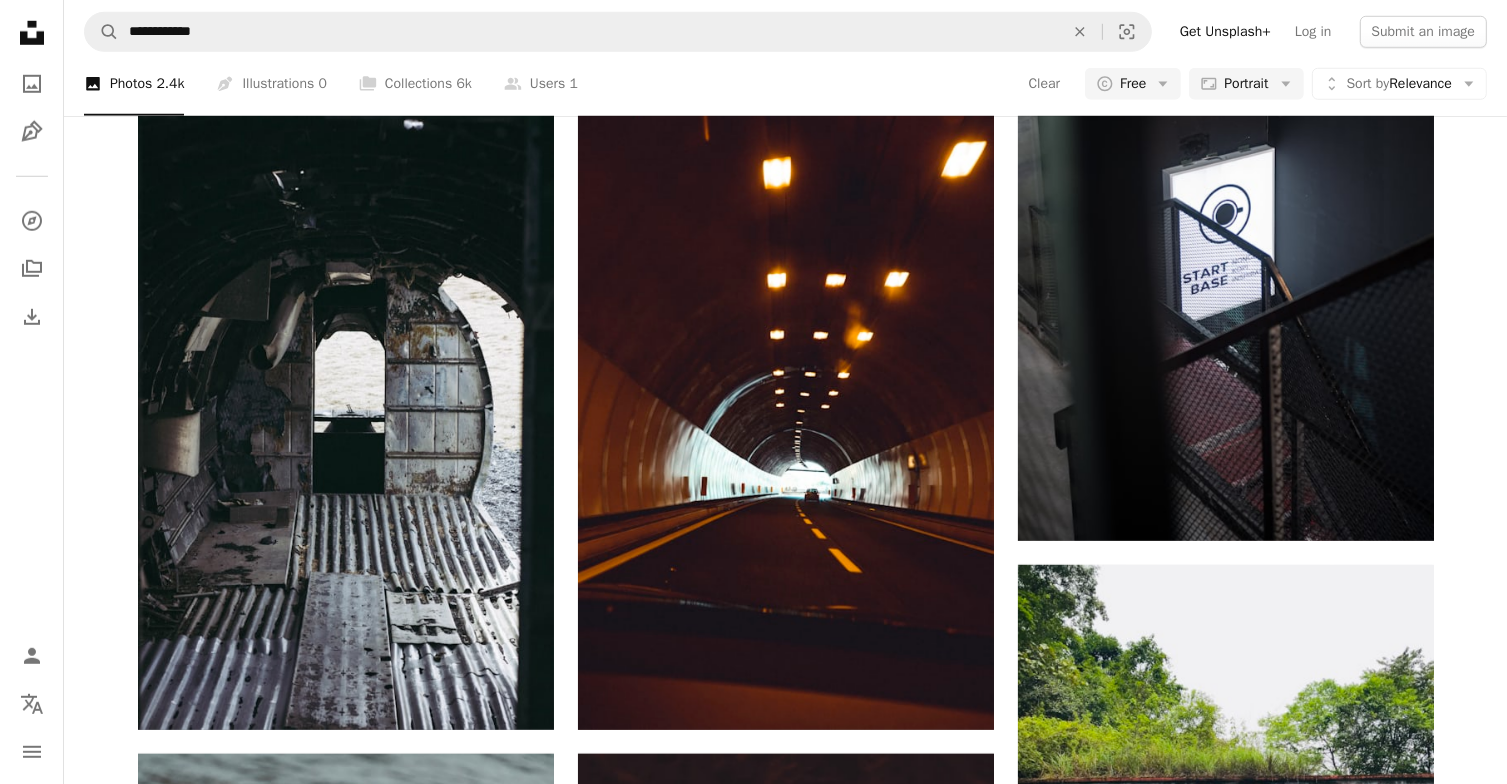scroll, scrollTop: 4890, scrollLeft: 0, axis: vertical 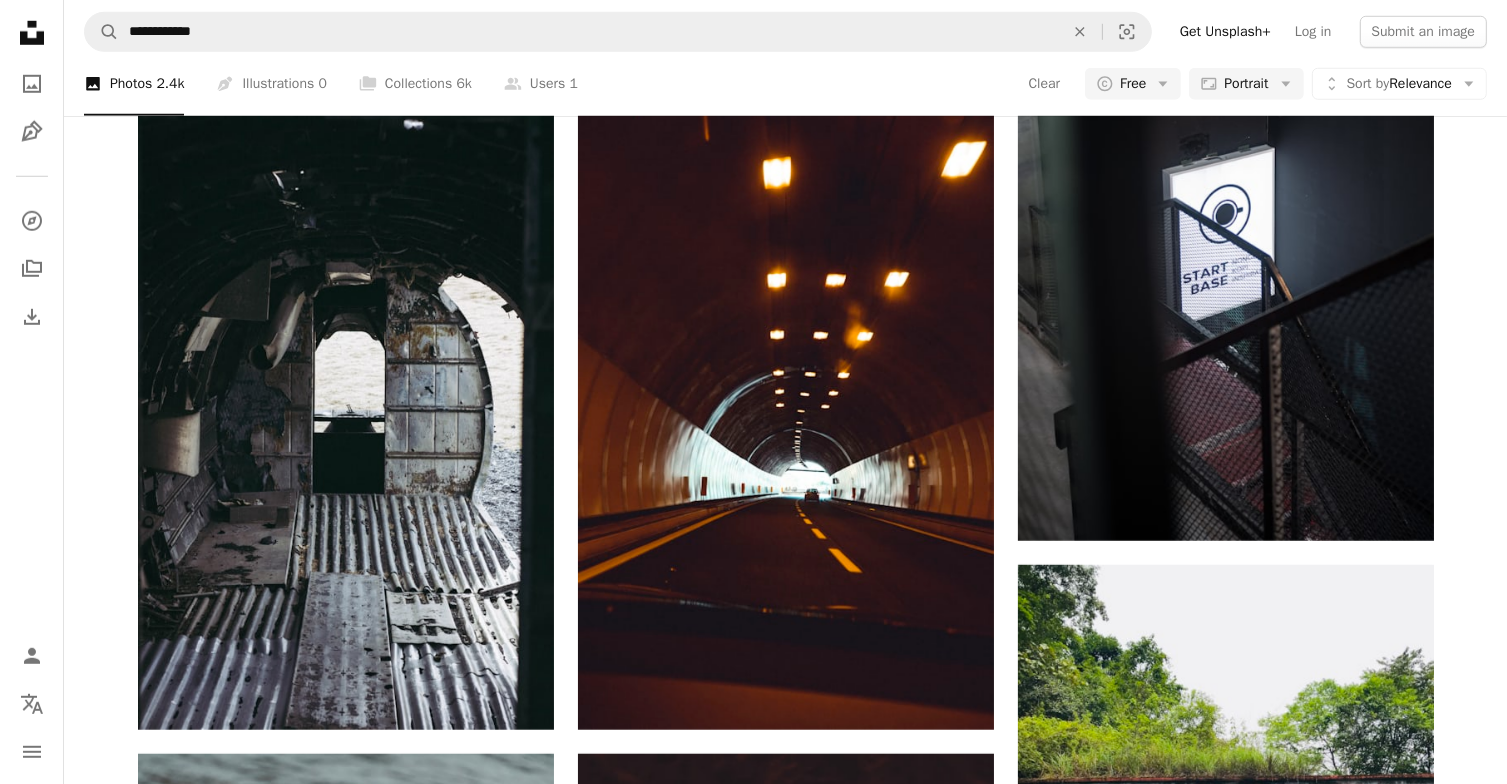 click at bounding box center (785, 3632) 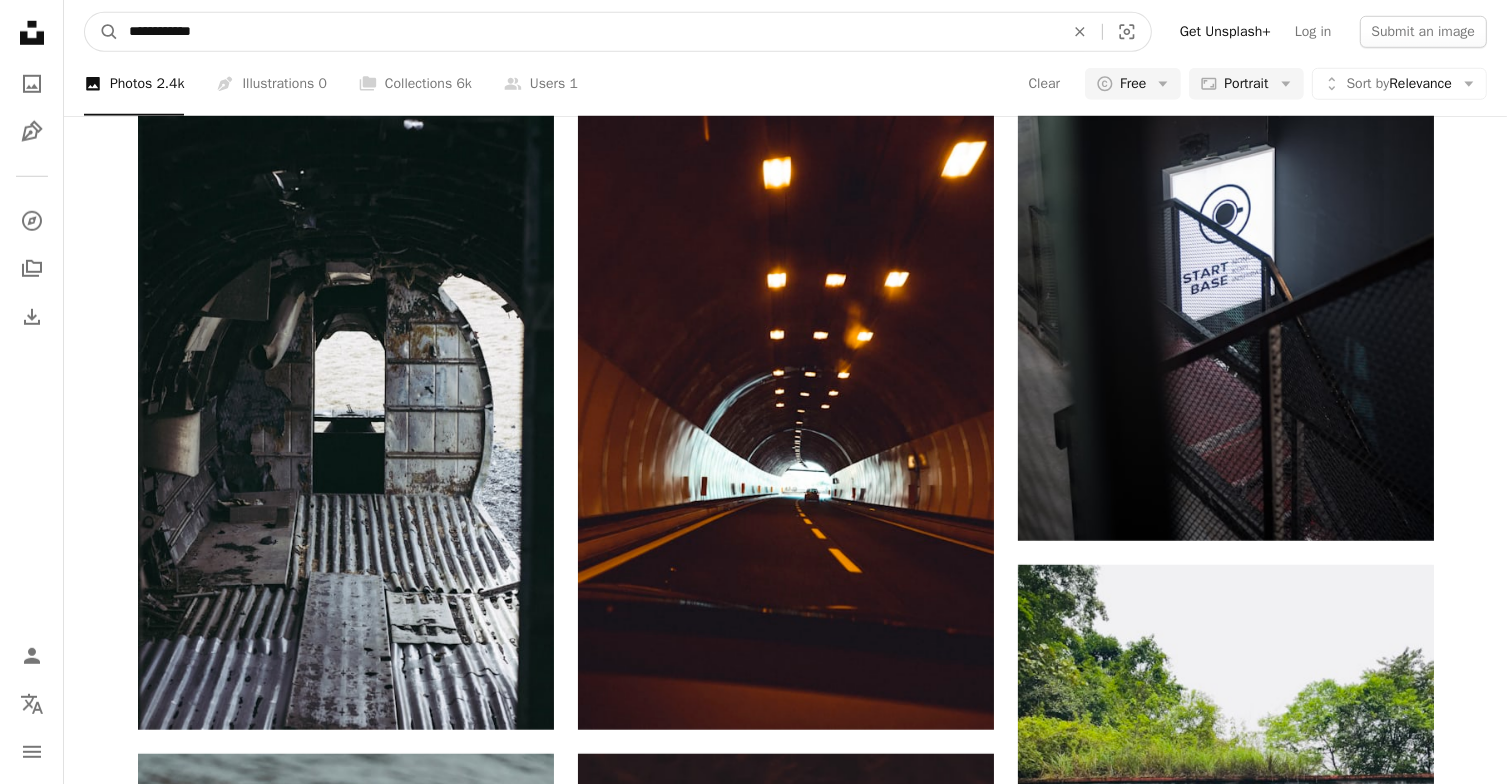 click on "**********" at bounding box center (588, 32) 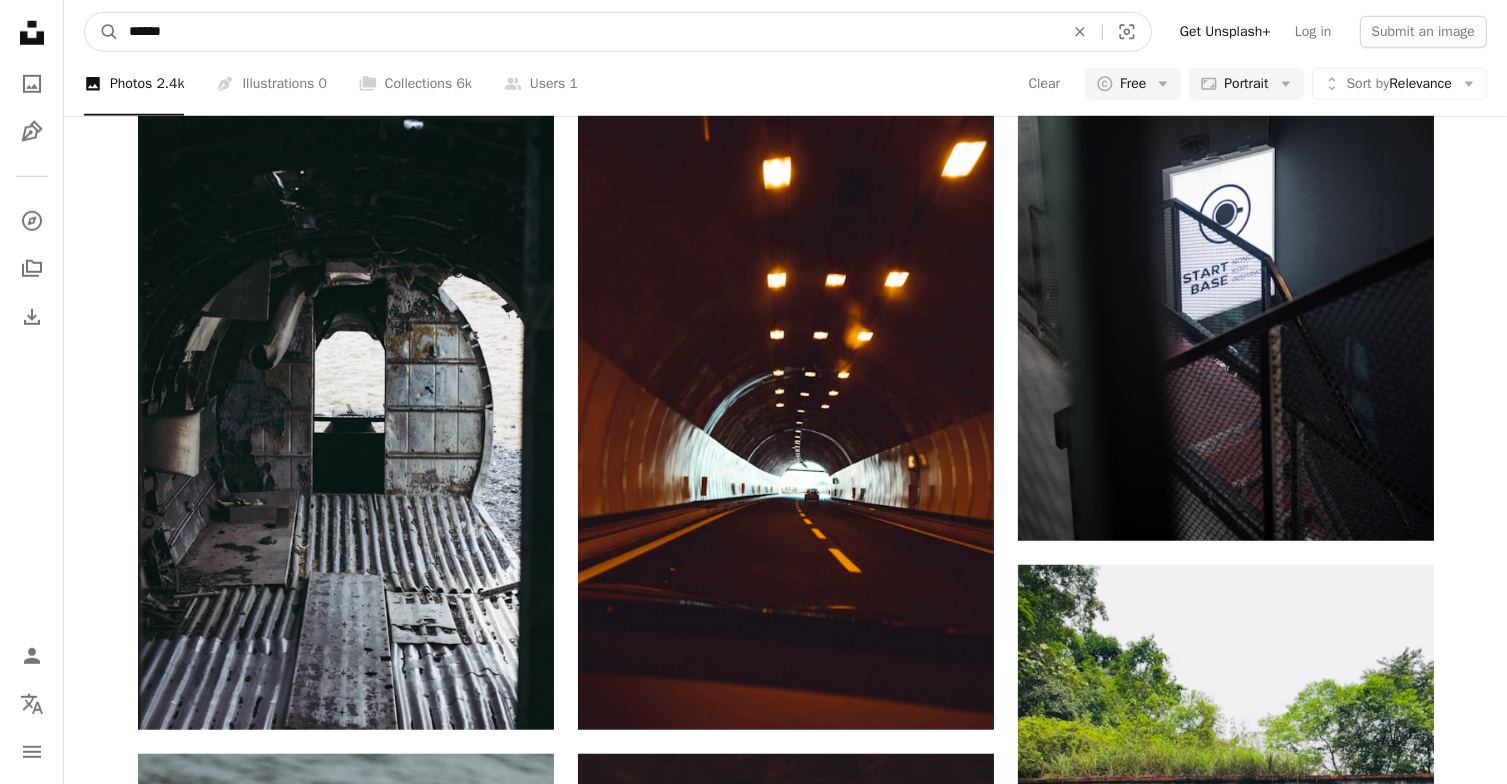 type on "****" 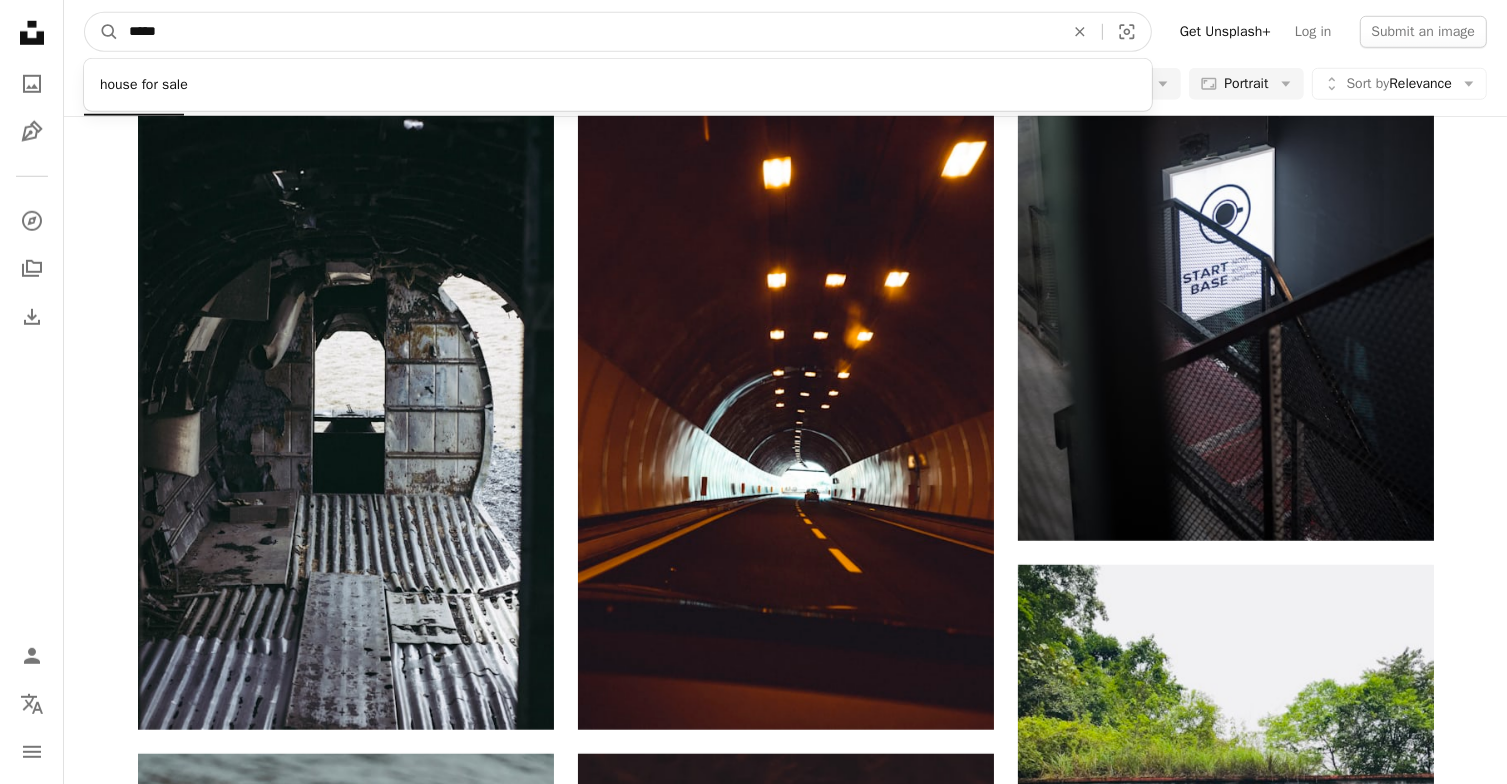 click on "A magnifying glass" at bounding box center (102, 32) 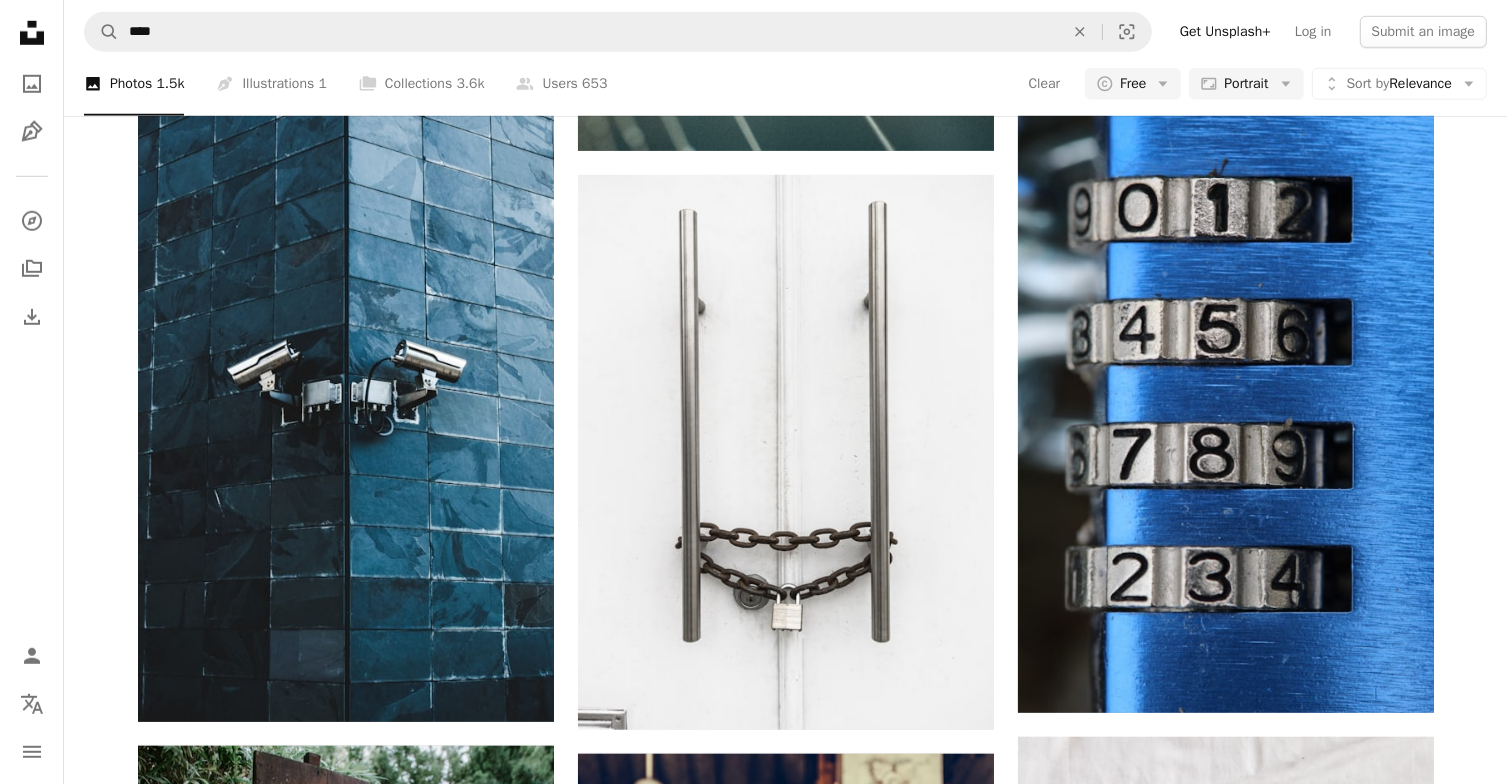 scroll, scrollTop: 2323, scrollLeft: 0, axis: vertical 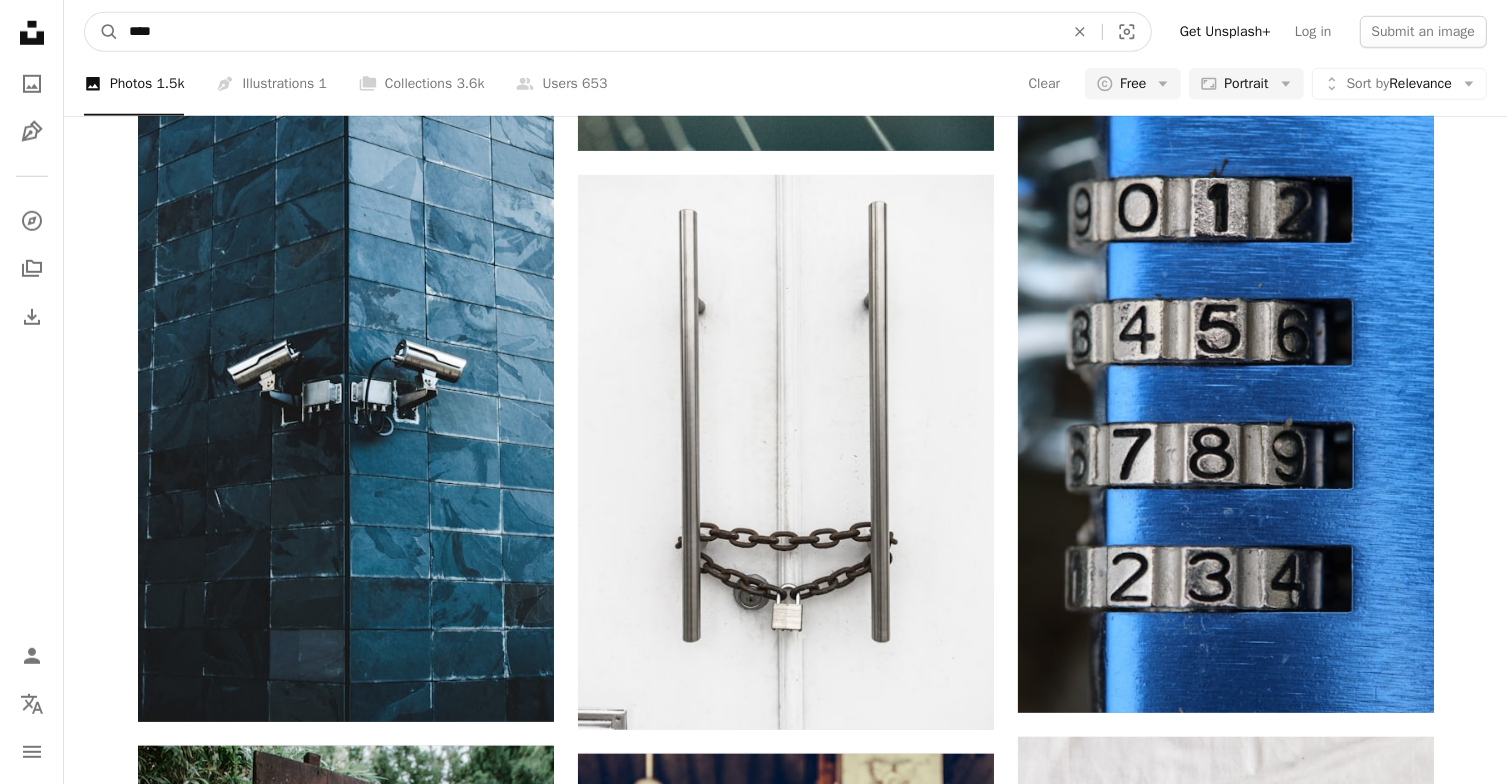 click on "****" at bounding box center [588, 32] 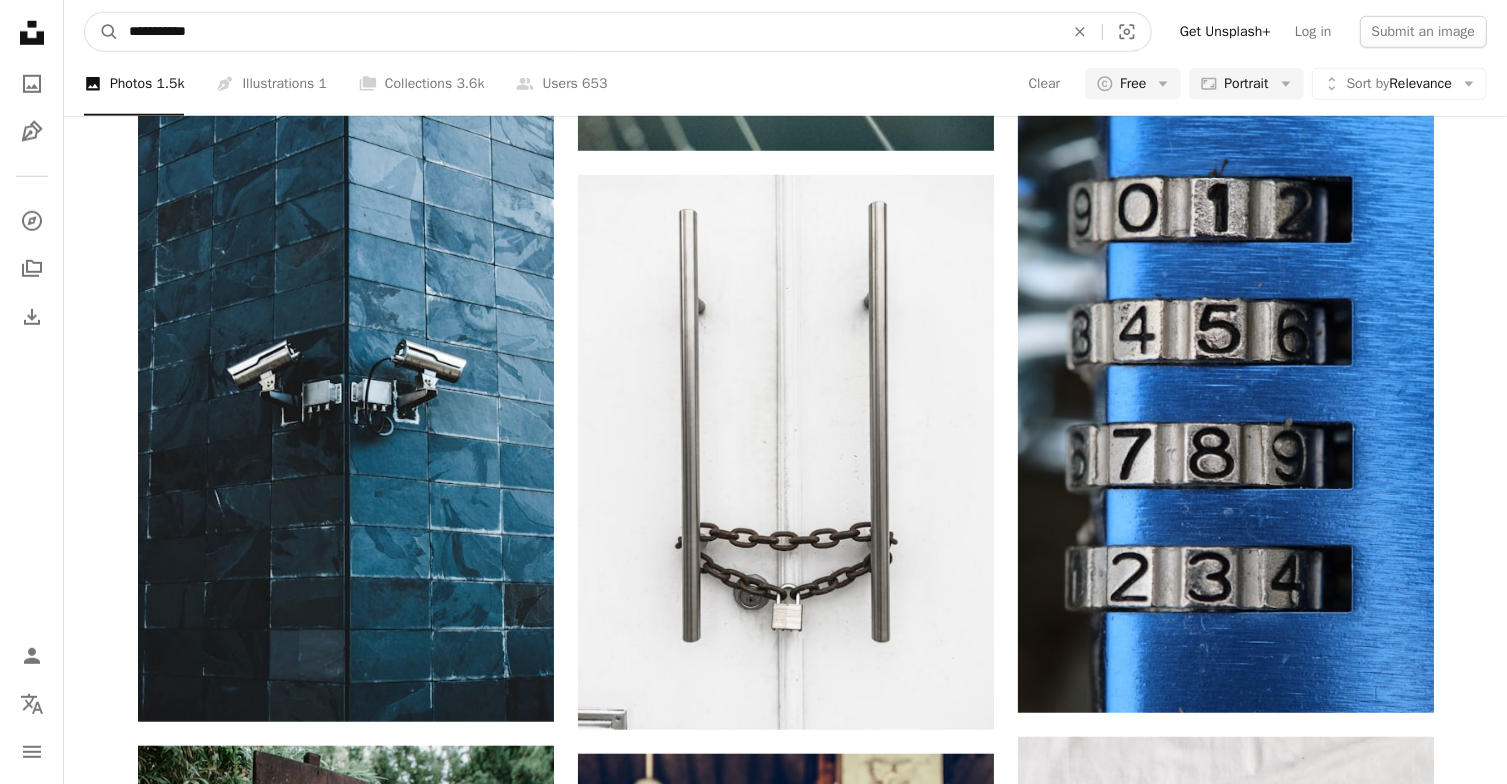 type on "**********" 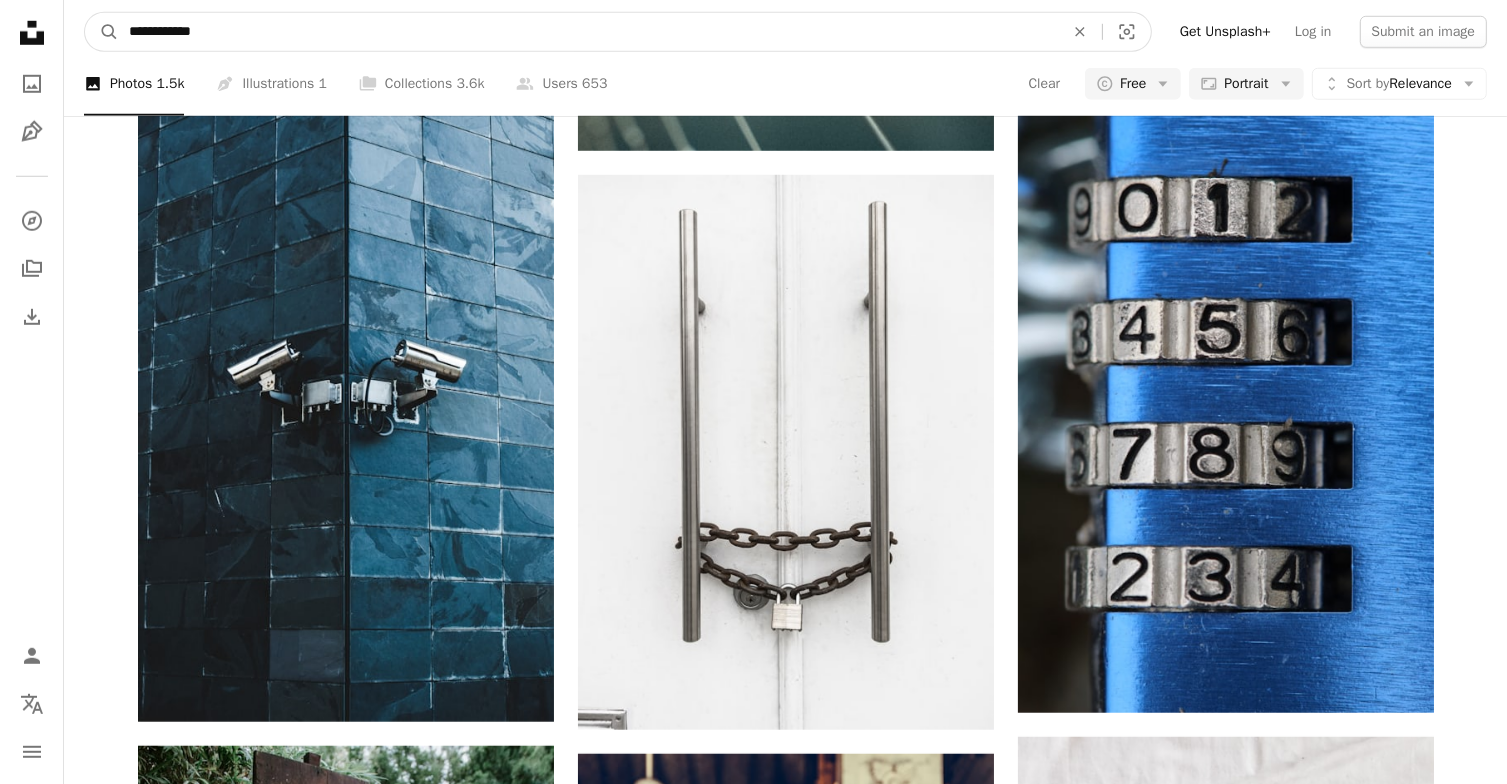 click on "A magnifying glass" at bounding box center [102, 32] 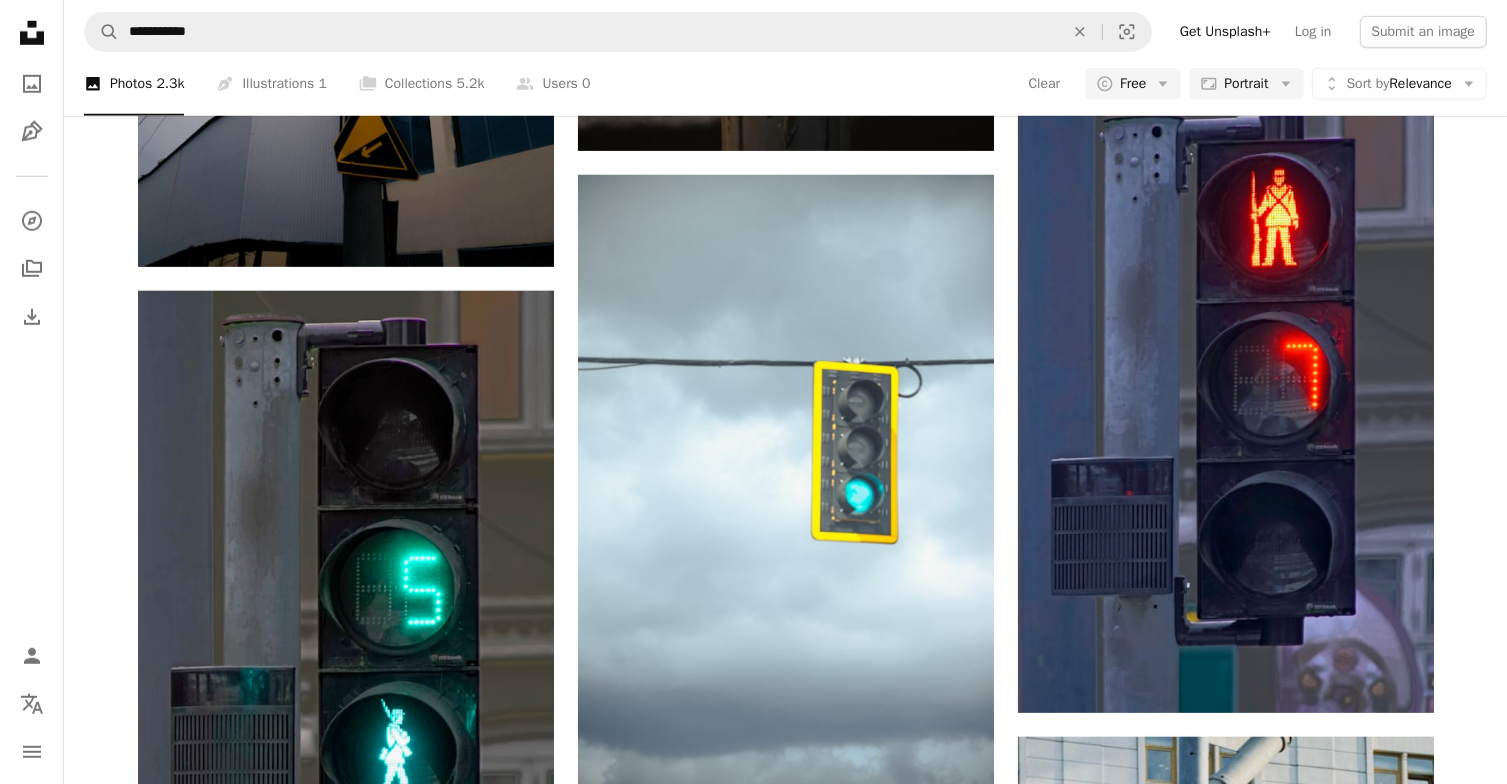 scroll, scrollTop: 5340, scrollLeft: 0, axis: vertical 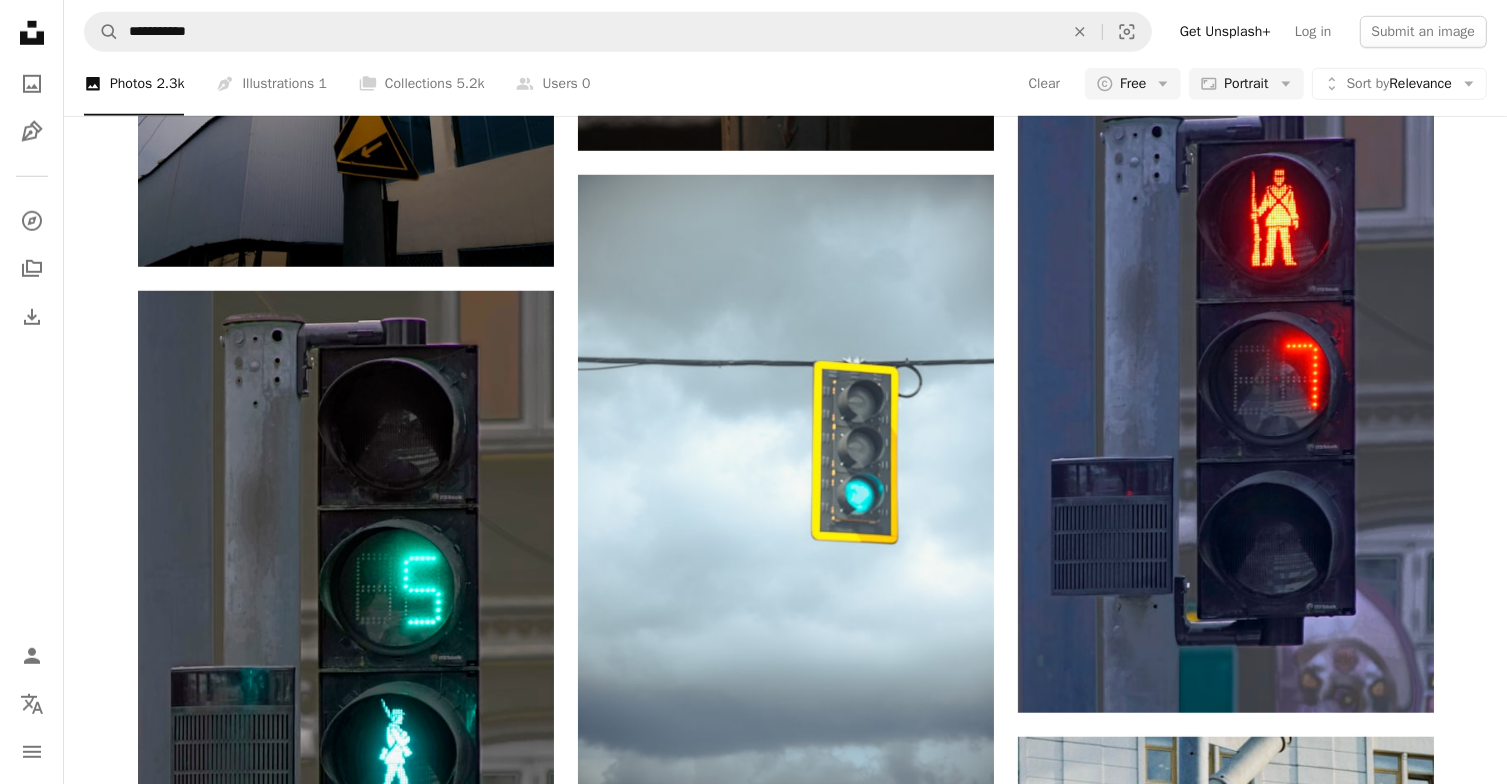 click on "Load more" at bounding box center [786, 3922] 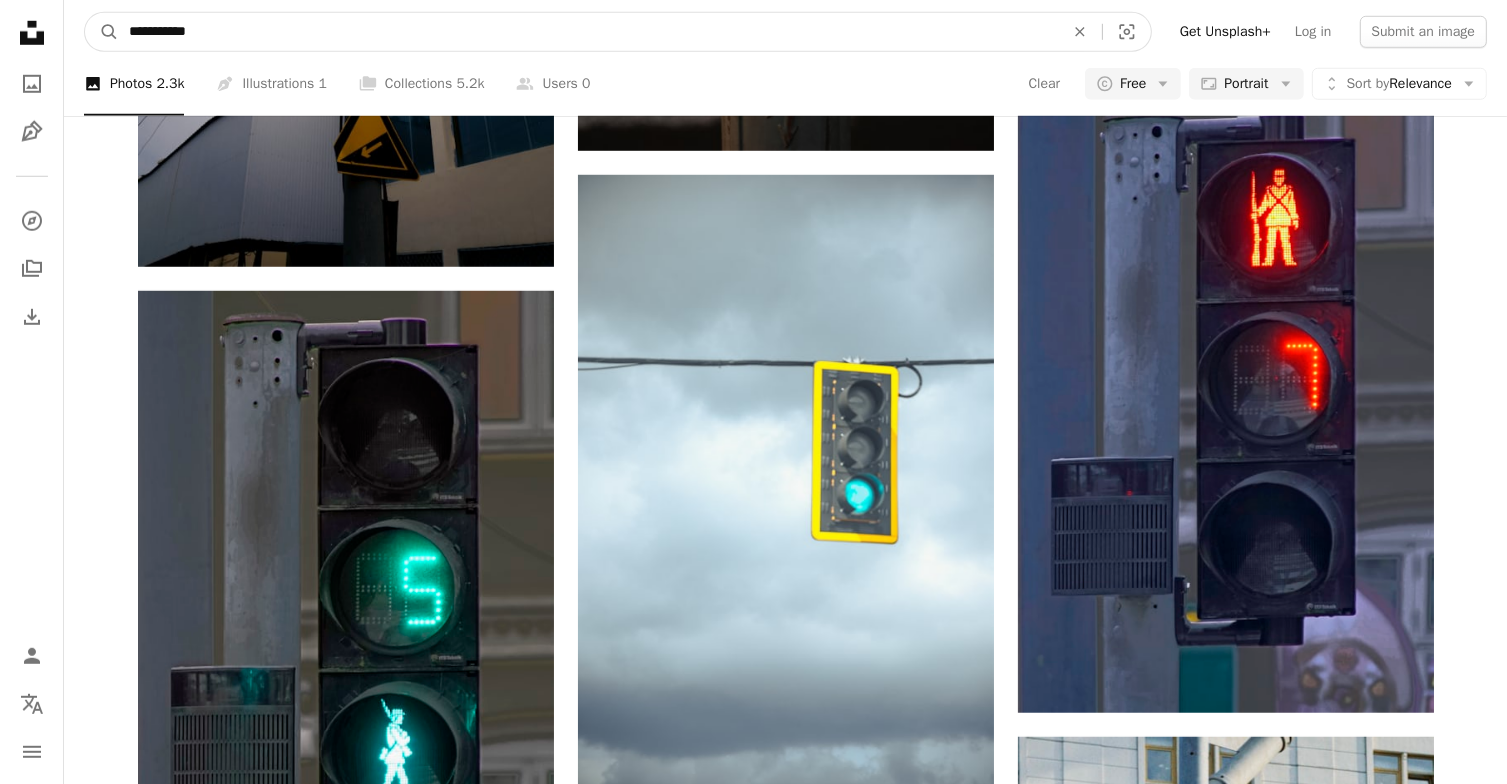 click on "**********" at bounding box center (588, 32) 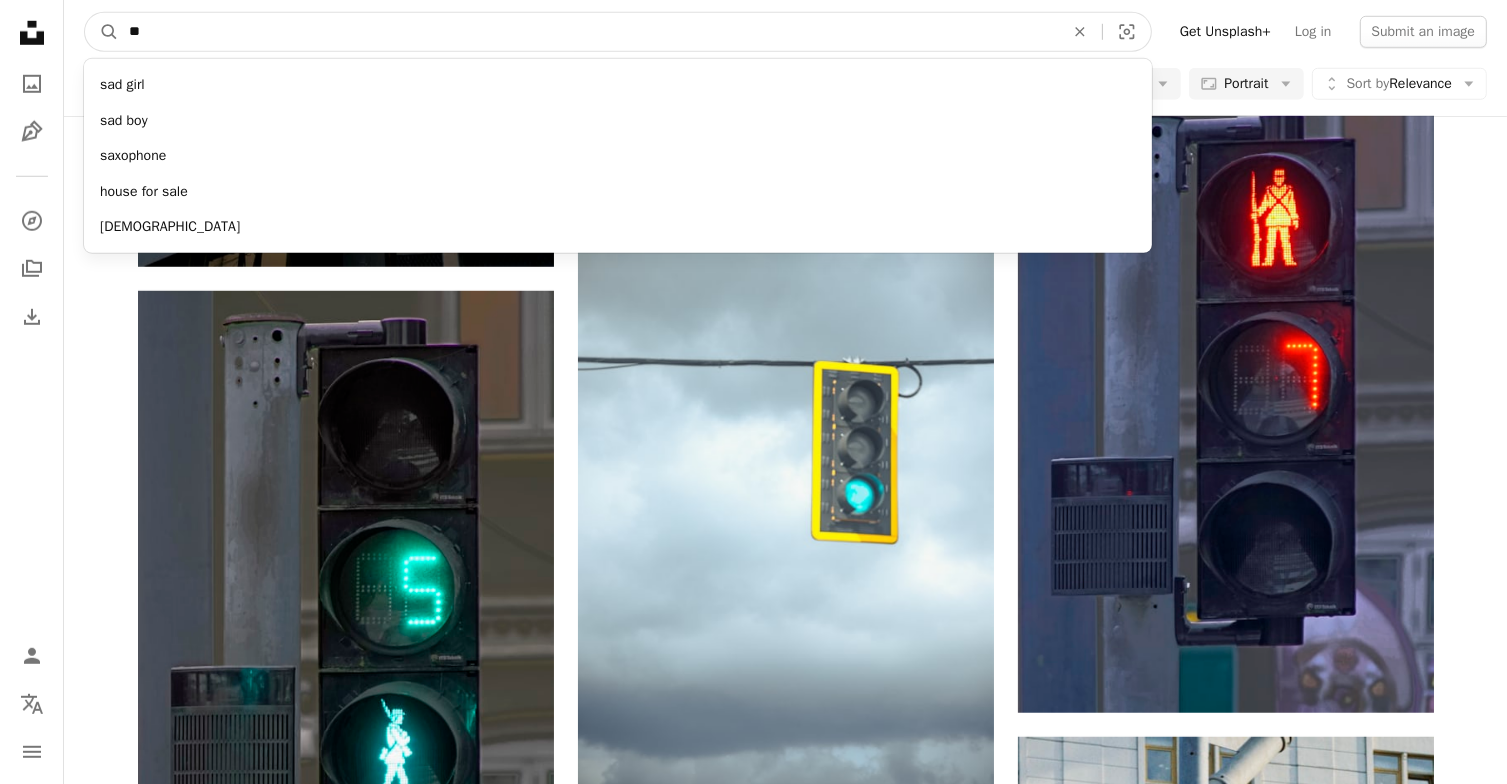 type on "*" 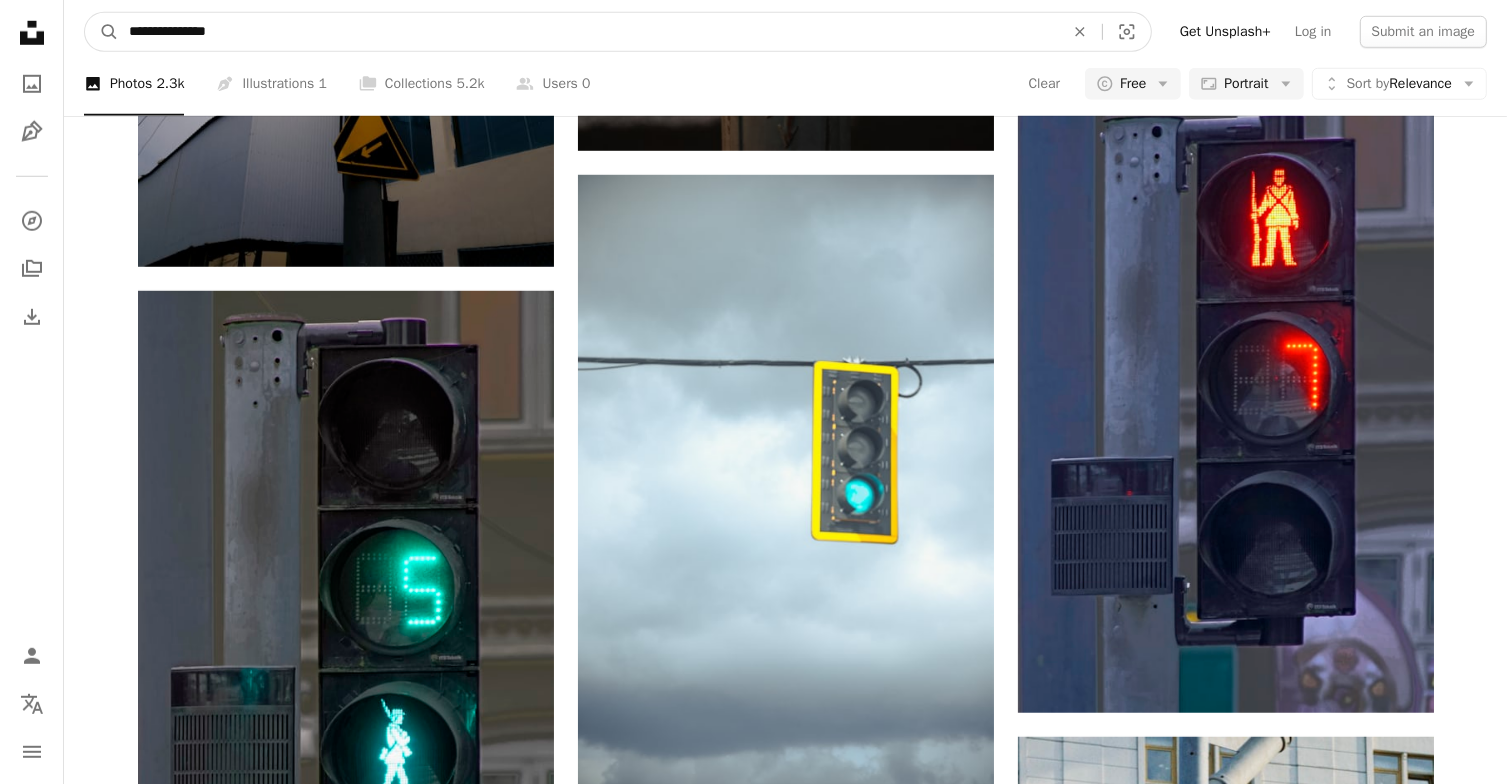 type on "**********" 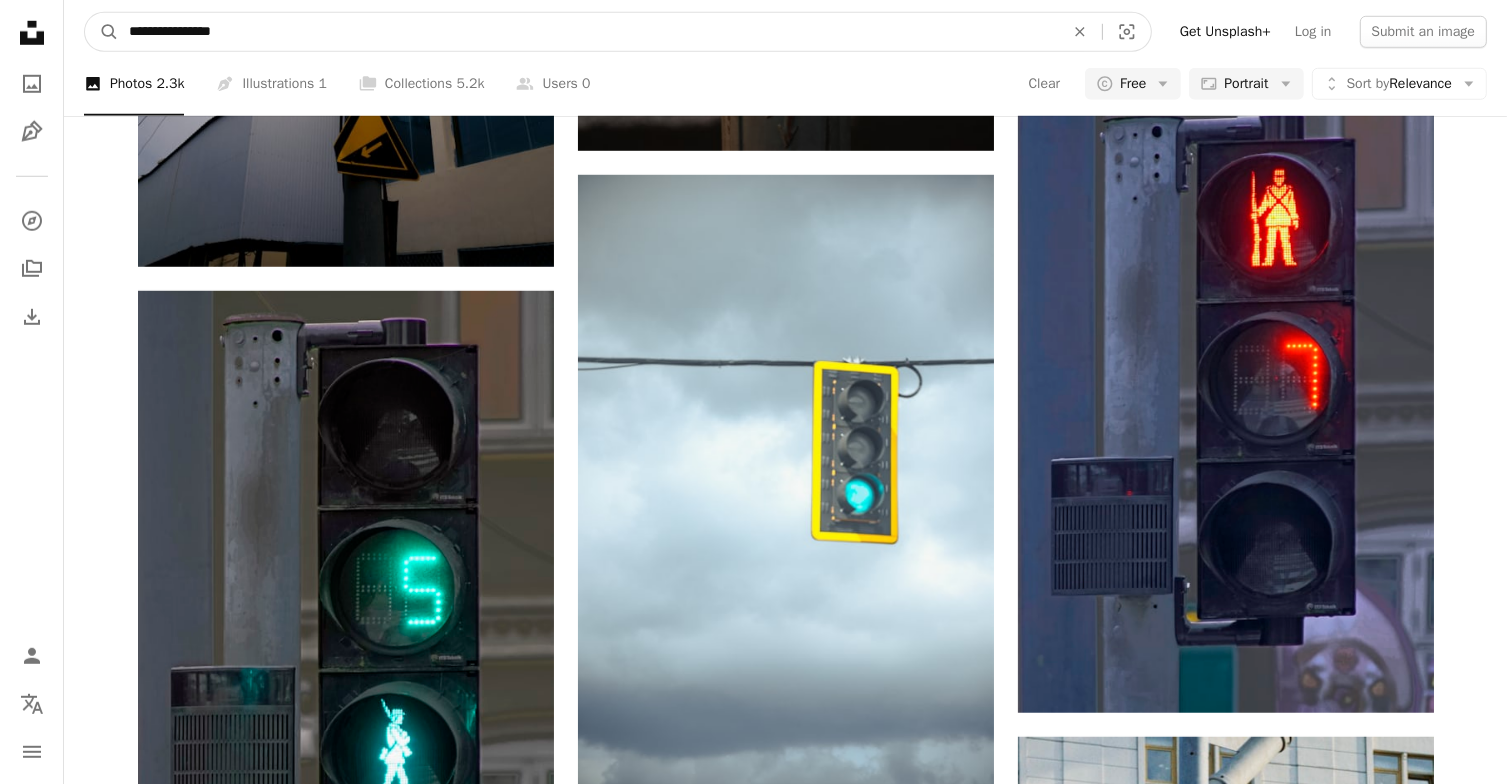 click on "A magnifying glass" at bounding box center (102, 32) 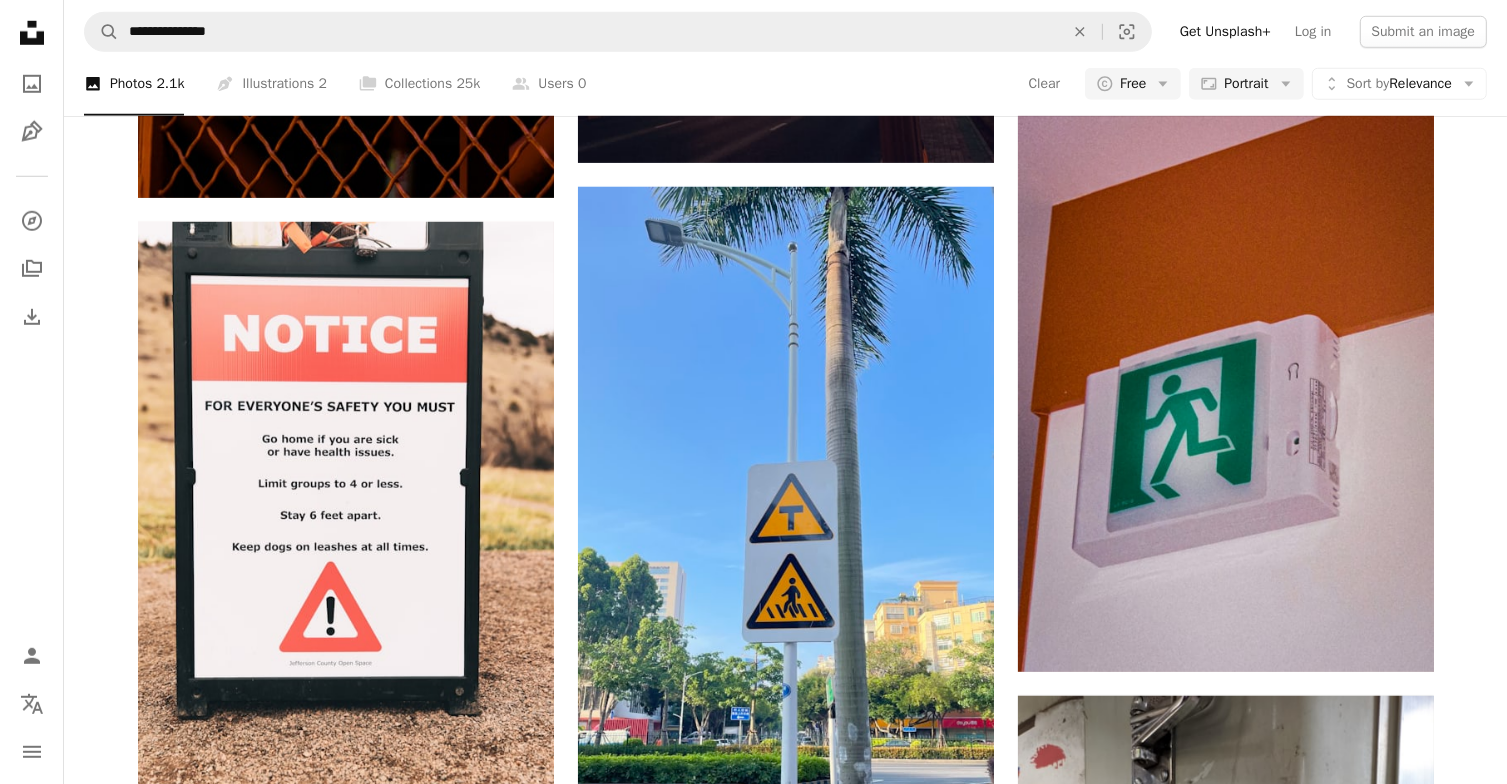 scroll, scrollTop: 5134, scrollLeft: 0, axis: vertical 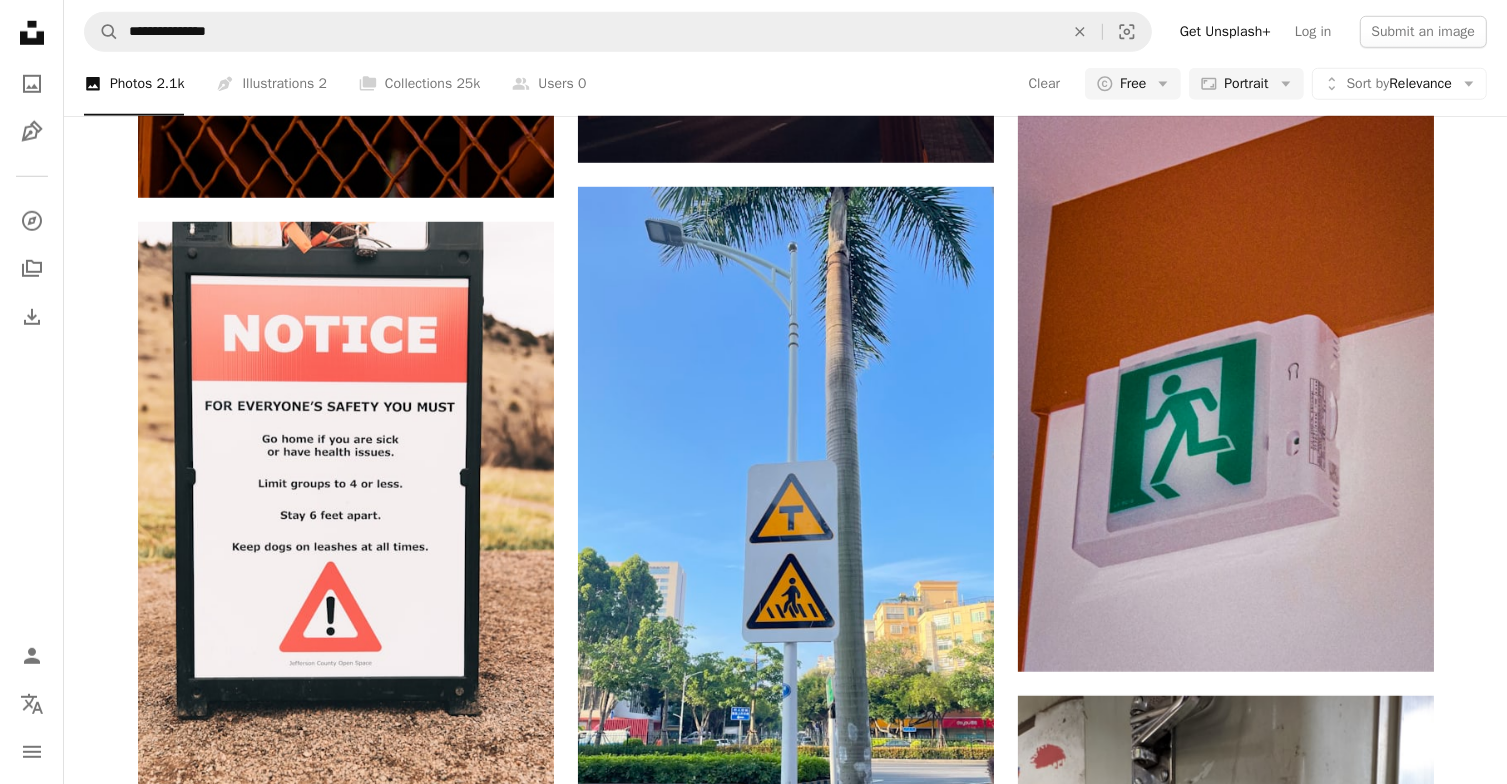 click on "Load more" at bounding box center (786, 3882) 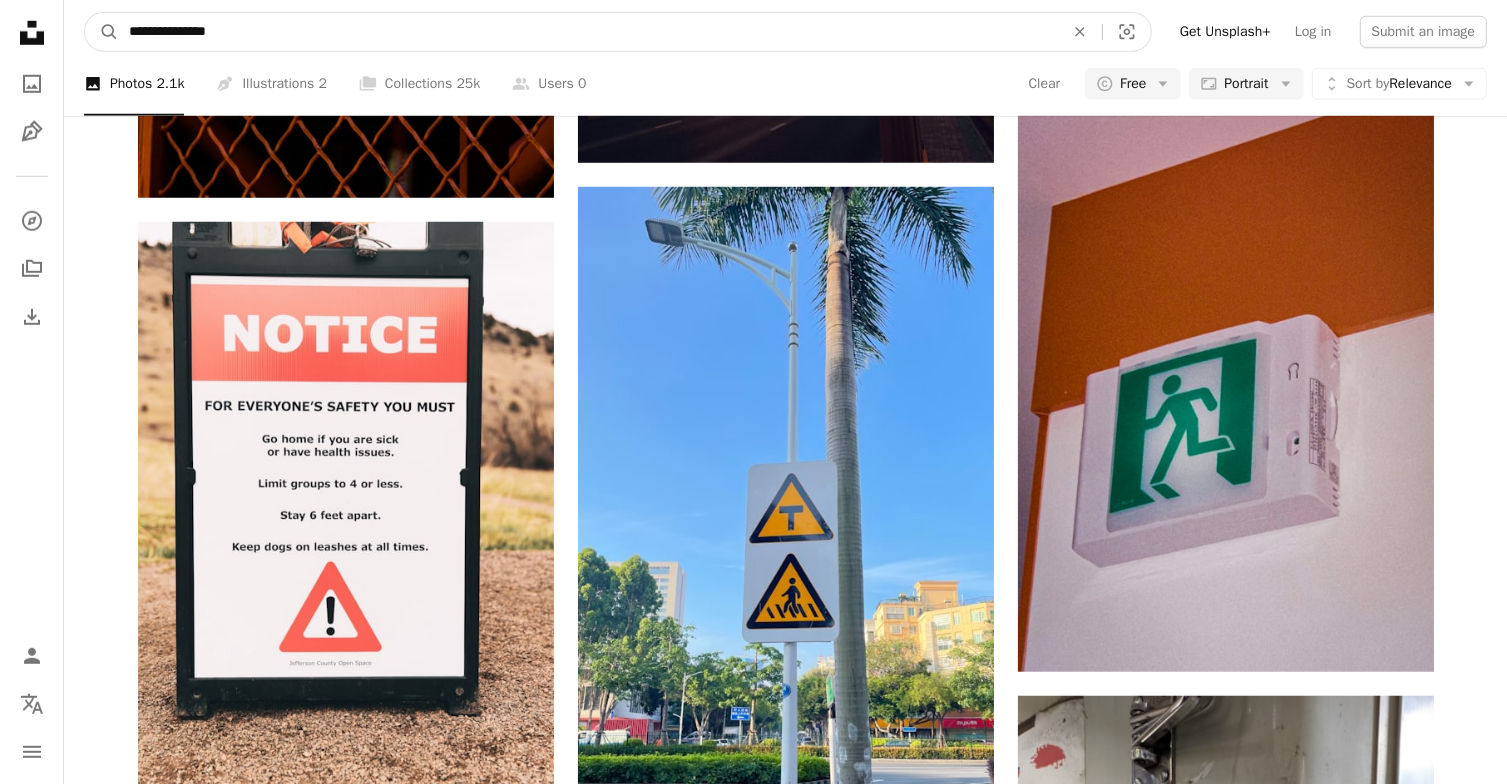 click on "**********" at bounding box center [588, 32] 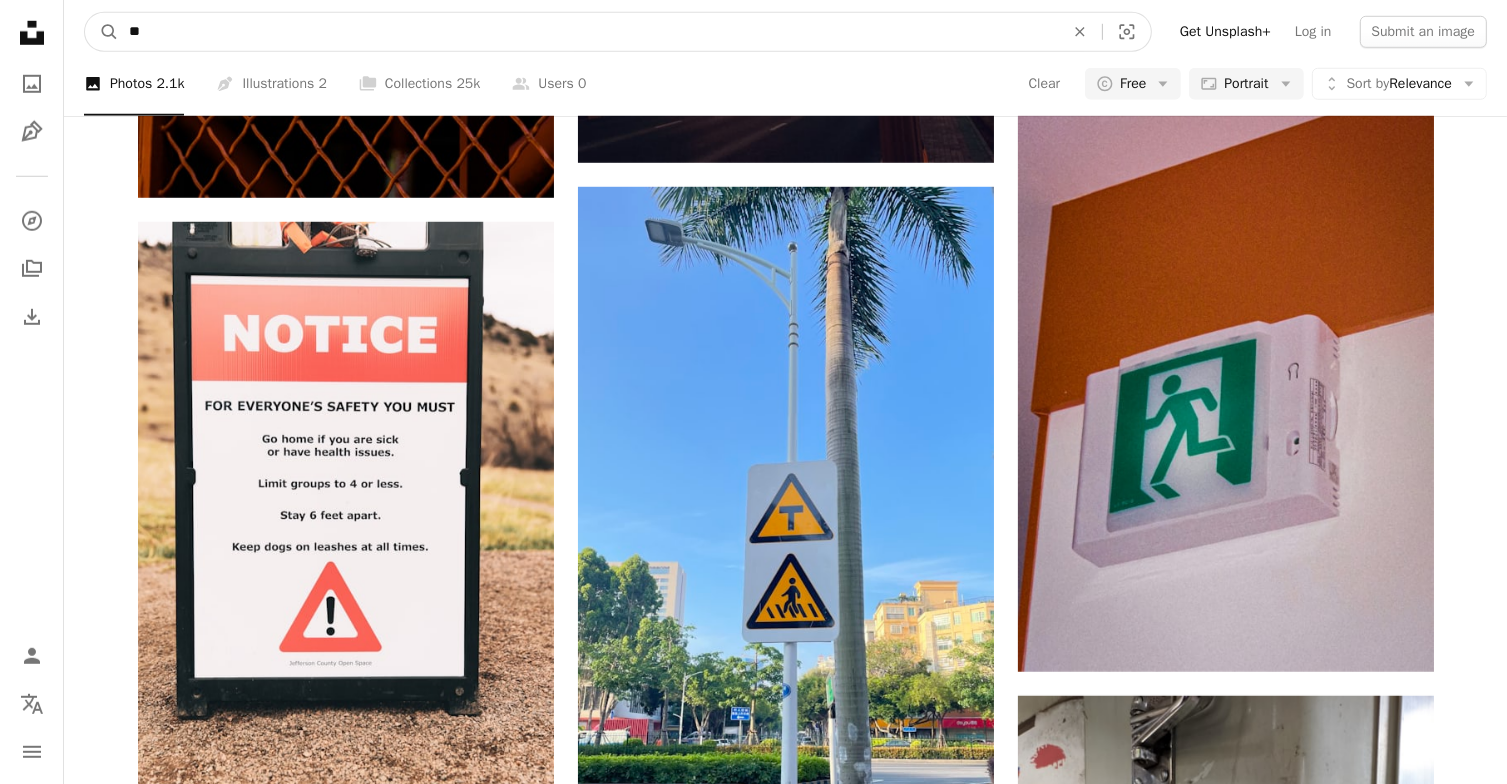 type on "*" 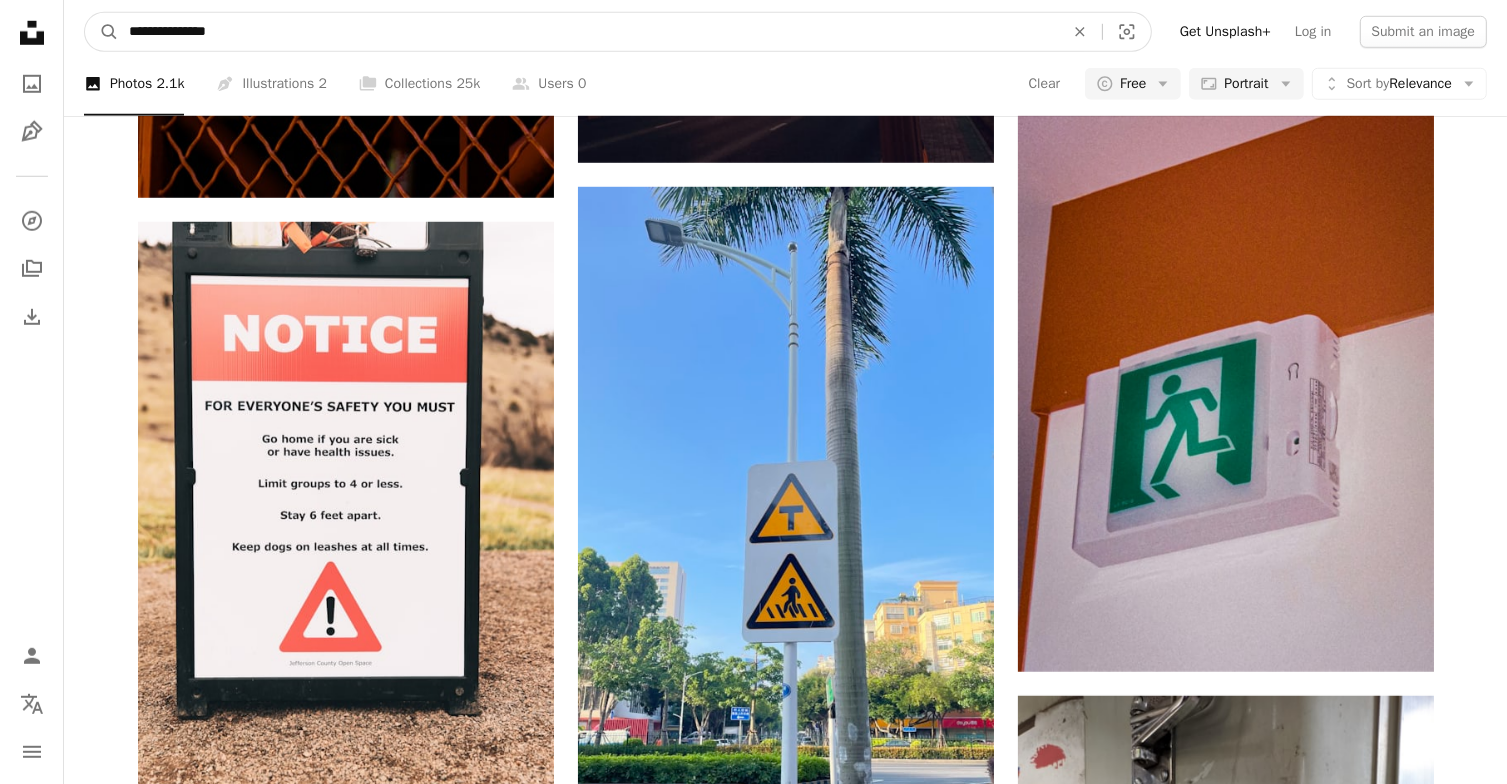 type on "**********" 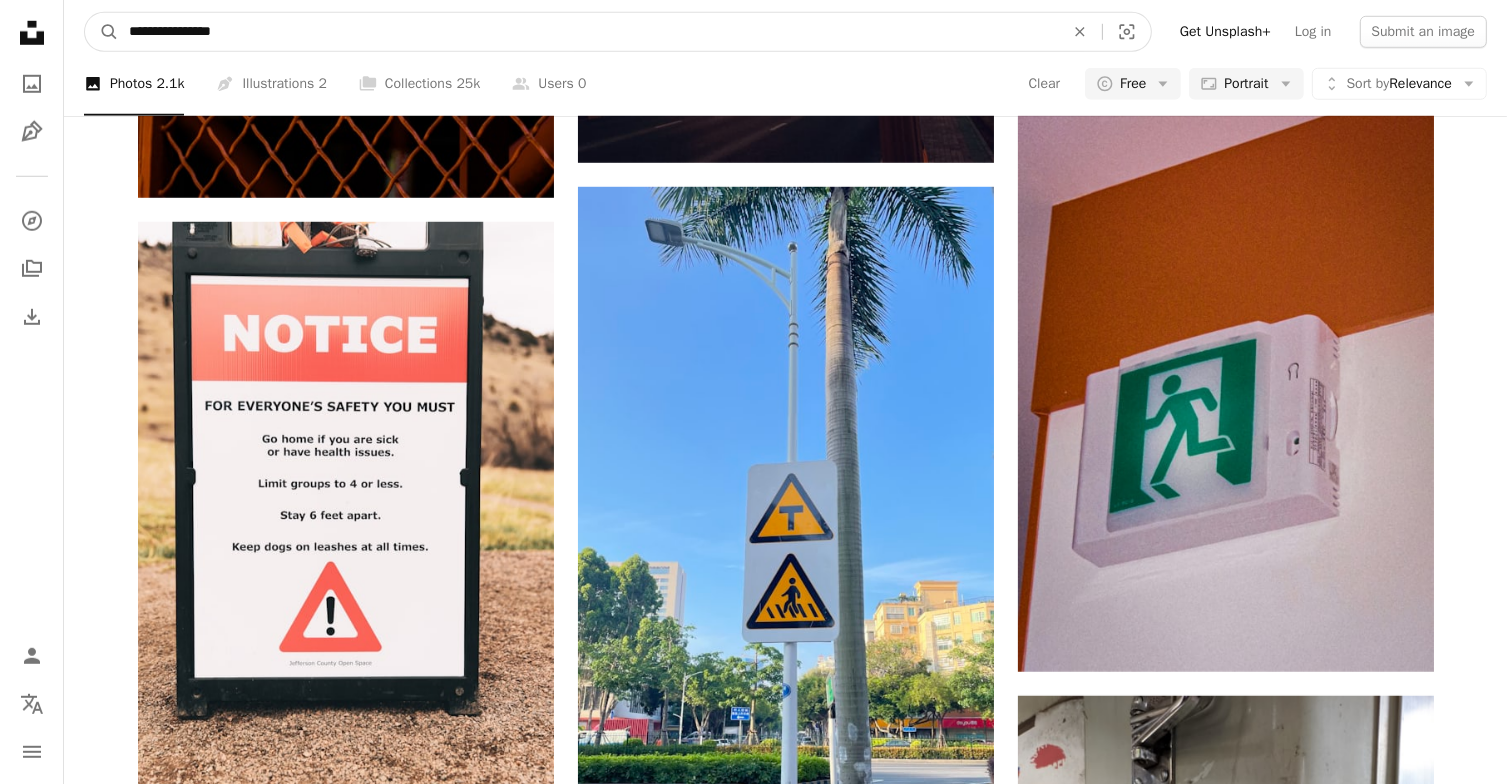 click on "A magnifying glass" at bounding box center (102, 32) 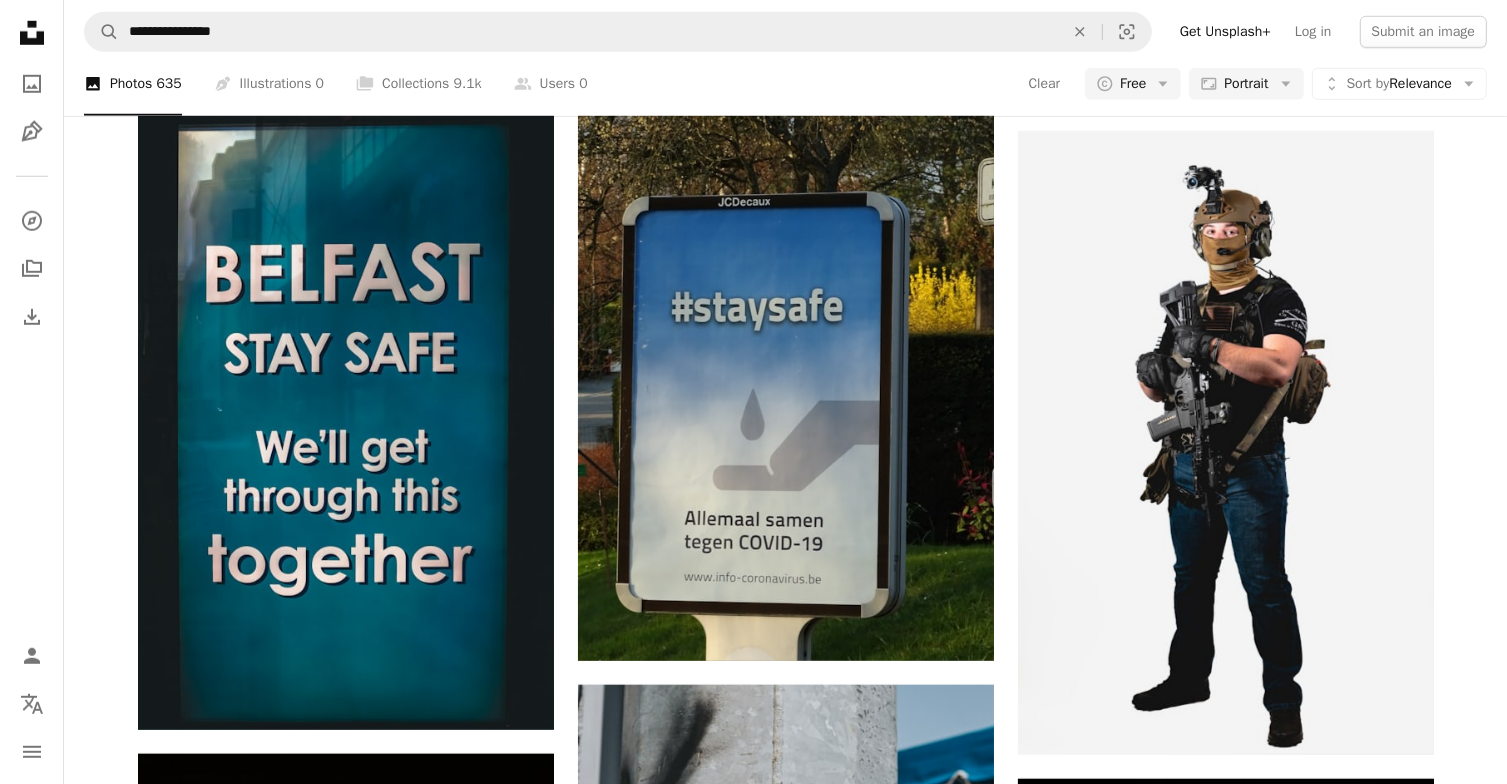 scroll, scrollTop: 180, scrollLeft: 0, axis: vertical 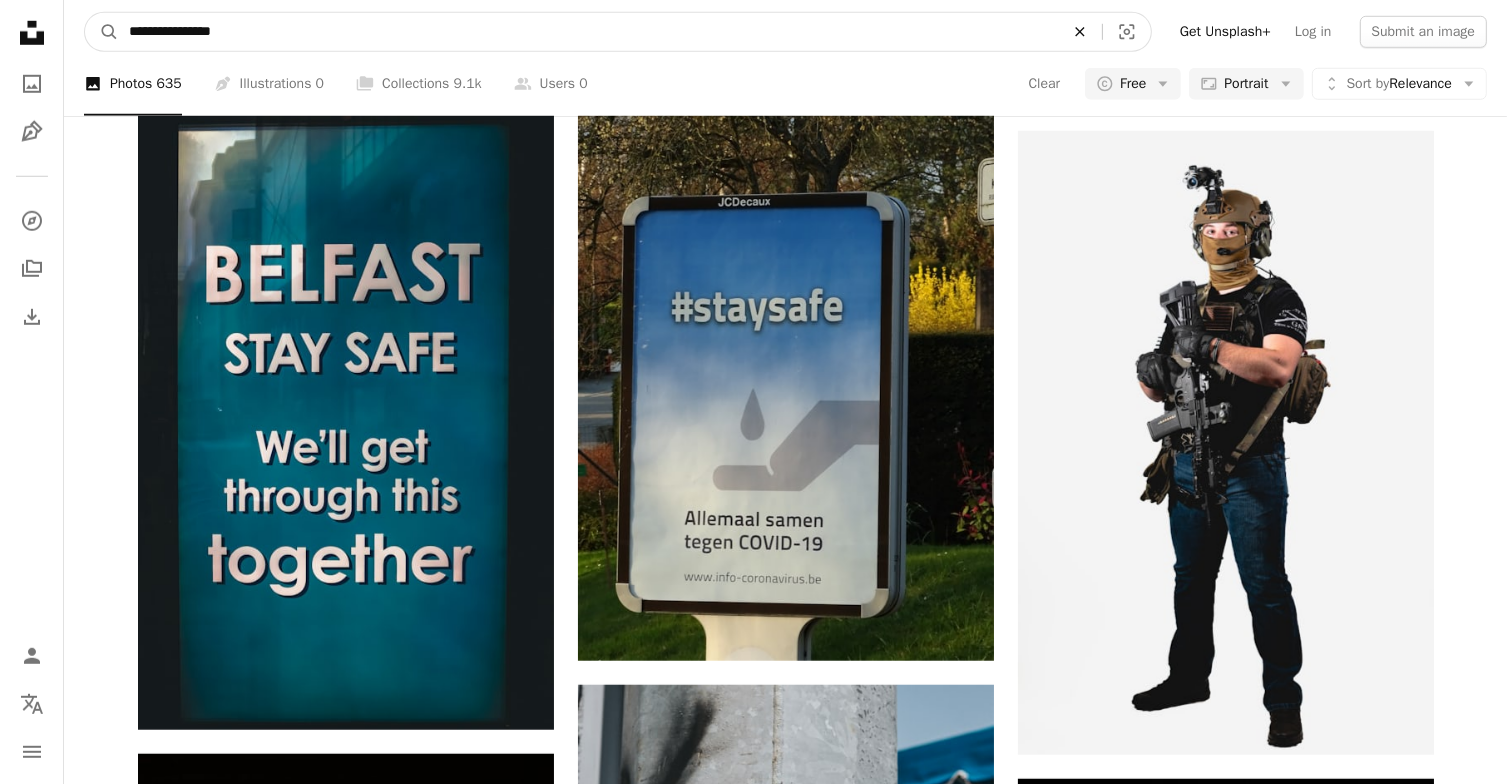 click on "An X shape" 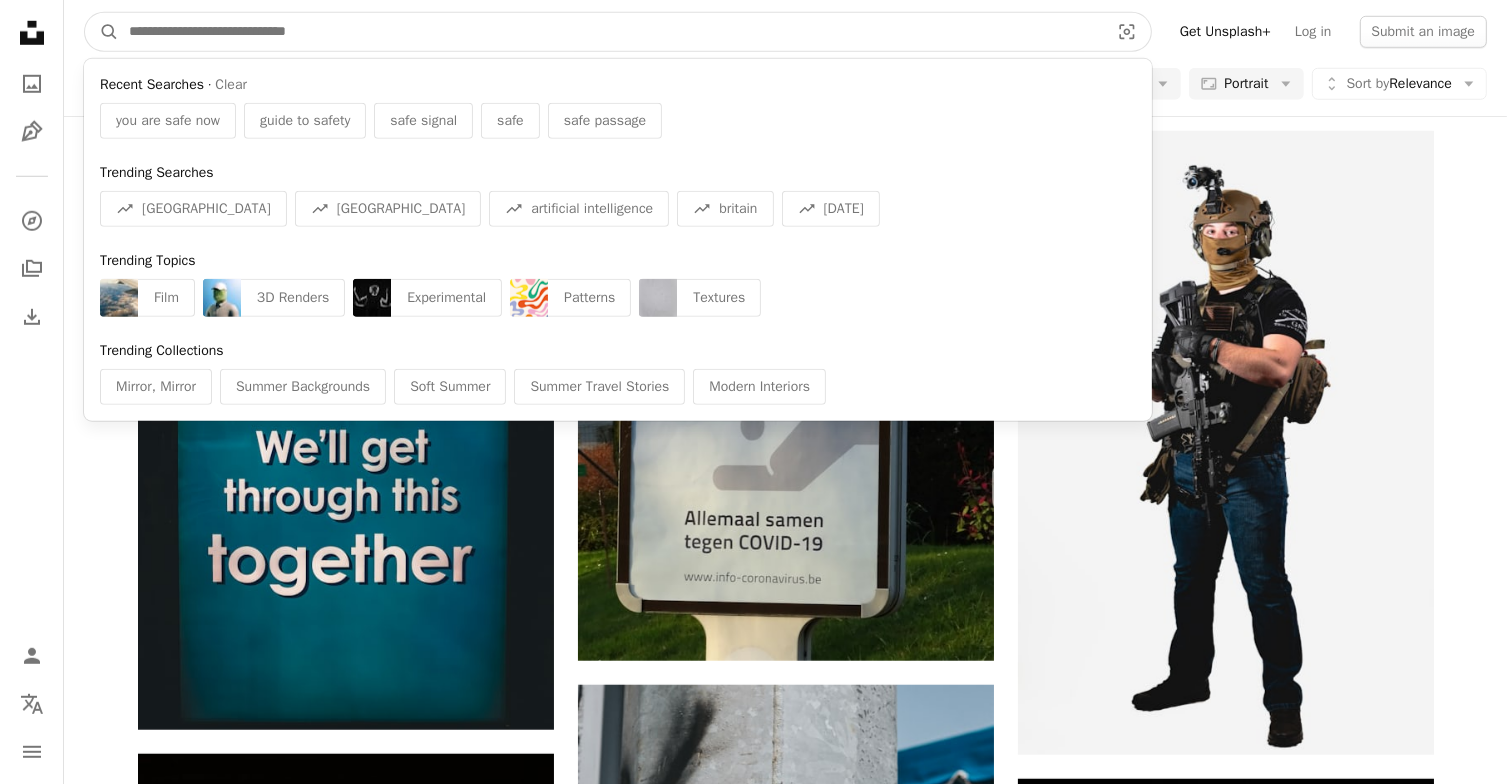 click at bounding box center [611, 32] 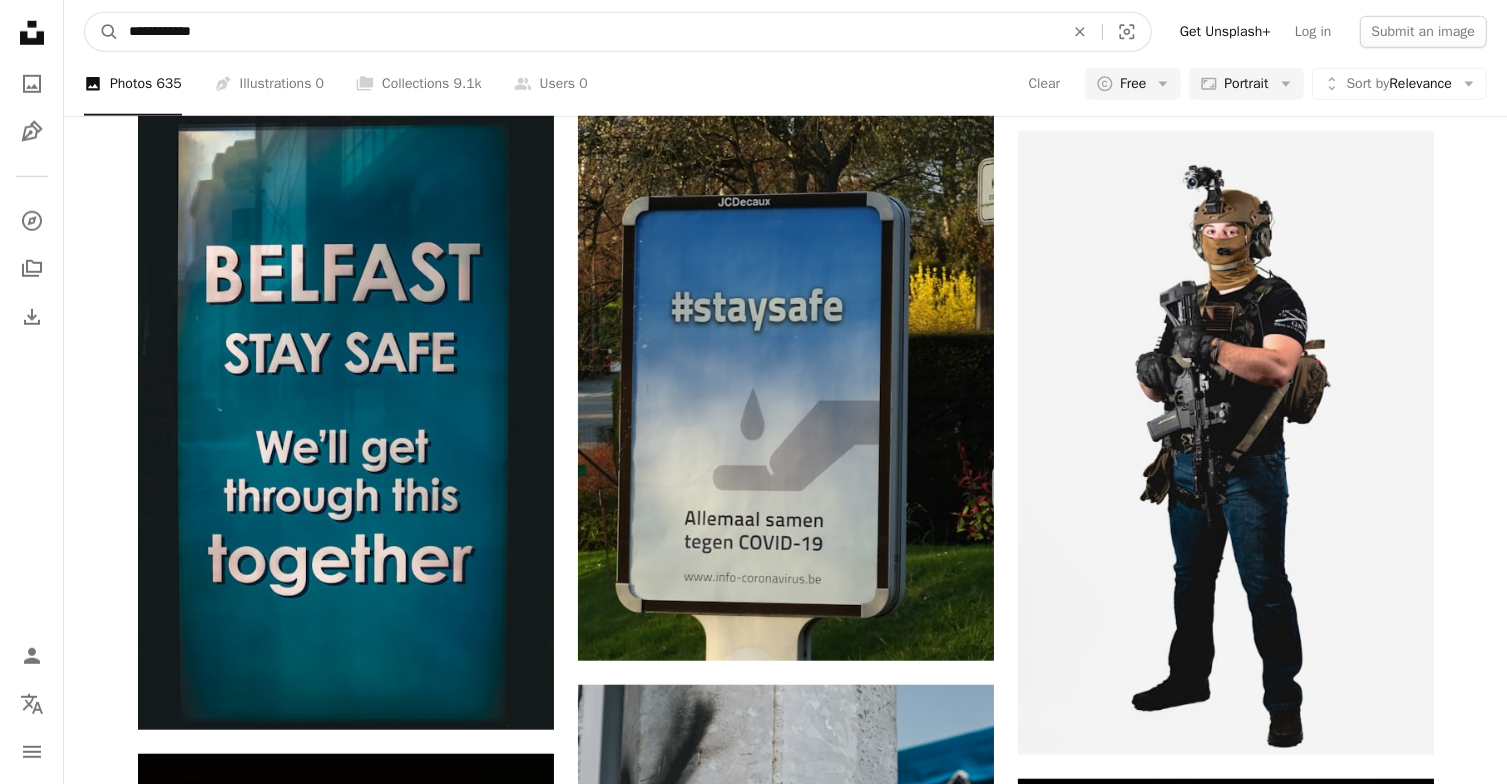 type on "**********" 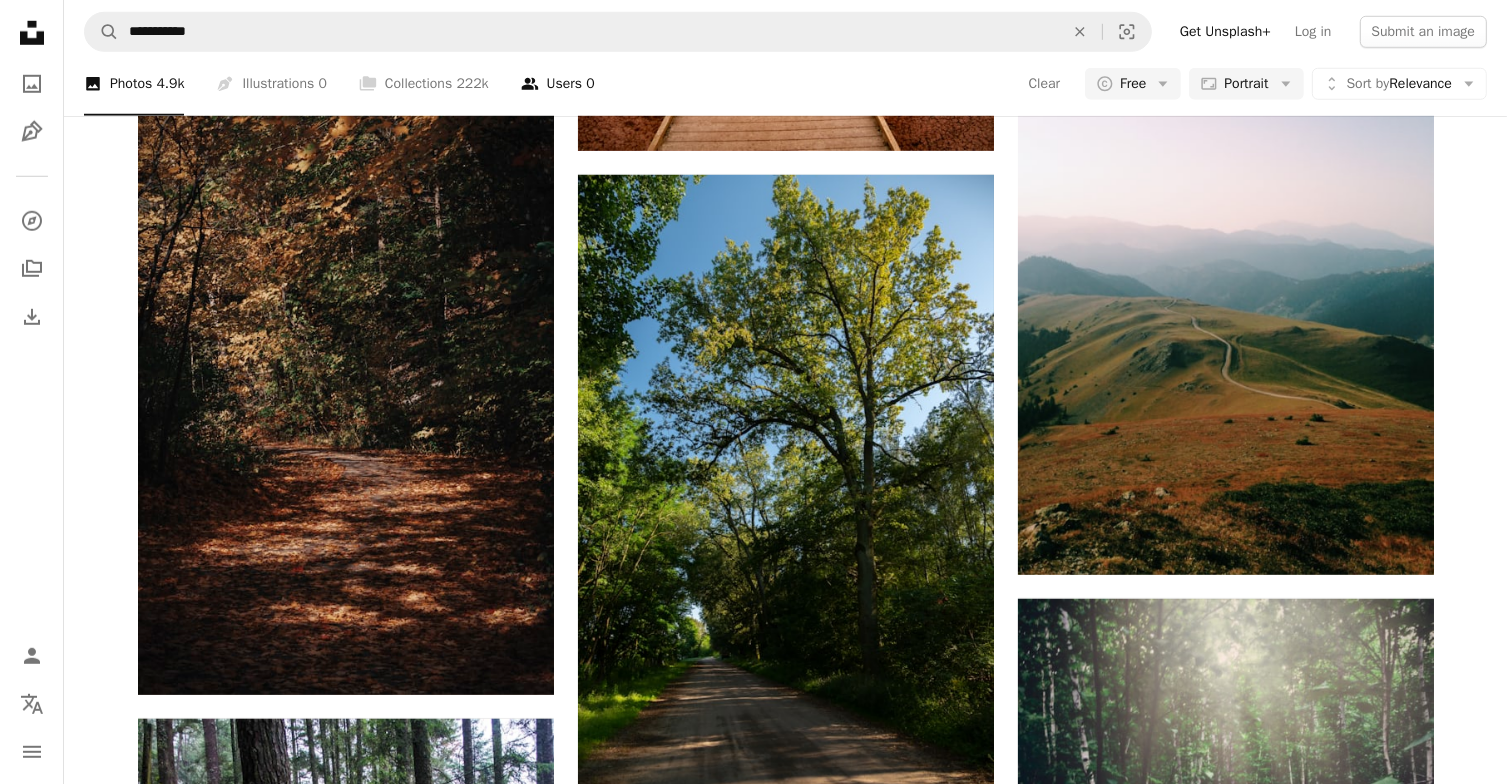 scroll, scrollTop: 4294, scrollLeft: 0, axis: vertical 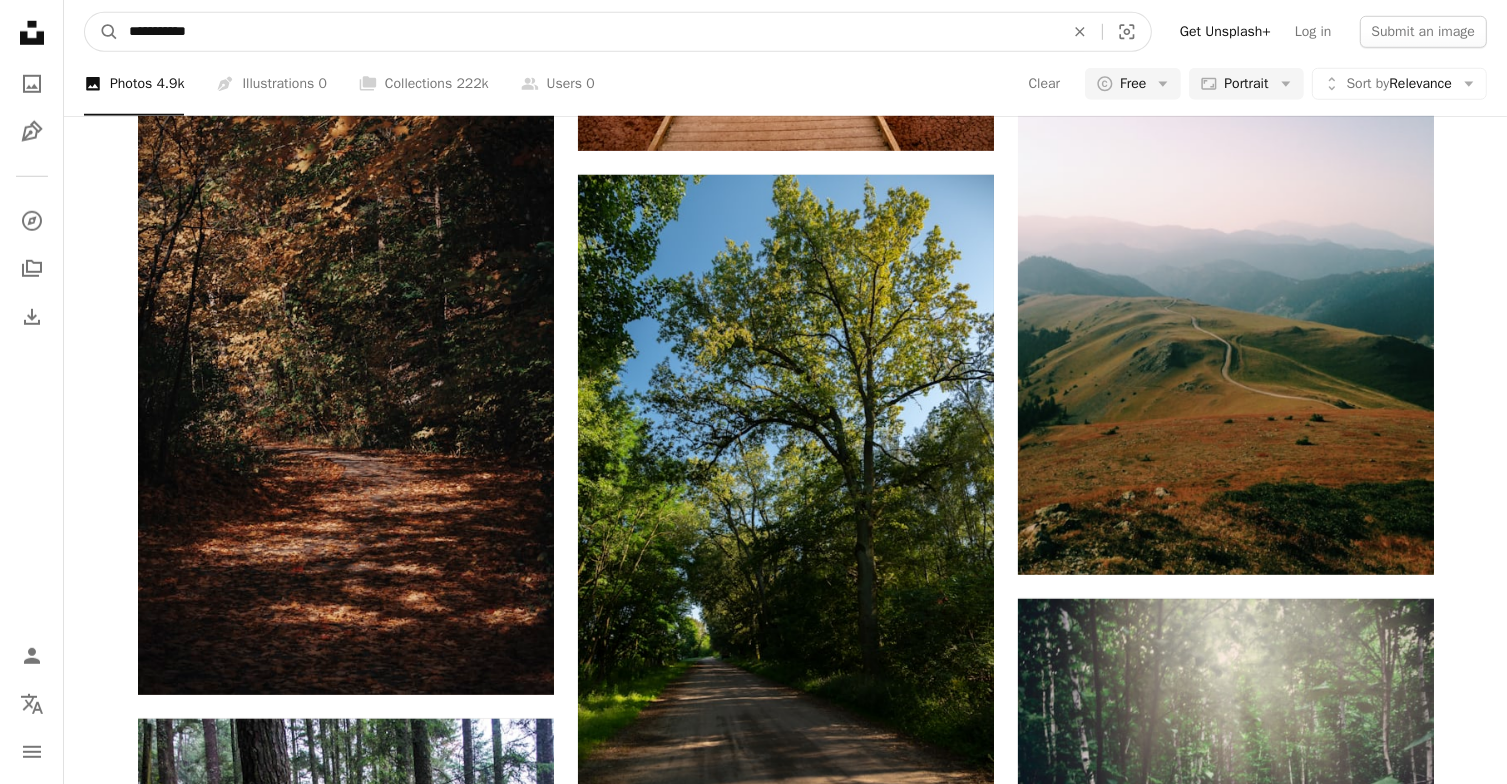 click on "**********" at bounding box center [588, 32] 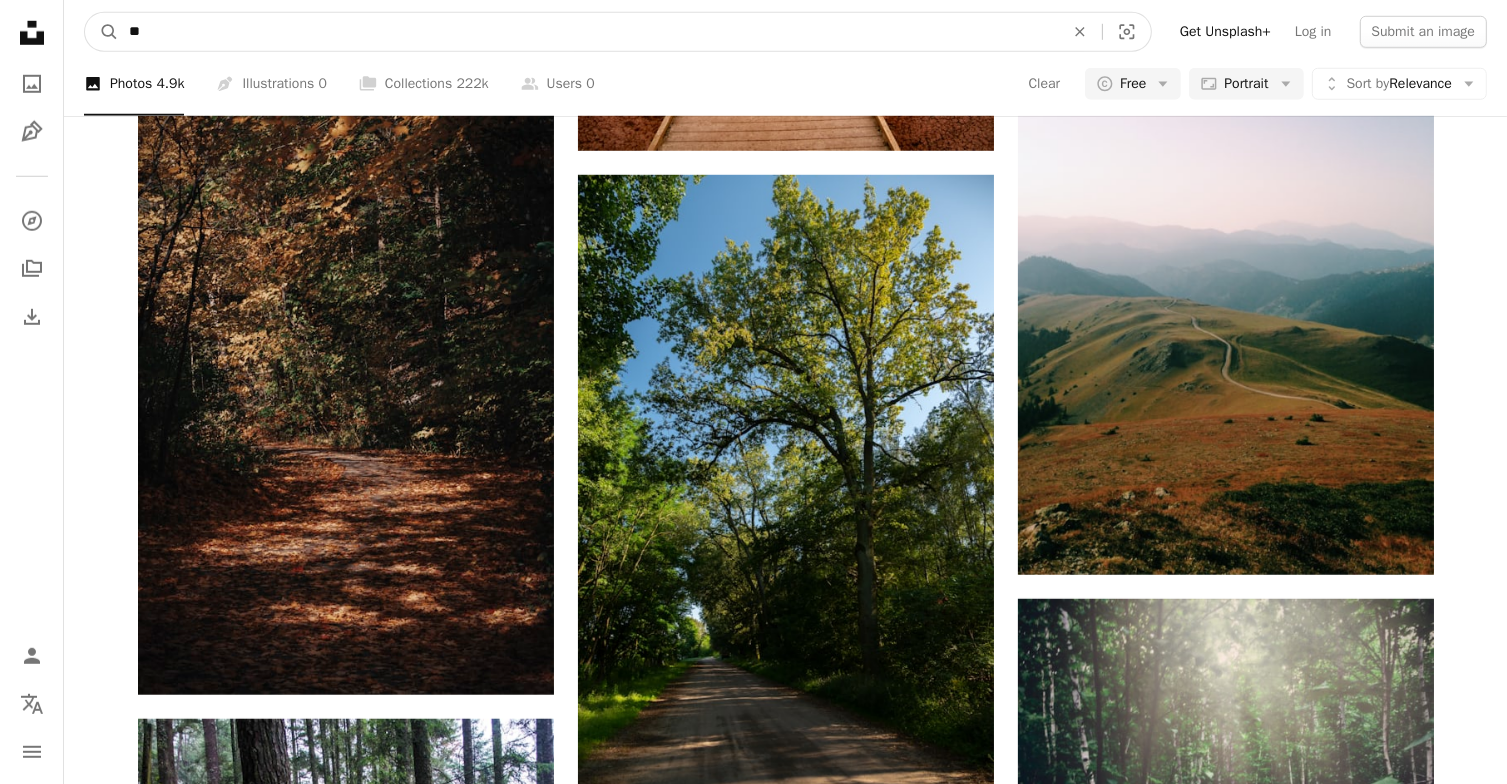 type on "*" 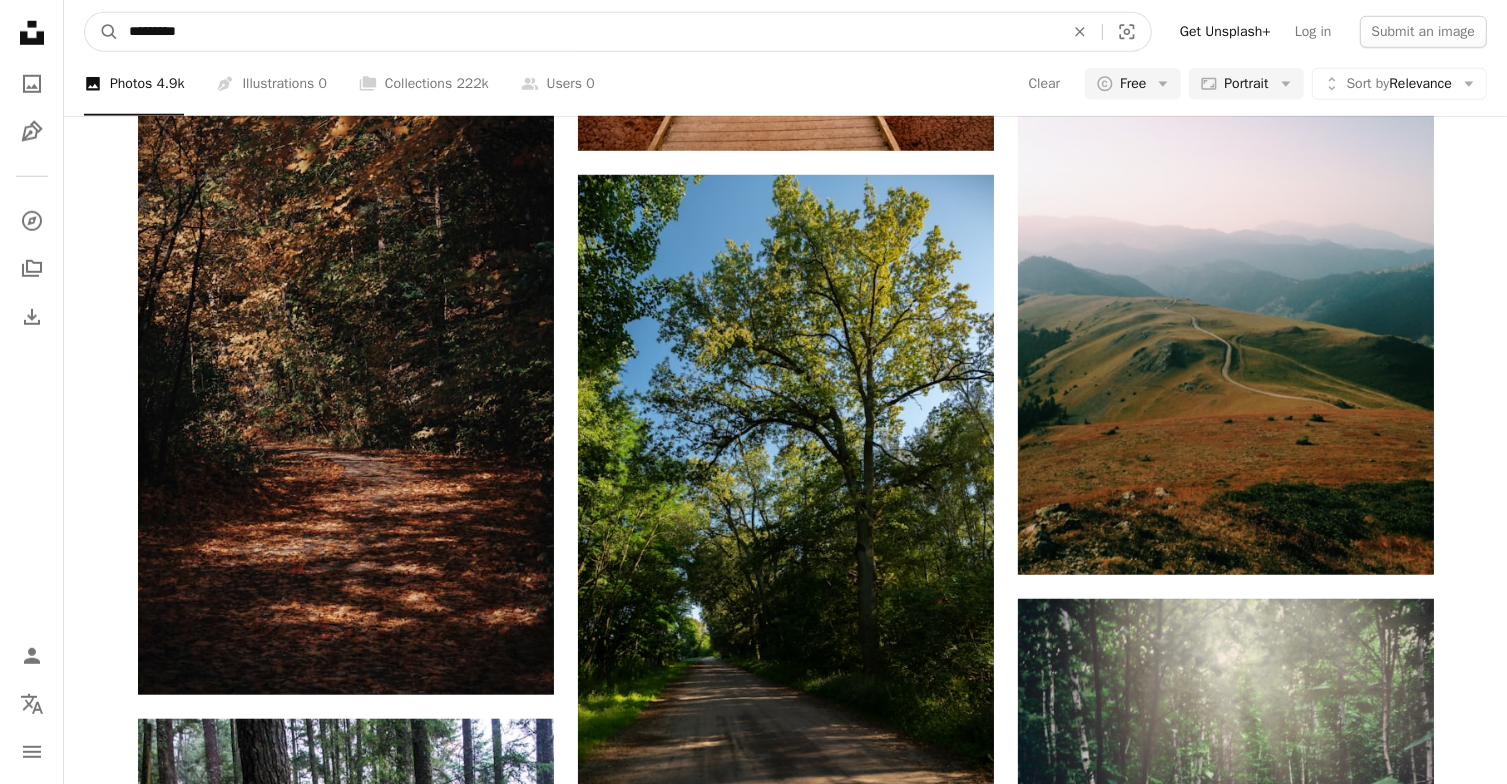type on "**********" 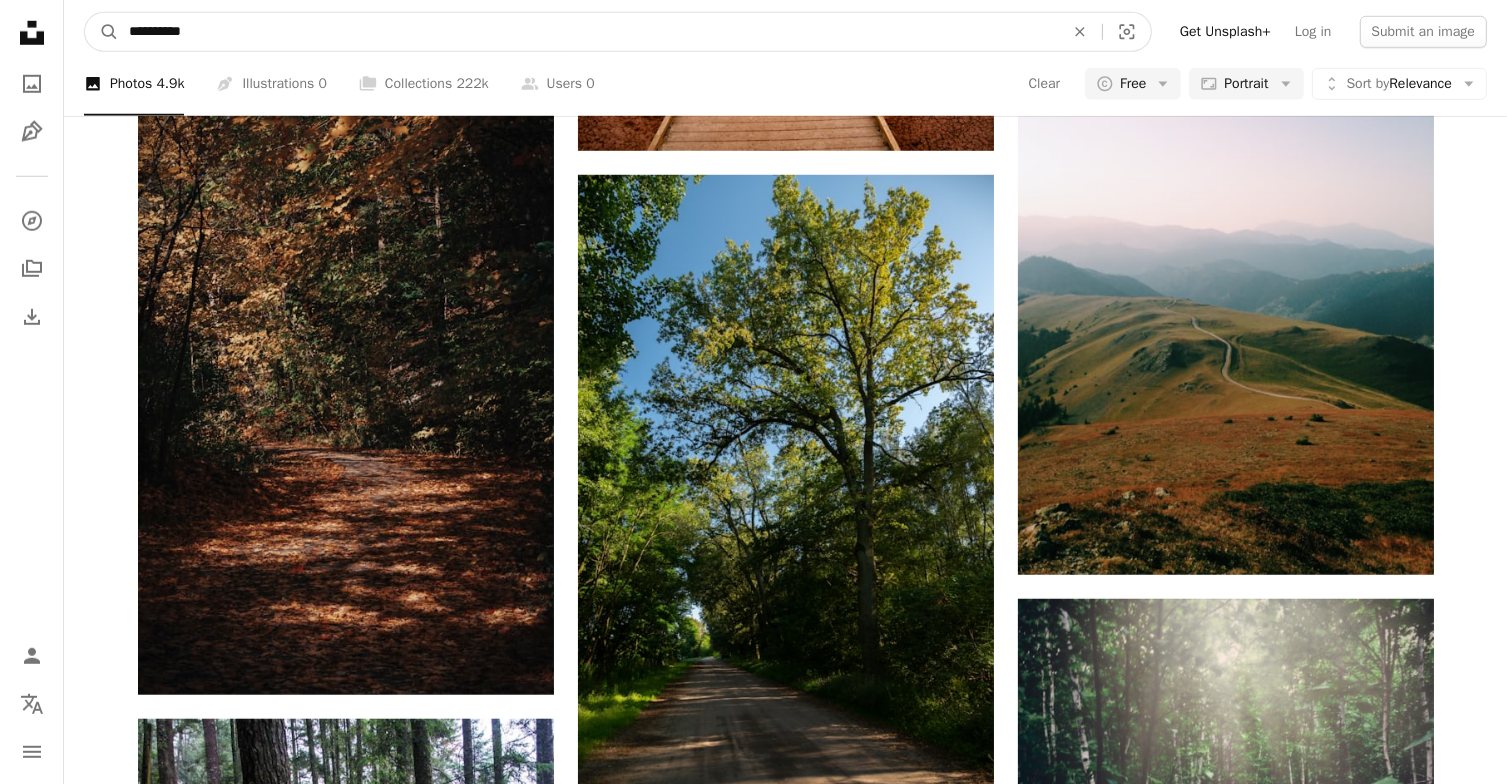 click on "A magnifying glass" at bounding box center (102, 32) 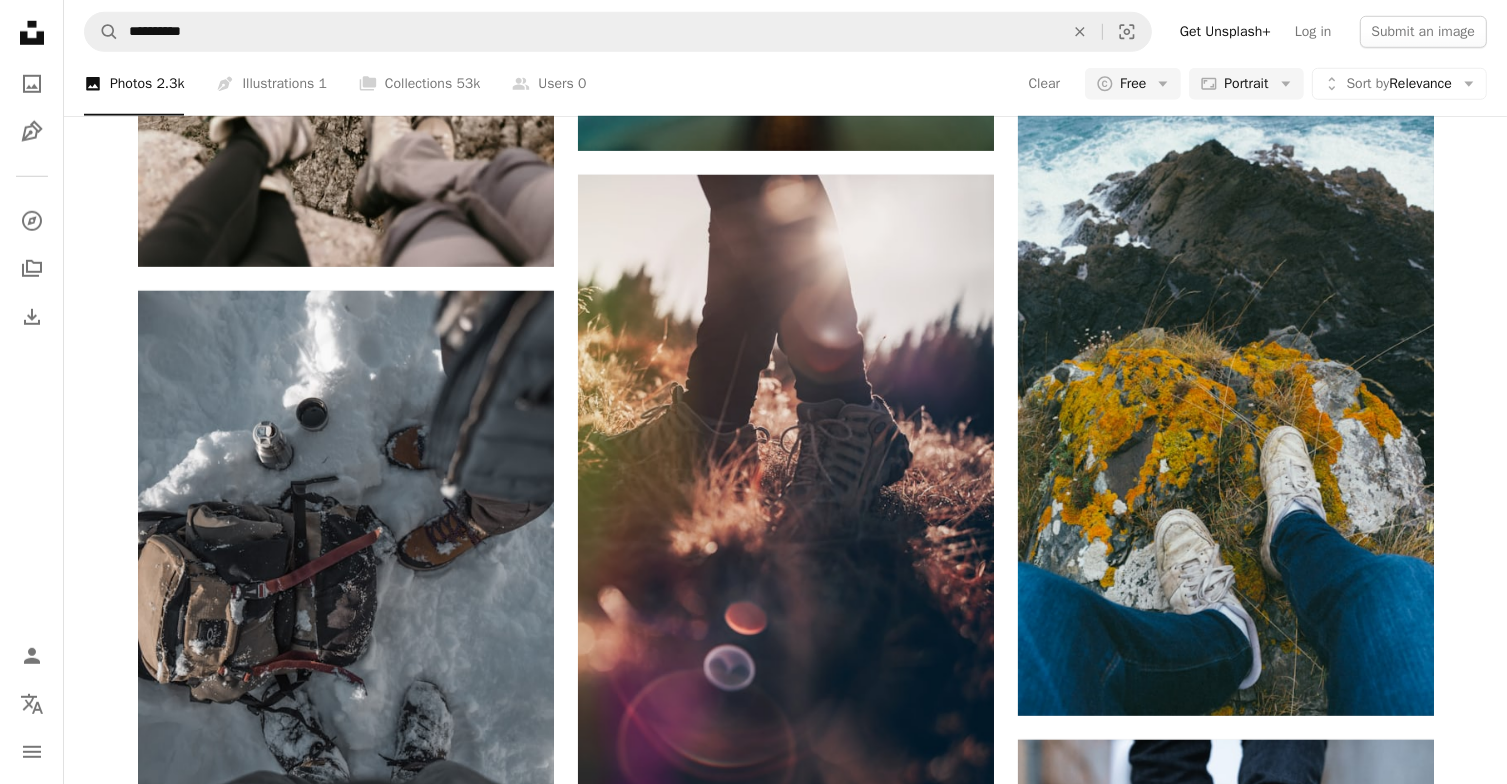 scroll, scrollTop: 4902, scrollLeft: 0, axis: vertical 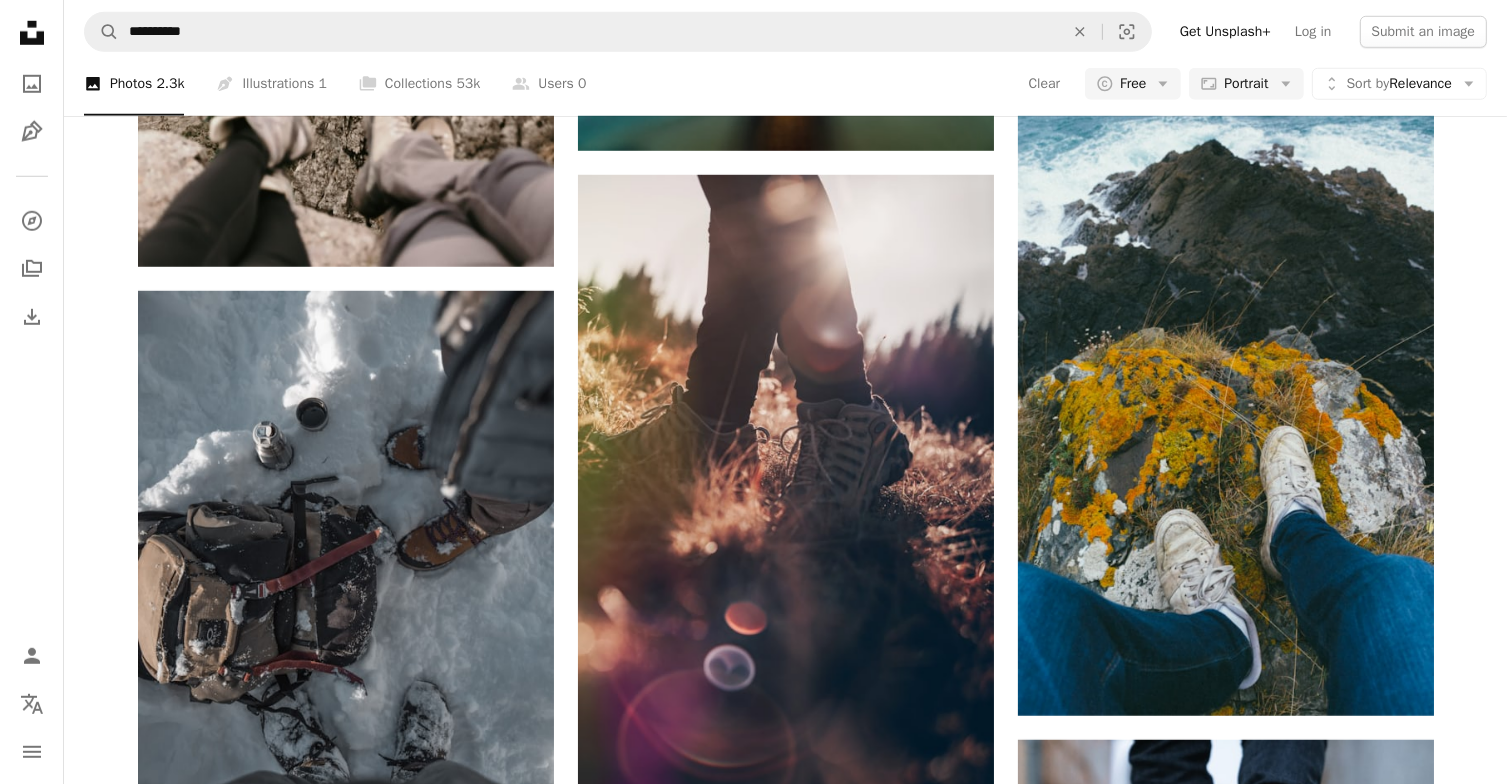 click on "Load more" at bounding box center [786, 3862] 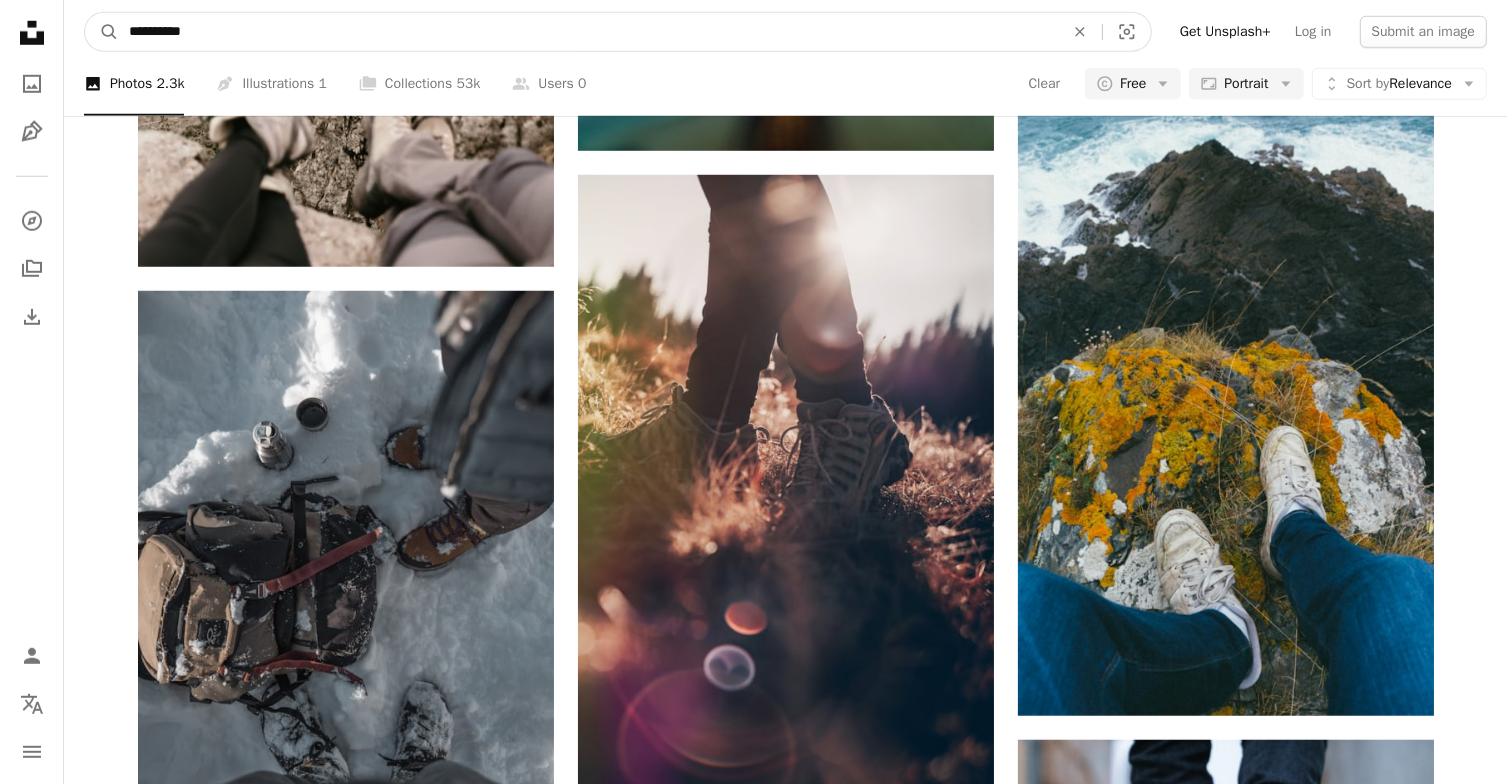 click on "**********" at bounding box center (588, 32) 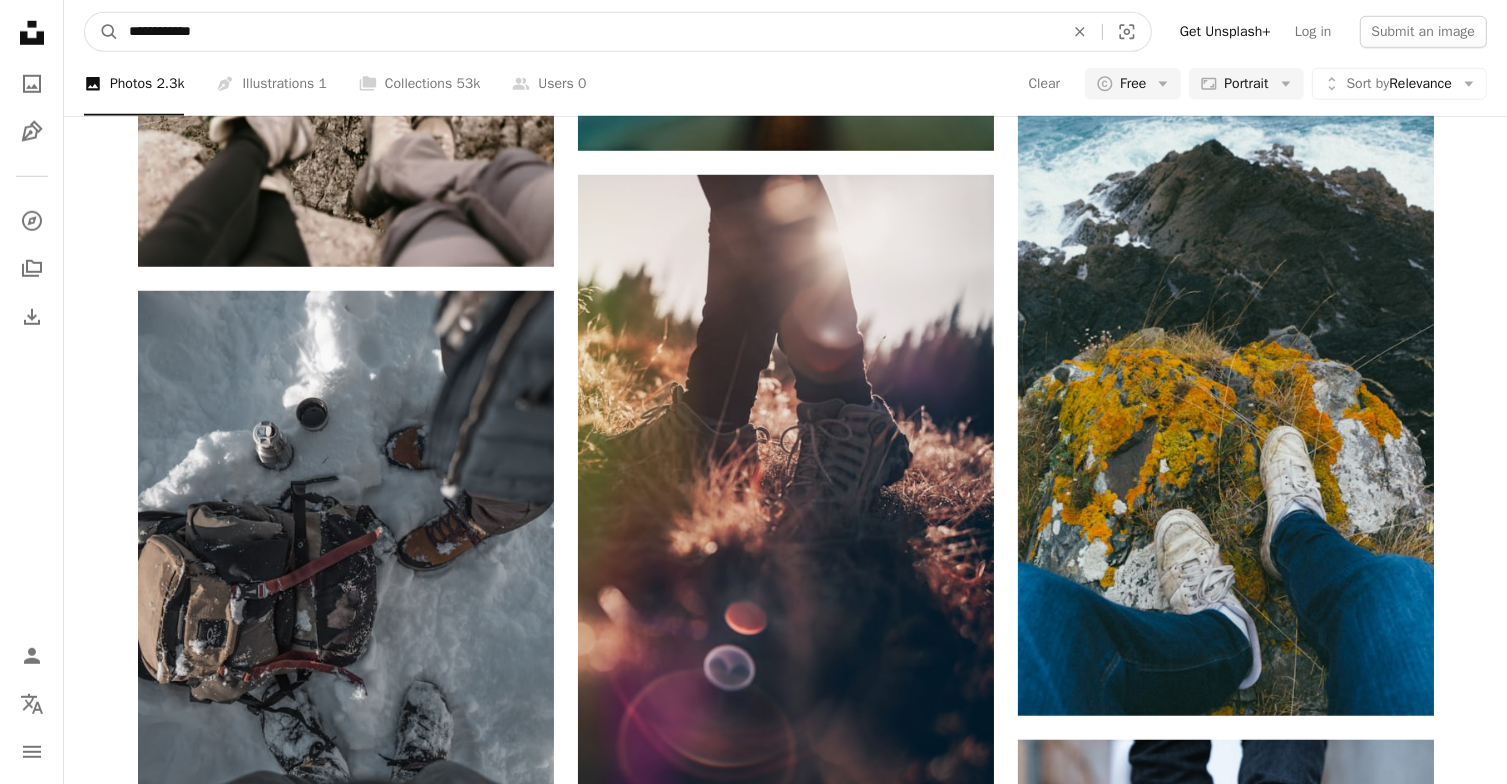 type on "**********" 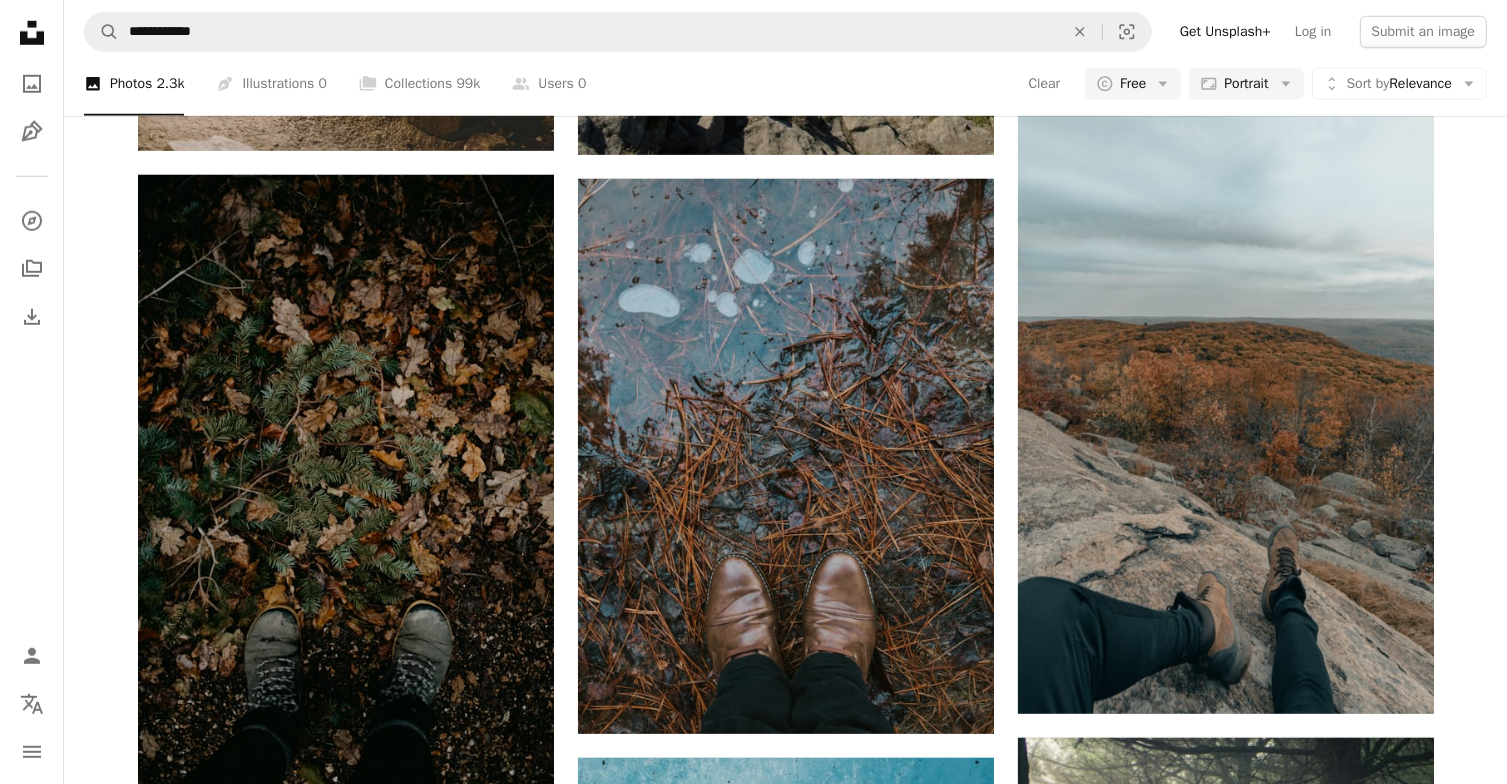 scroll, scrollTop: 5048, scrollLeft: 0, axis: vertical 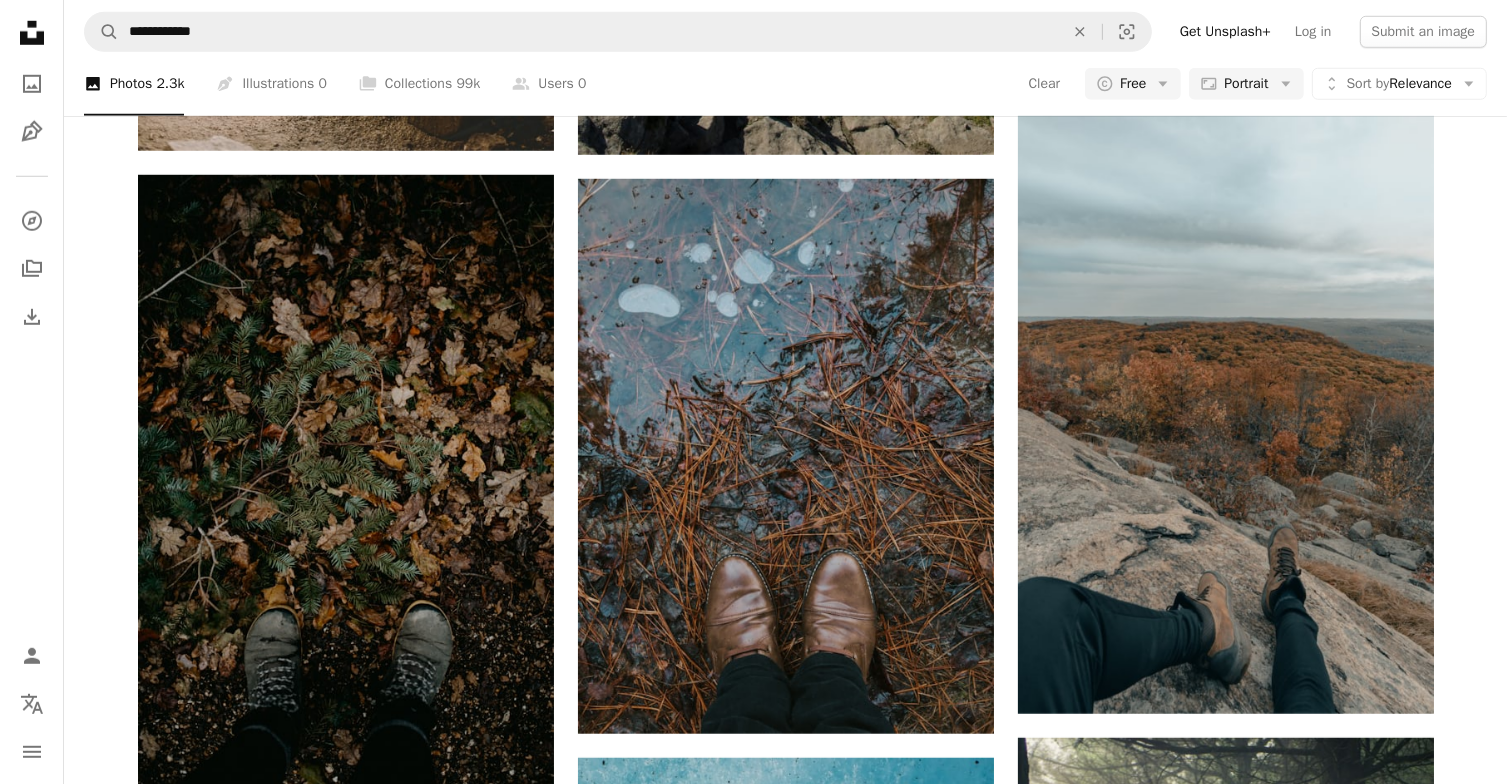 click on "Load more" at bounding box center (786, 3775) 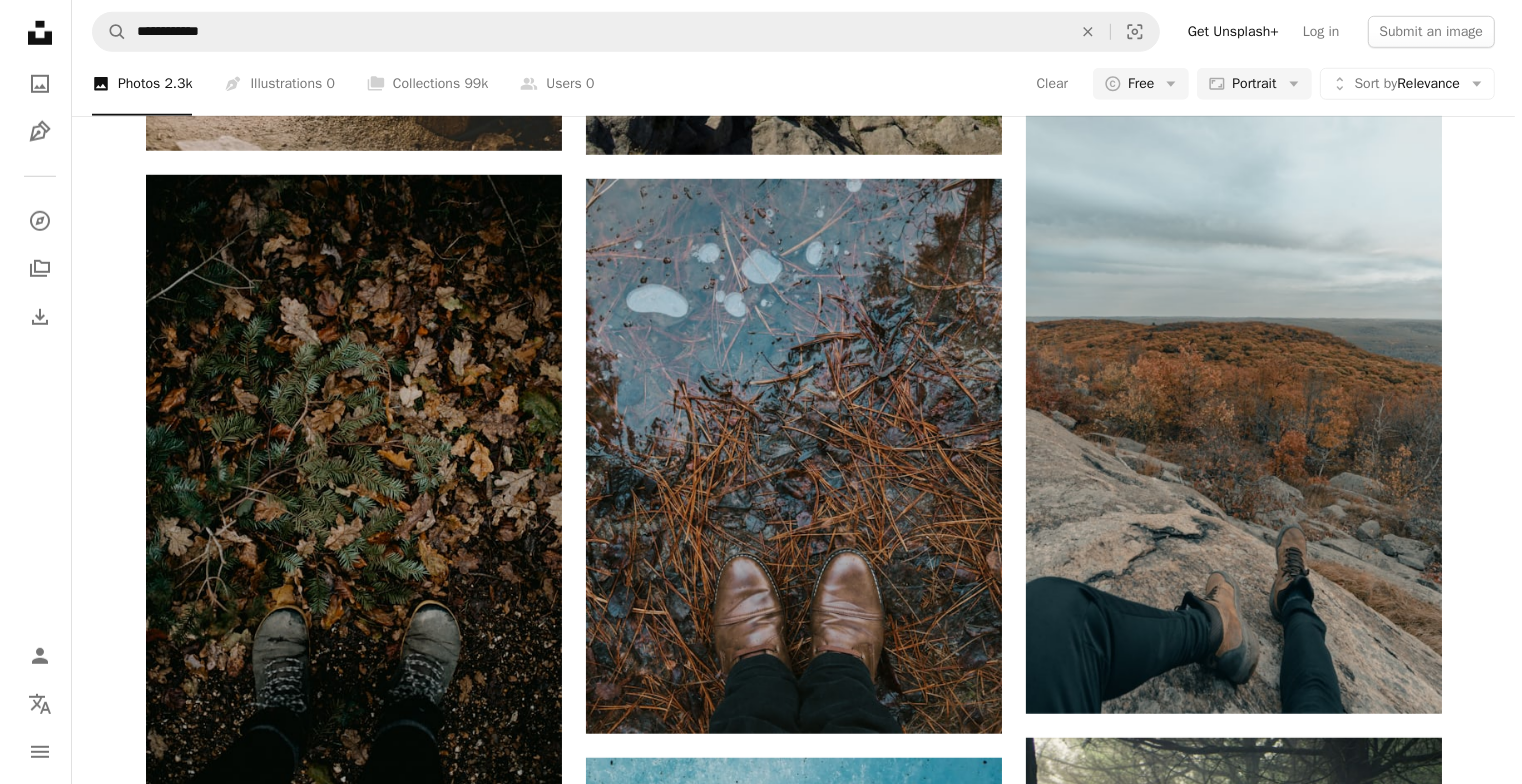 scroll, scrollTop: 14117, scrollLeft: 0, axis: vertical 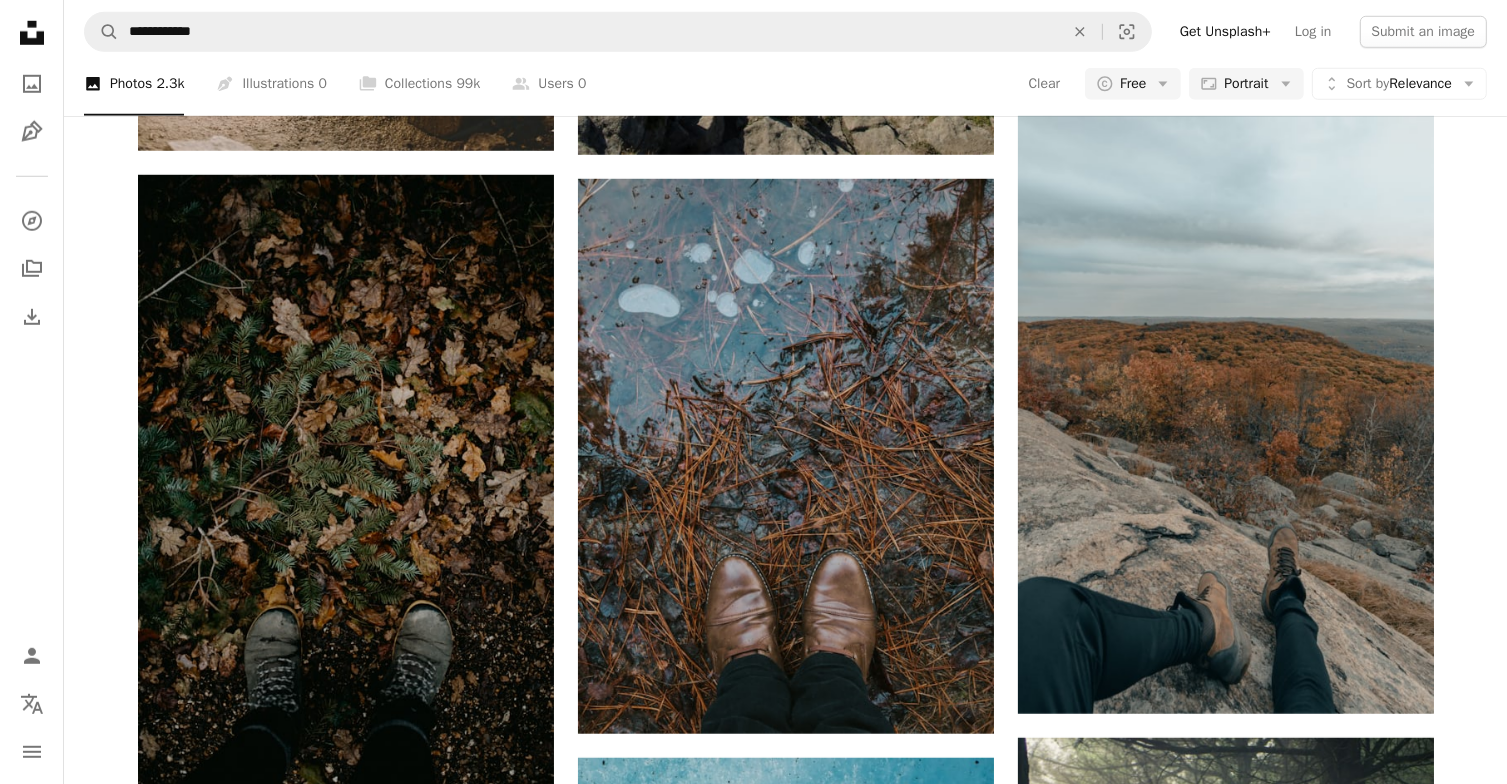click at bounding box center (346, 12660) 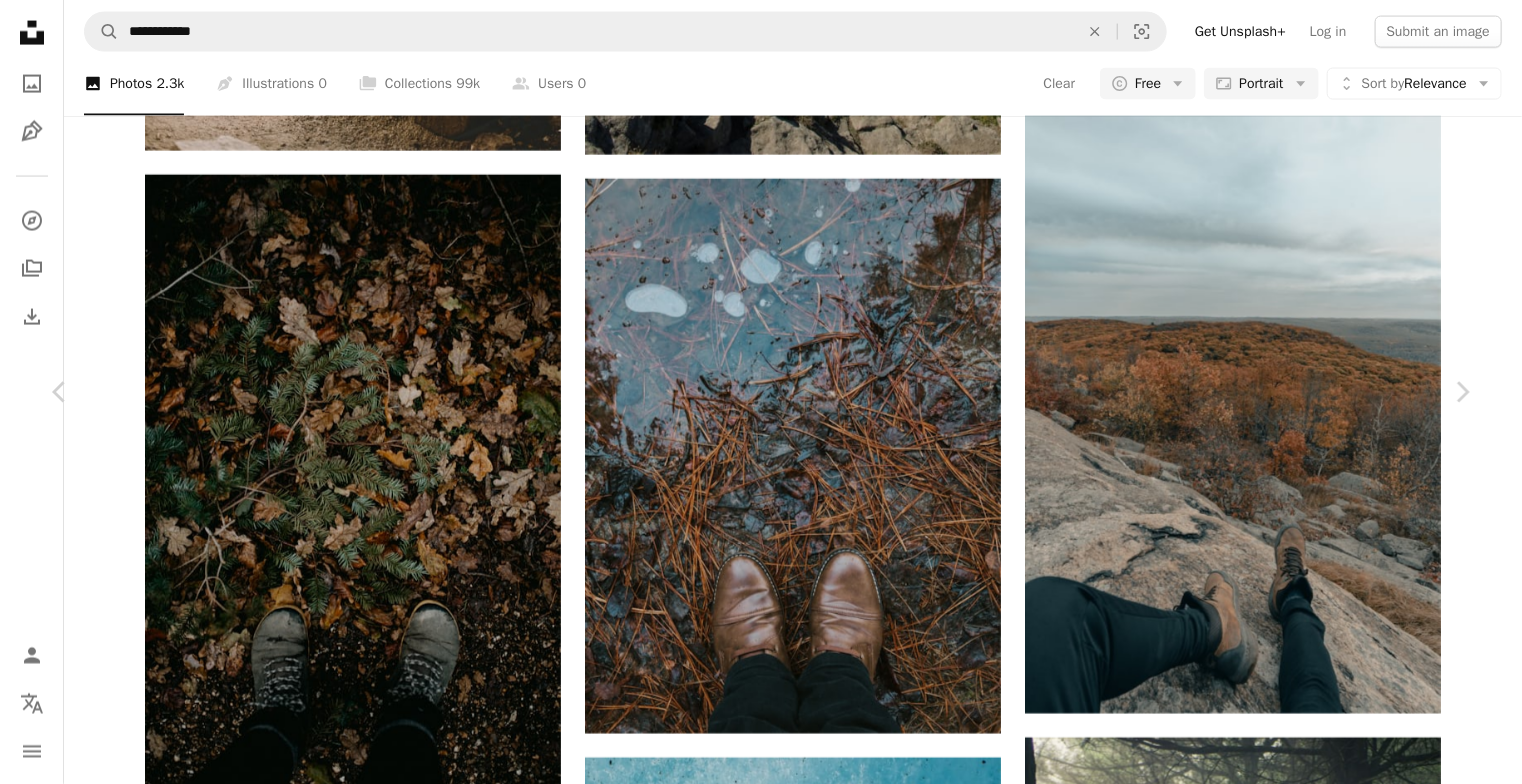 scroll, scrollTop: 8095, scrollLeft: 0, axis: vertical 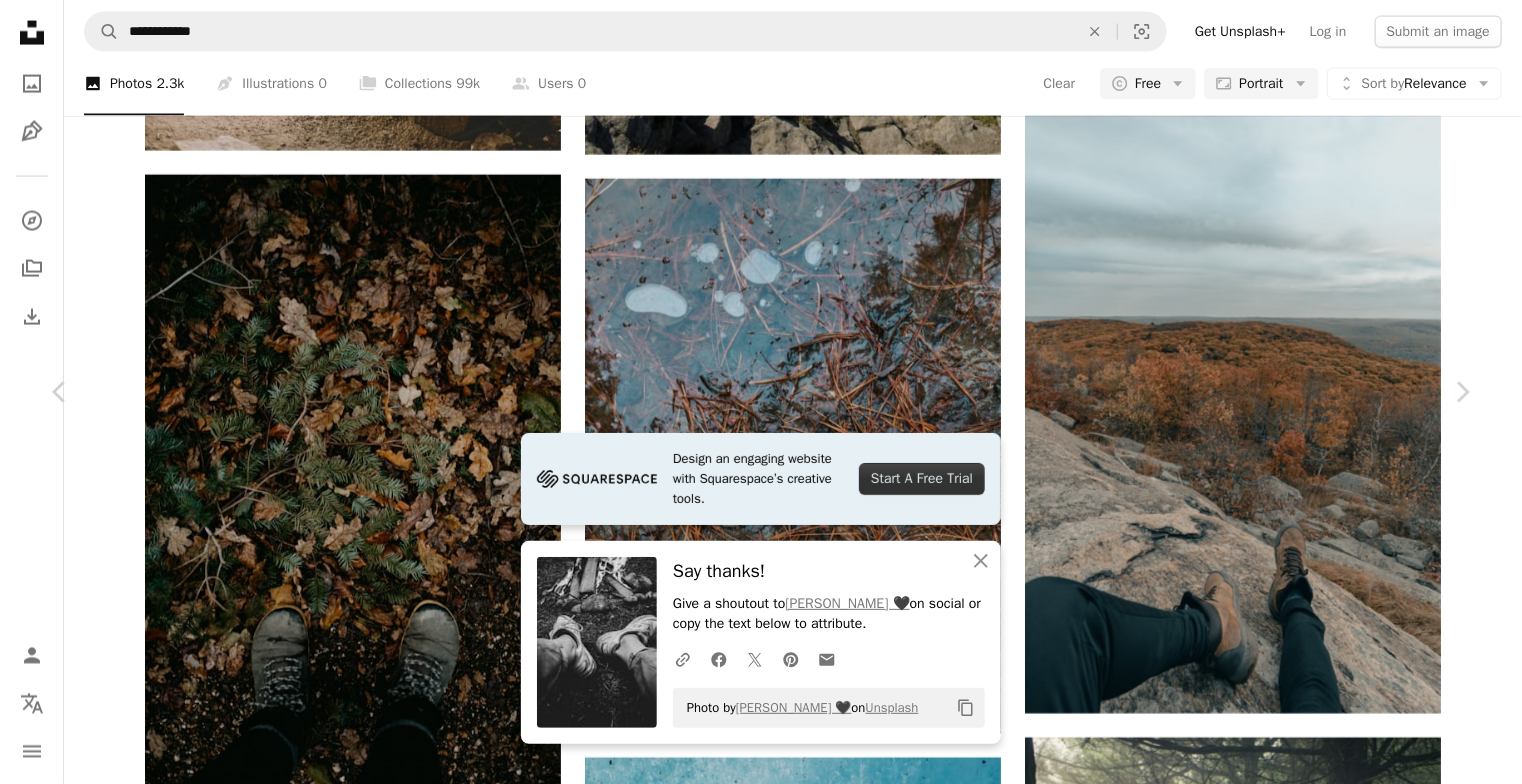 click at bounding box center (1170, 16859) 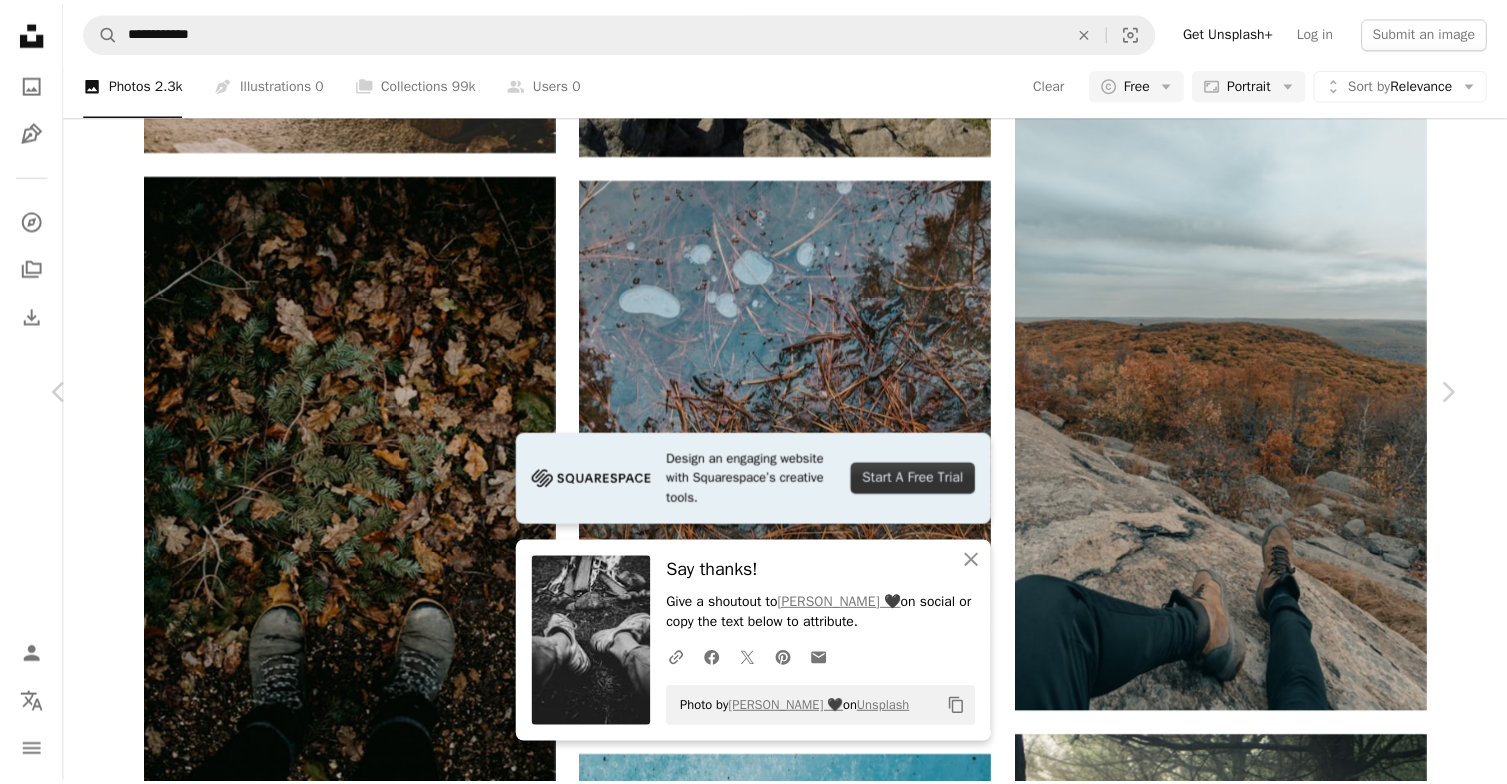 scroll, scrollTop: 0, scrollLeft: 0, axis: both 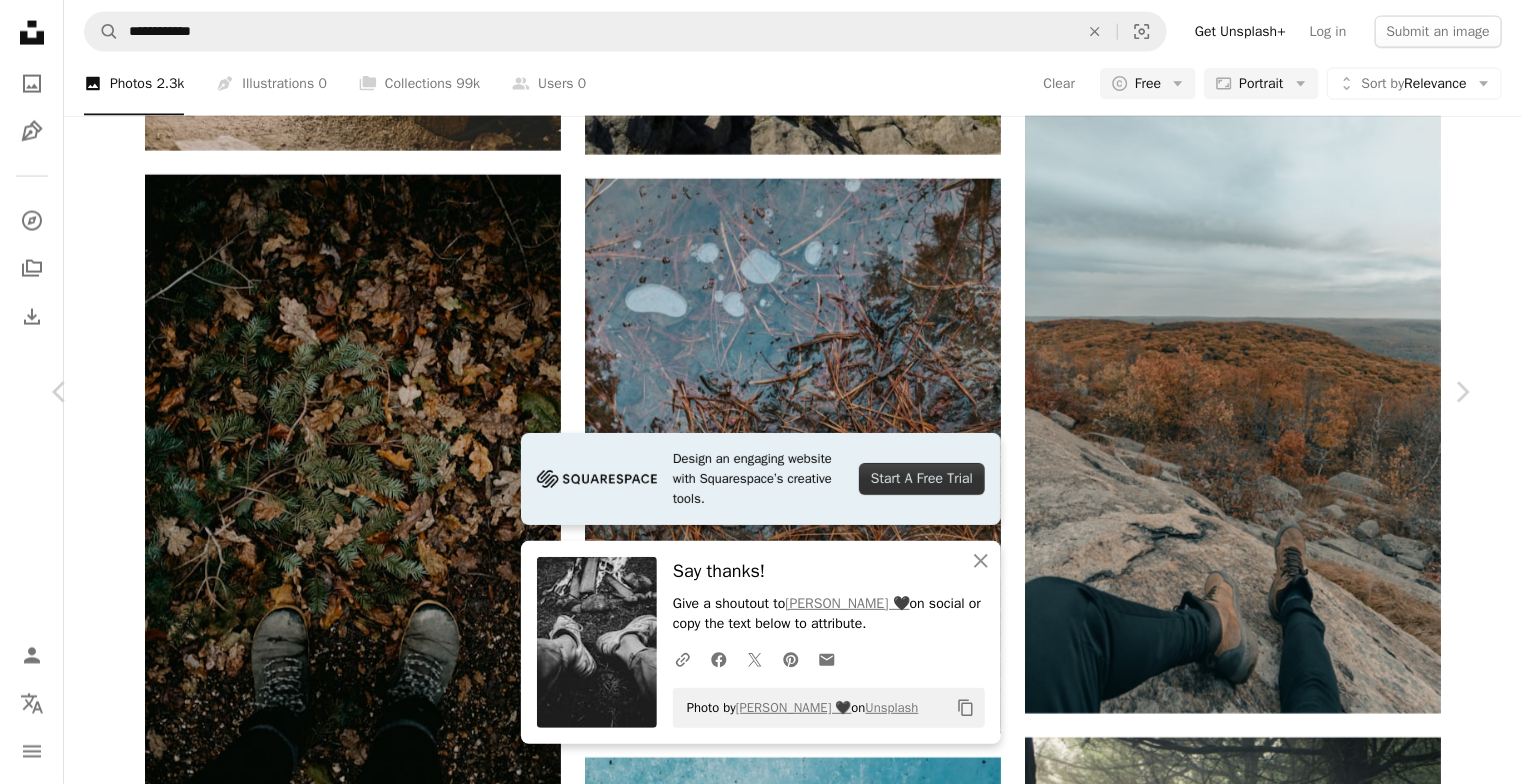 click on "An X shape" at bounding box center [20, 20] 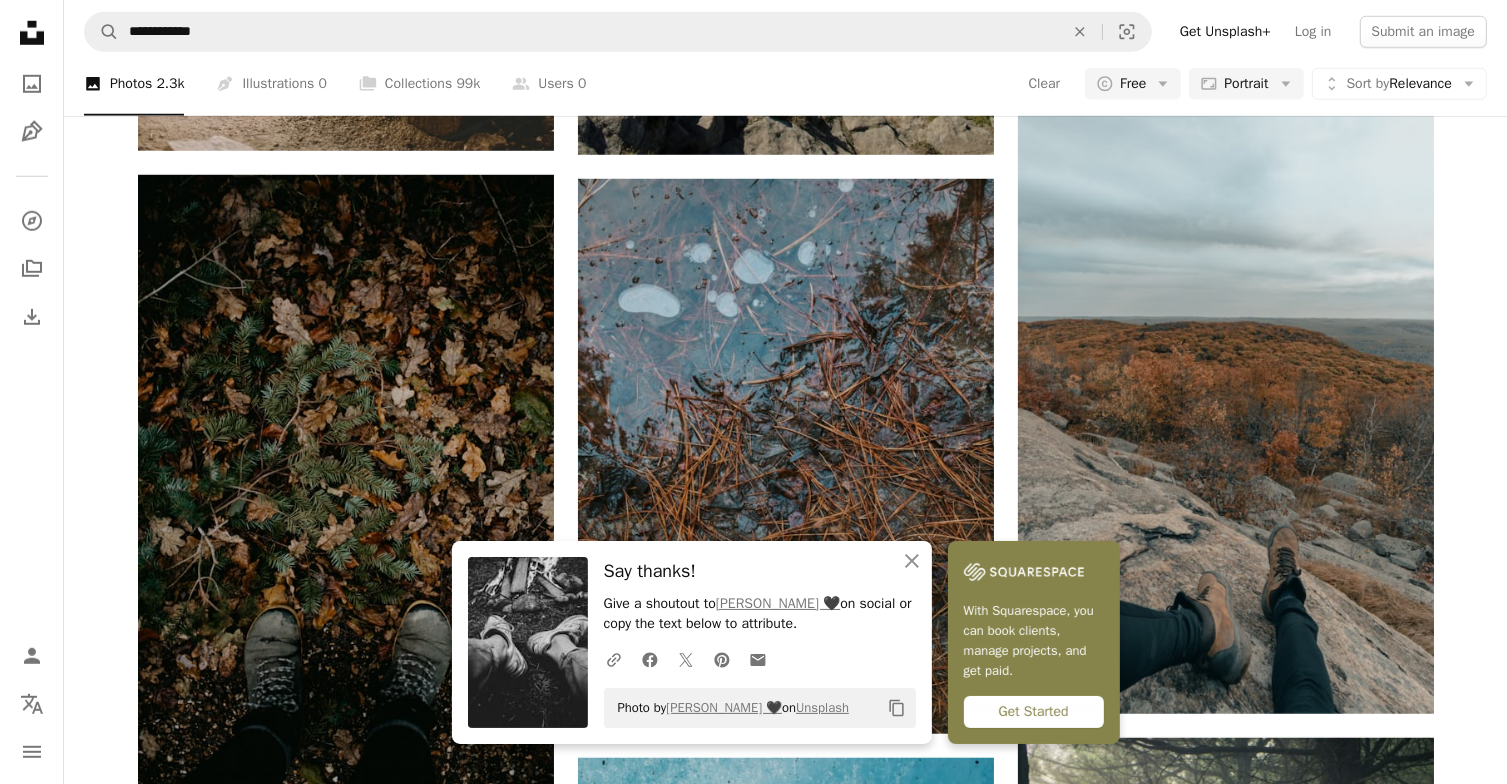 scroll, scrollTop: 14190, scrollLeft: 0, axis: vertical 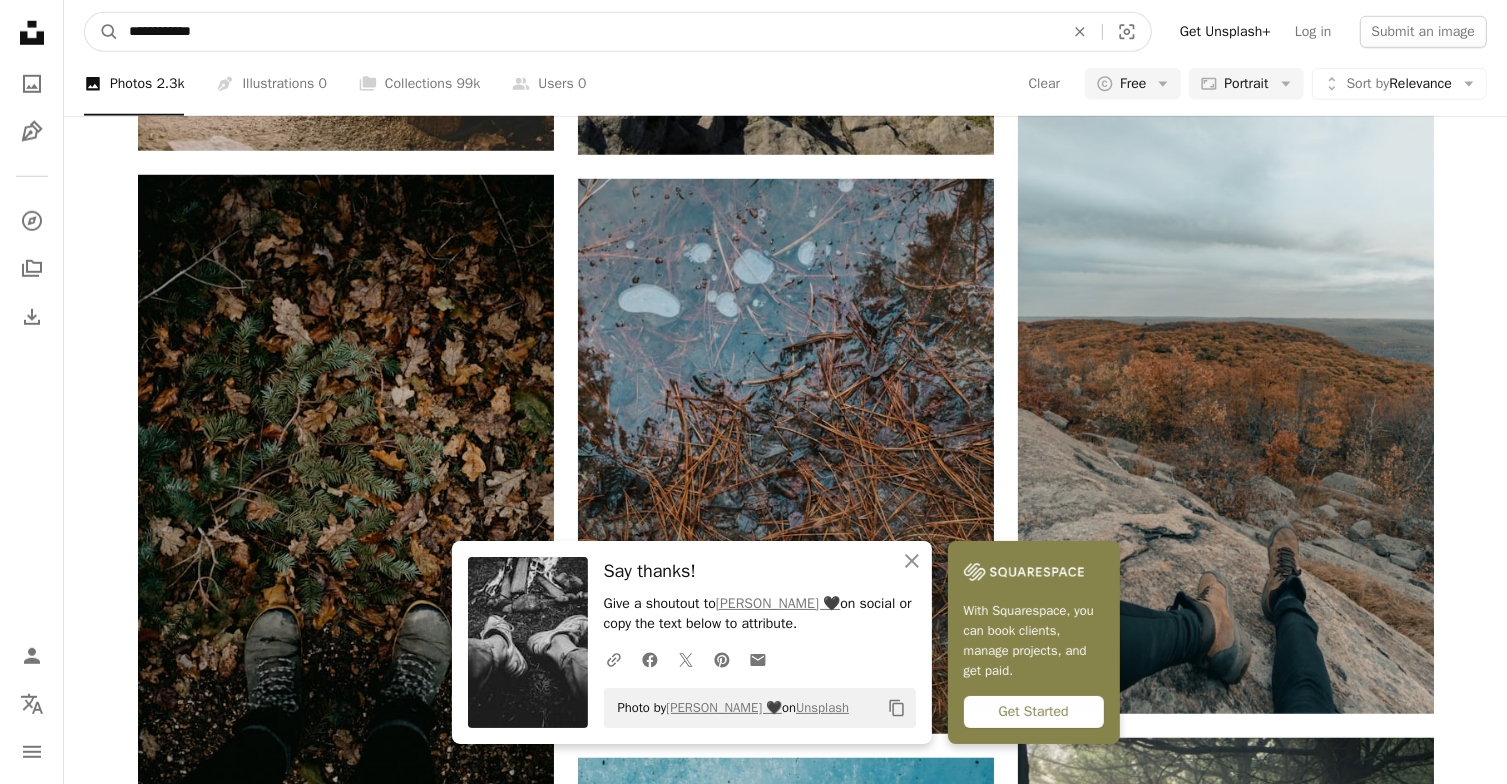 click on "**********" at bounding box center [588, 32] 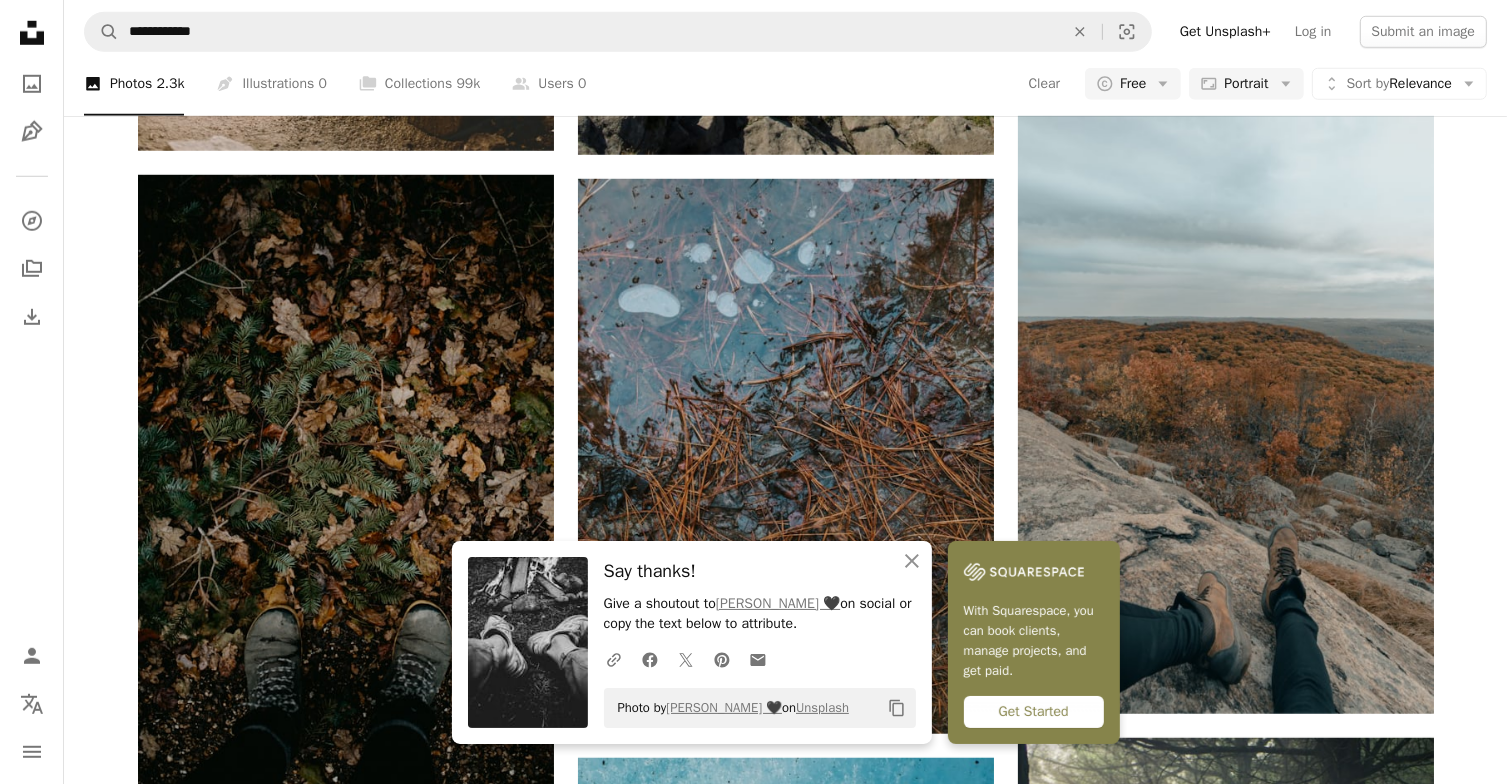 click on "A heart A plus sign [PERSON_NAME] Available for hire A checkmark inside of a circle Arrow pointing down A heart A plus sign [PERSON_NAME] Available for hire A checkmark inside of a circle Arrow pointing down A heart A plus sign [PERSON_NAME] Arrow pointing down A heart A plus sign [PERSON_NAME] Arrow pointing down A heart A plus sign [PERSON_NAME] Arrow pointing down A heart A plus sign [PERSON_NAME] Arrow pointing down A heart A plus sign [PERSON_NAME] Available for hire A checkmark inside of a circle Arrow pointing down A heart A plus sign [PERSON_NAME] Available for hire A checkmark inside of a circle Arrow pointing down A heart A plus sign [PERSON_NAME] Available for hire A checkmark inside of a circle Arrow pointing down A heart A plus sign [PERSON_NAME] Available for hire A checkmark inside of a circle Arrow pointing down –– ––– –––  –– ––– –  ––– –––  ––––  –   – –– –––  – – ––– –– –– –––– –– Sign Up A heart A plus sign" at bounding box center (786, 7720) 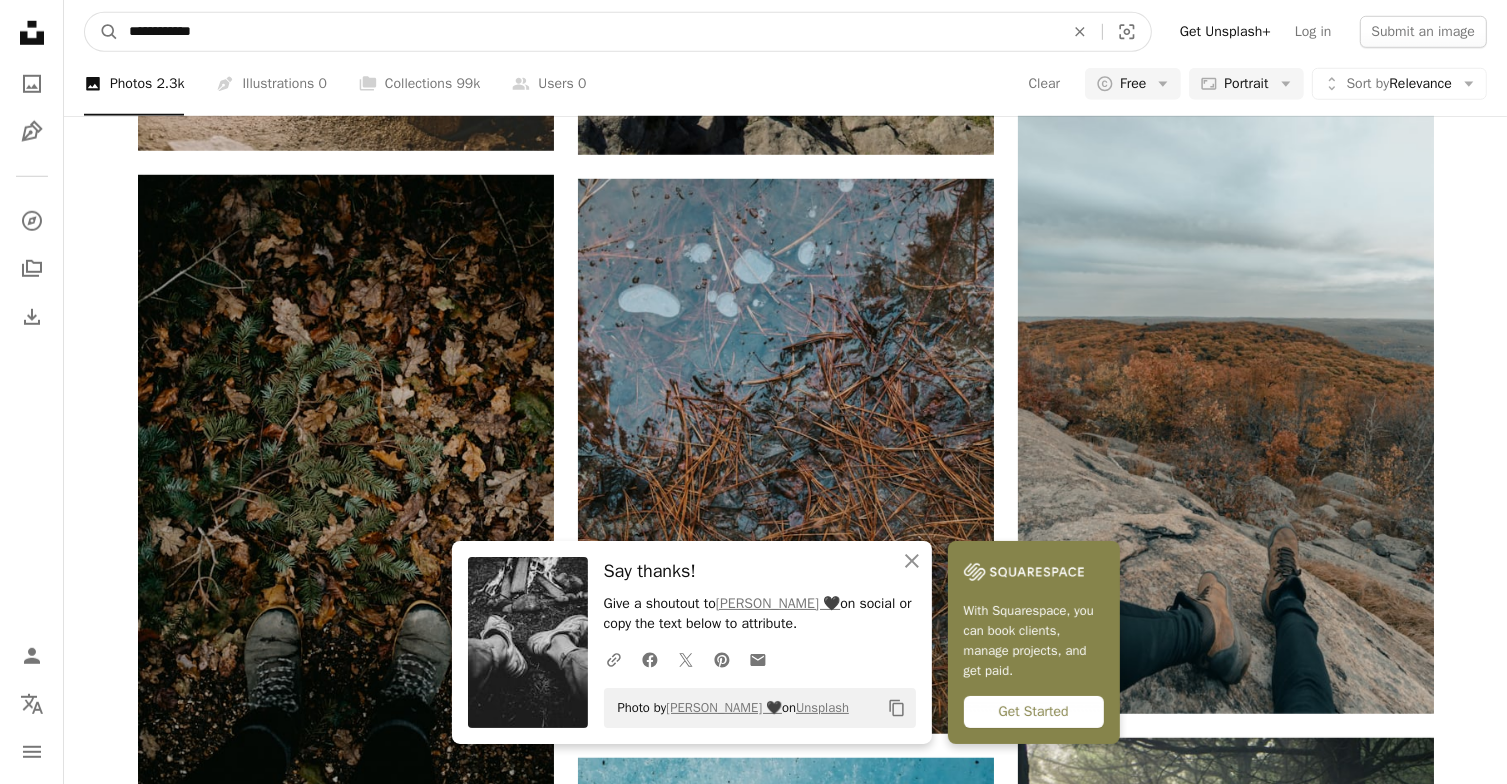 click on "**********" at bounding box center (588, 32) 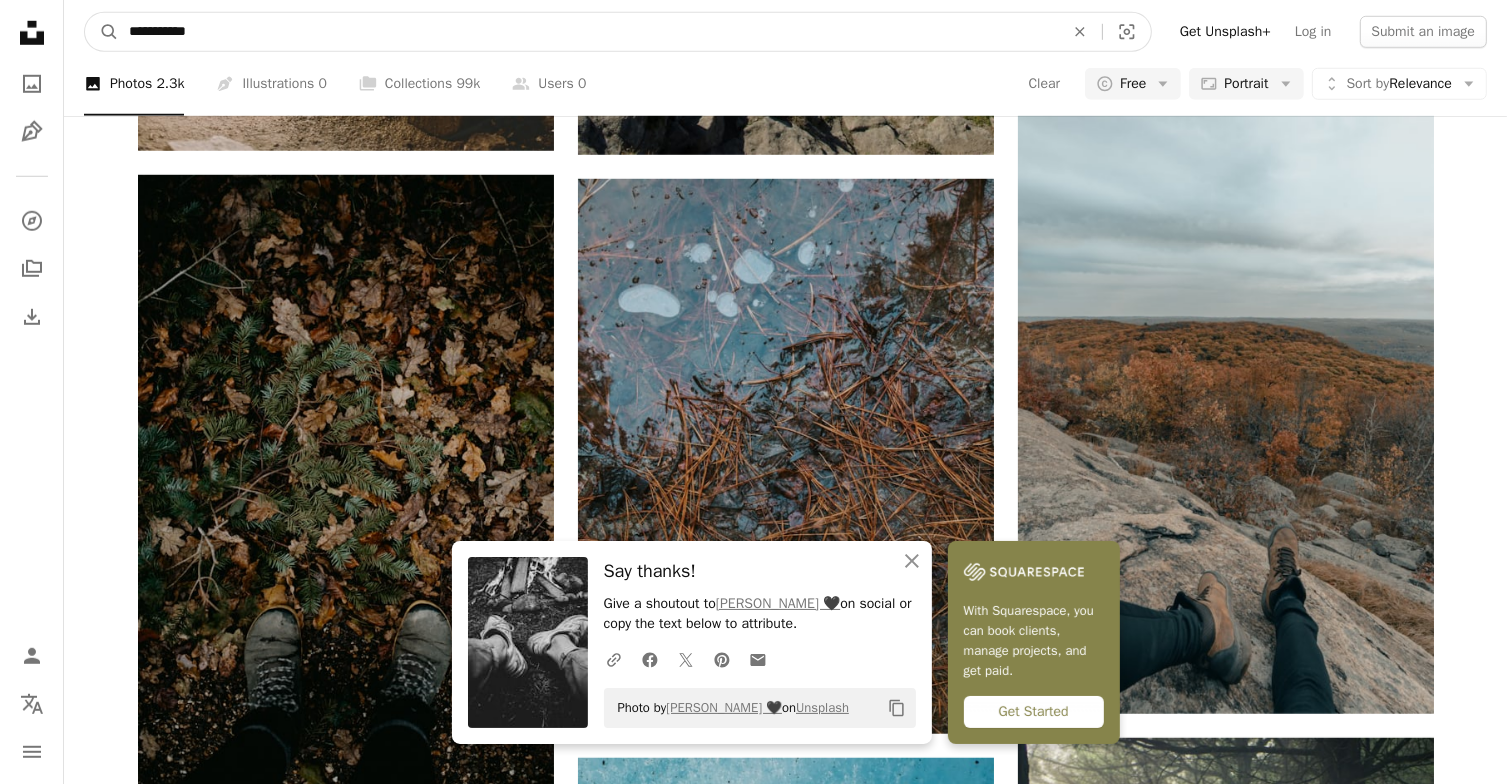click on "A magnifying glass" at bounding box center [102, 32] 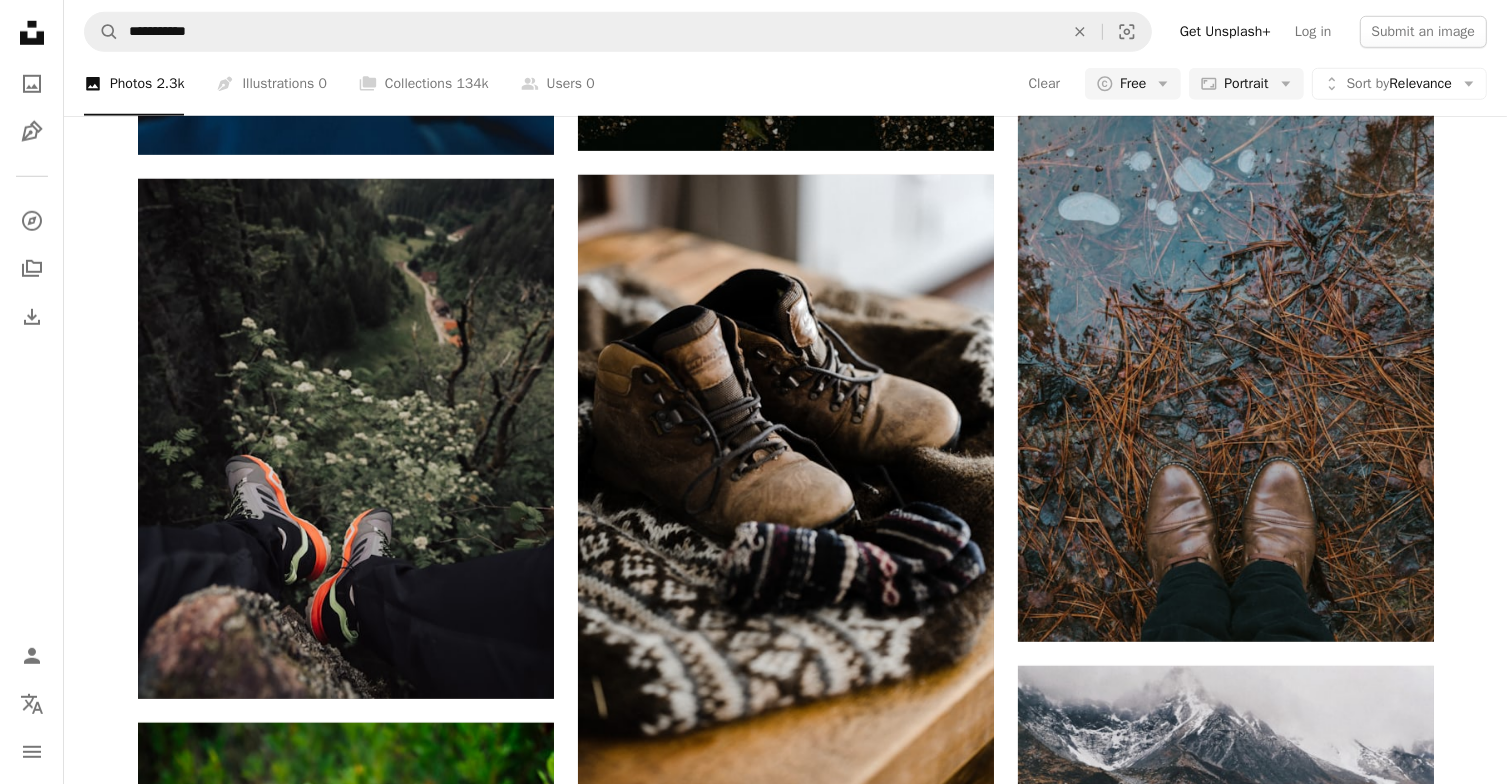 scroll, scrollTop: 320, scrollLeft: 0, axis: vertical 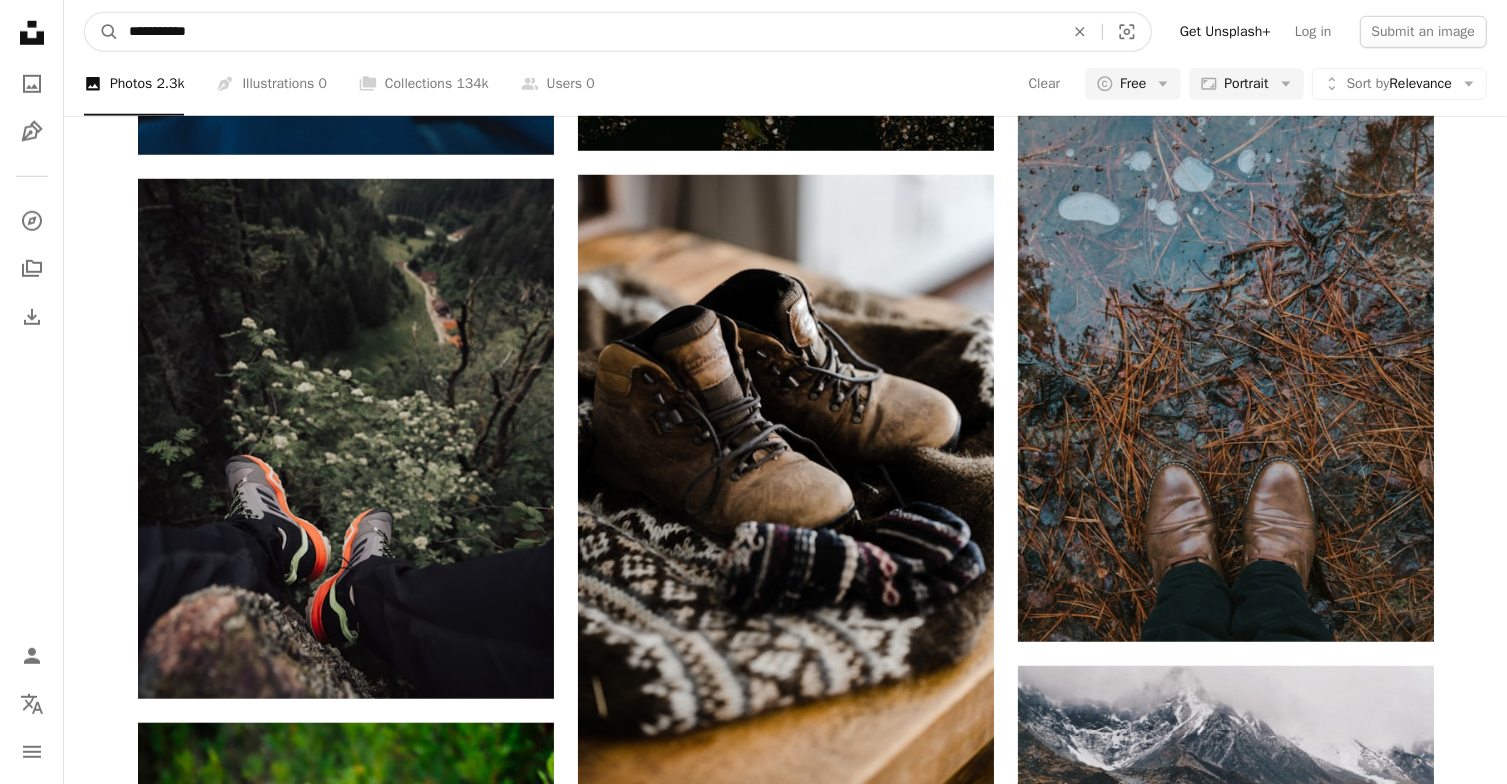 click on "**********" at bounding box center (588, 32) 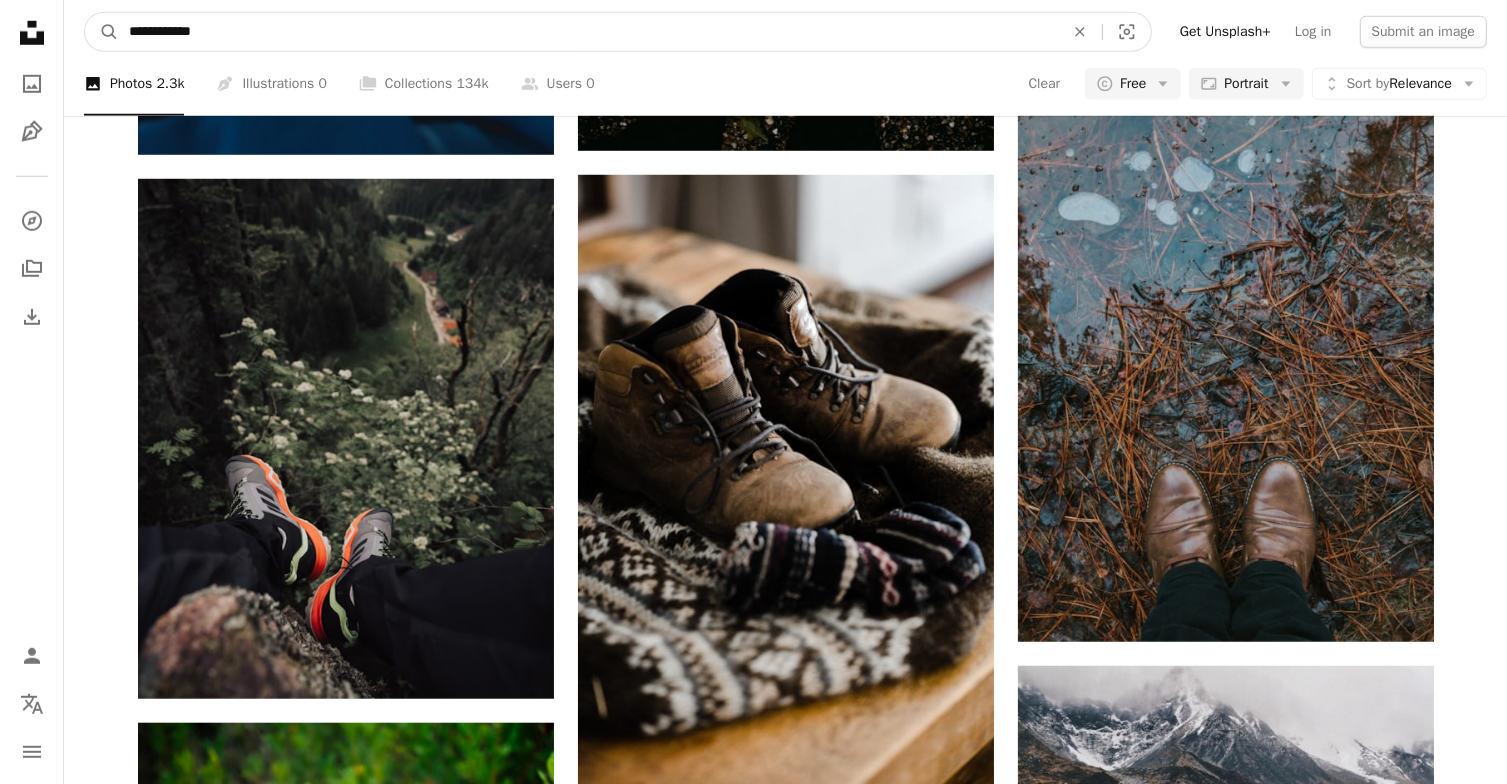 type on "**********" 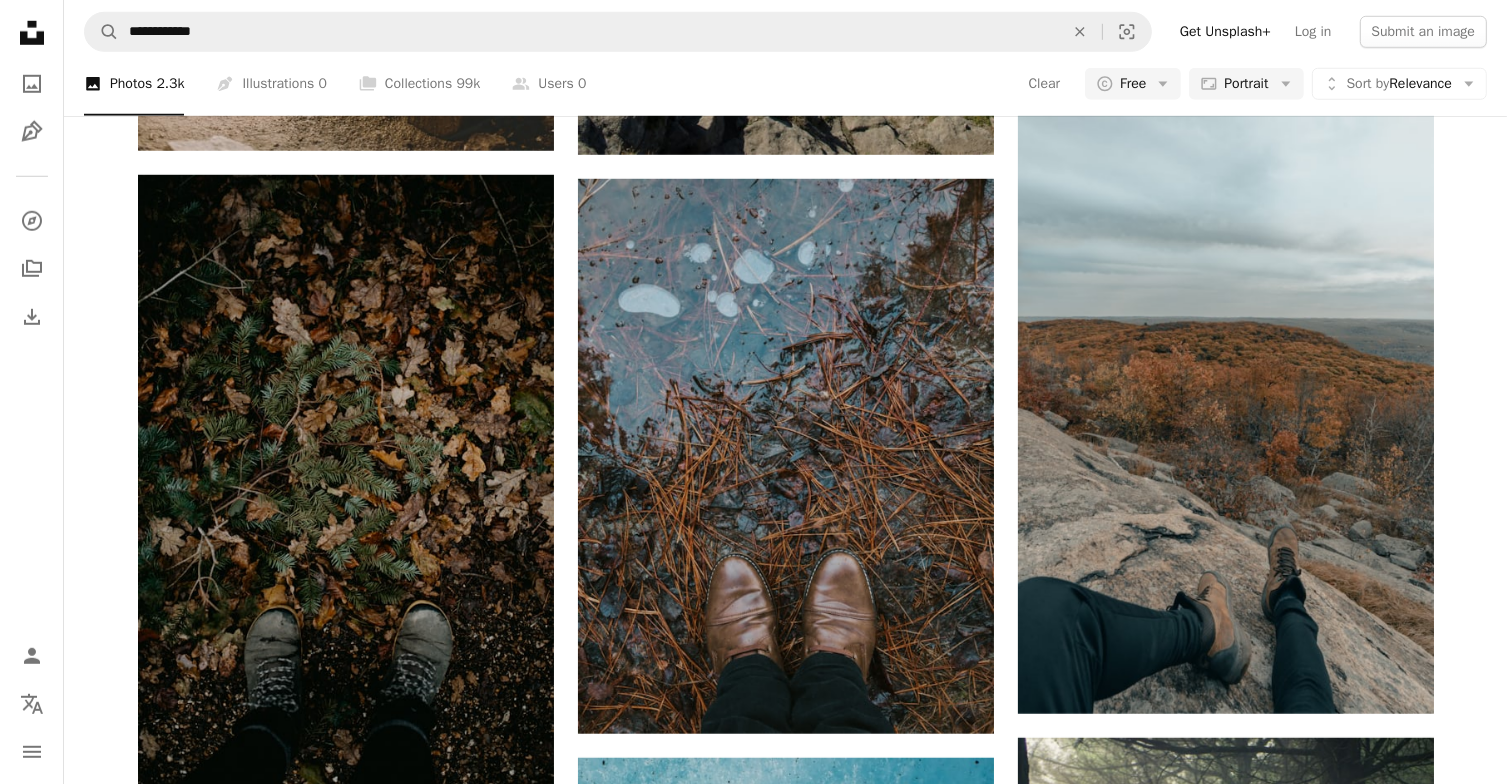 scroll, scrollTop: 0, scrollLeft: 0, axis: both 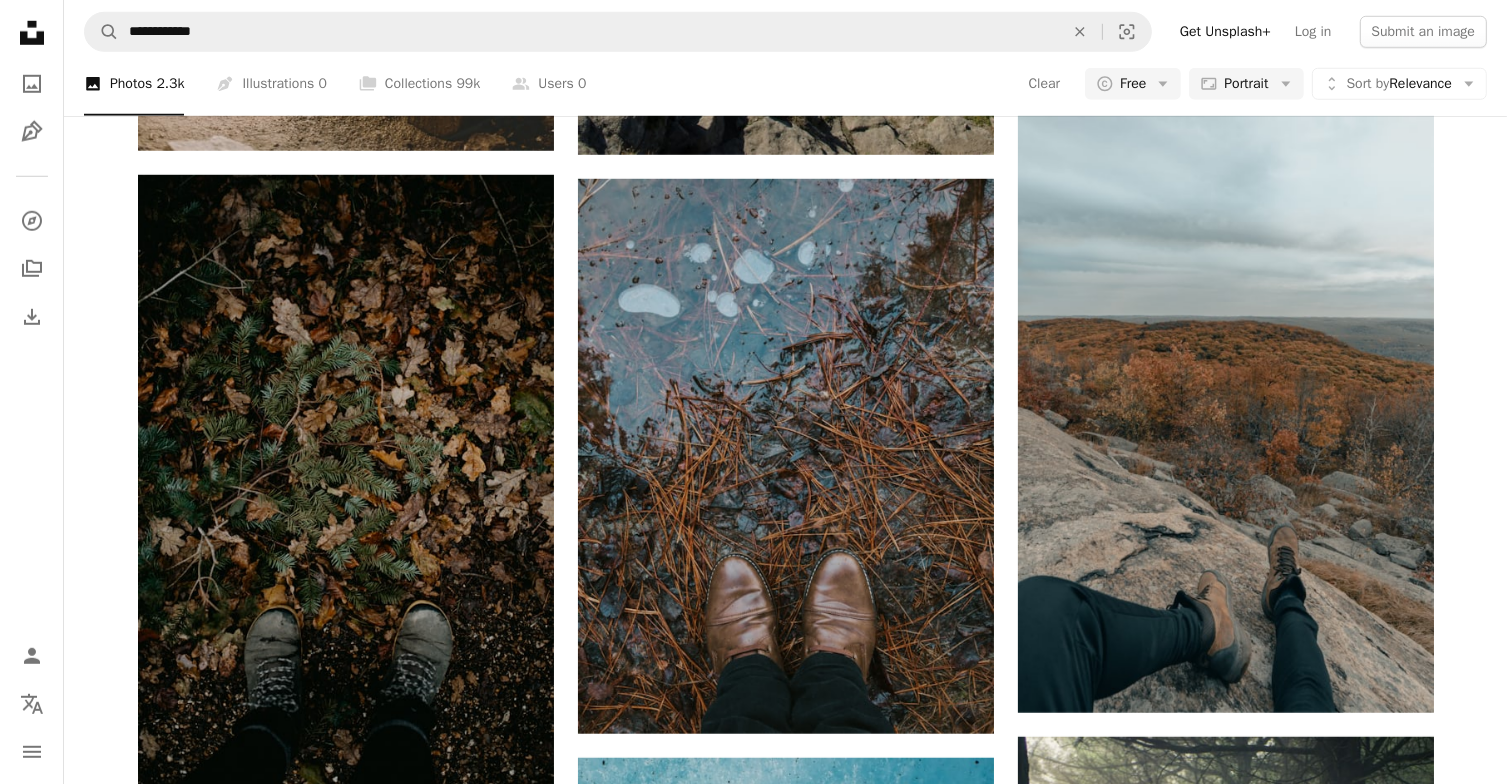 click at bounding box center (546, -1450) 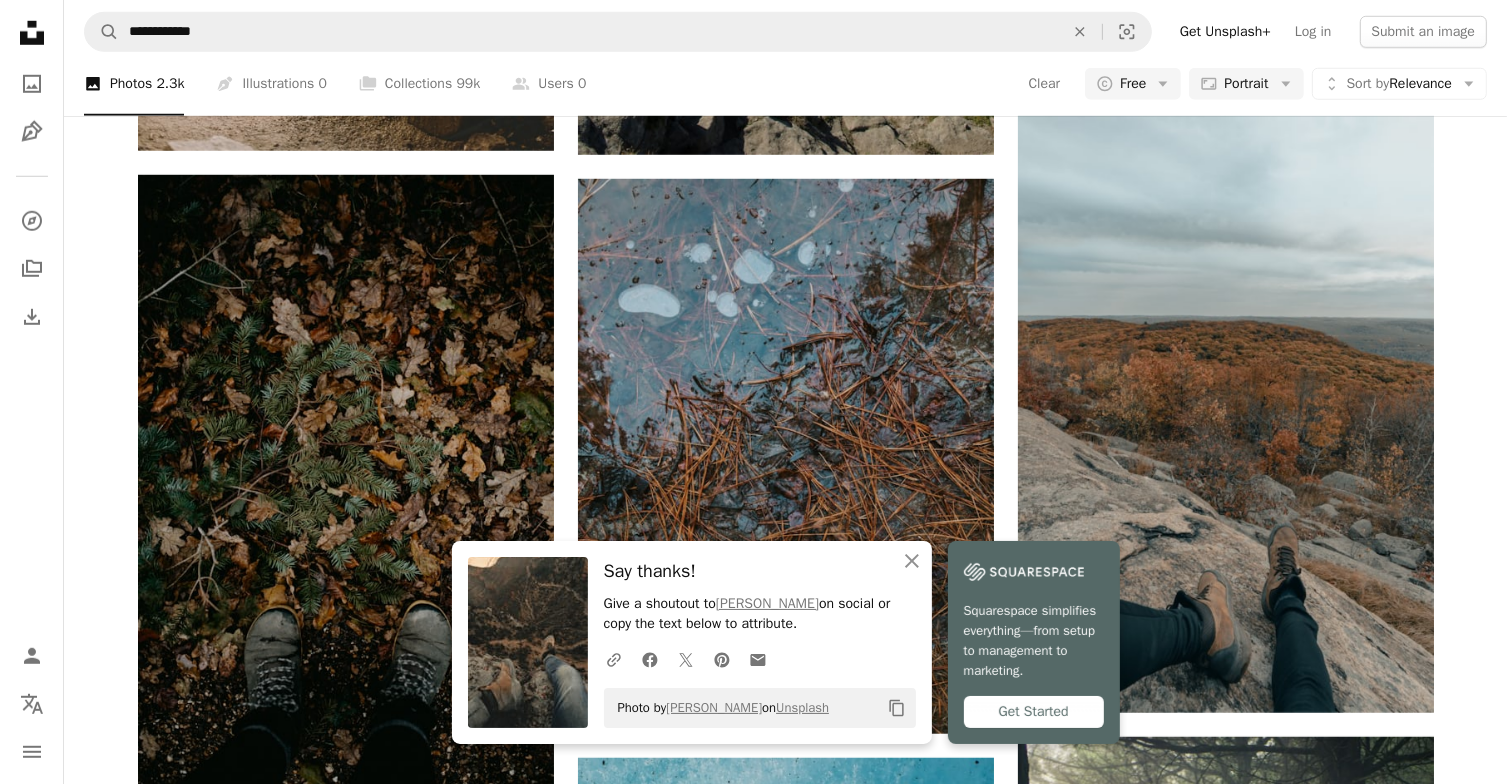 scroll, scrollTop: 791, scrollLeft: 0, axis: vertical 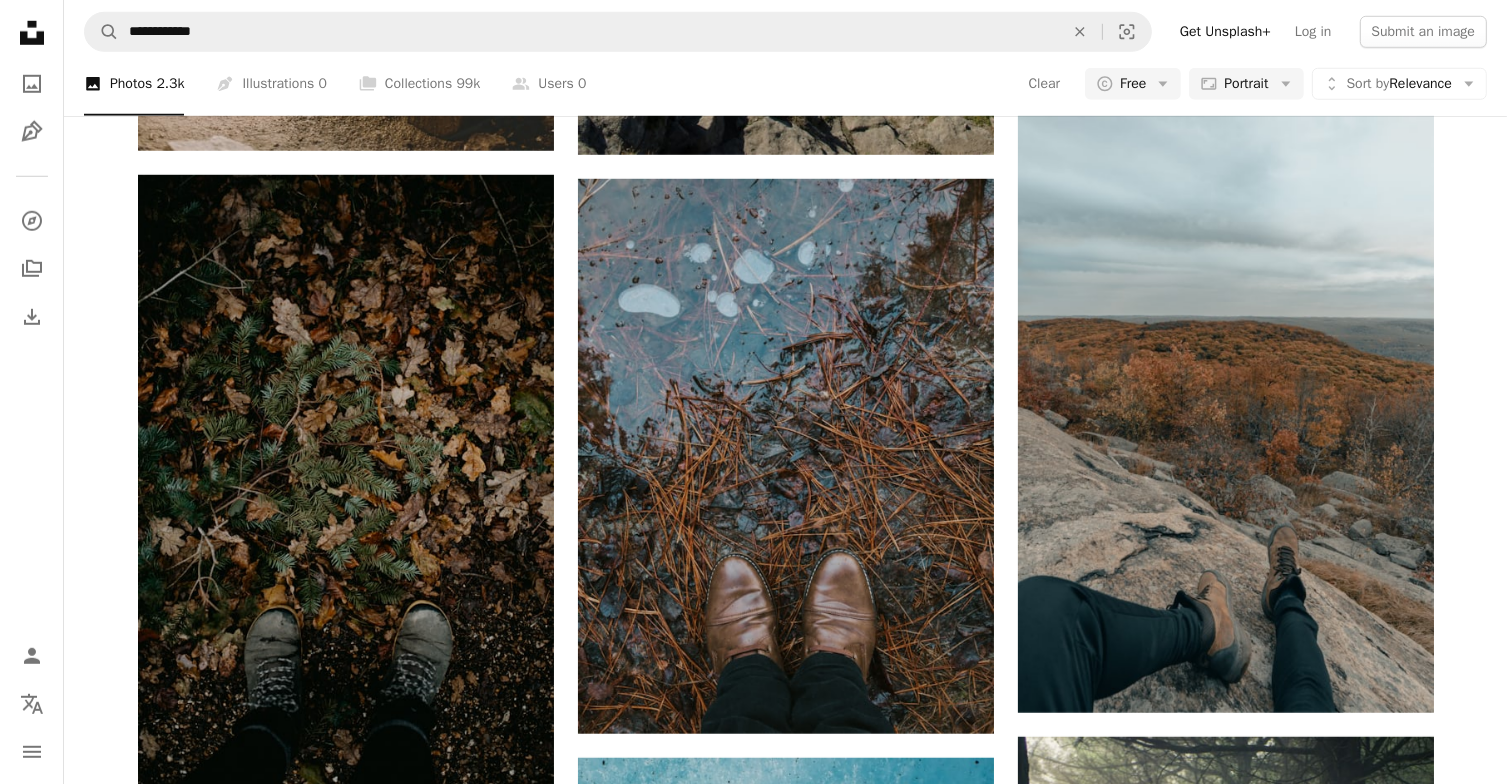 click at bounding box center [1226, -247] 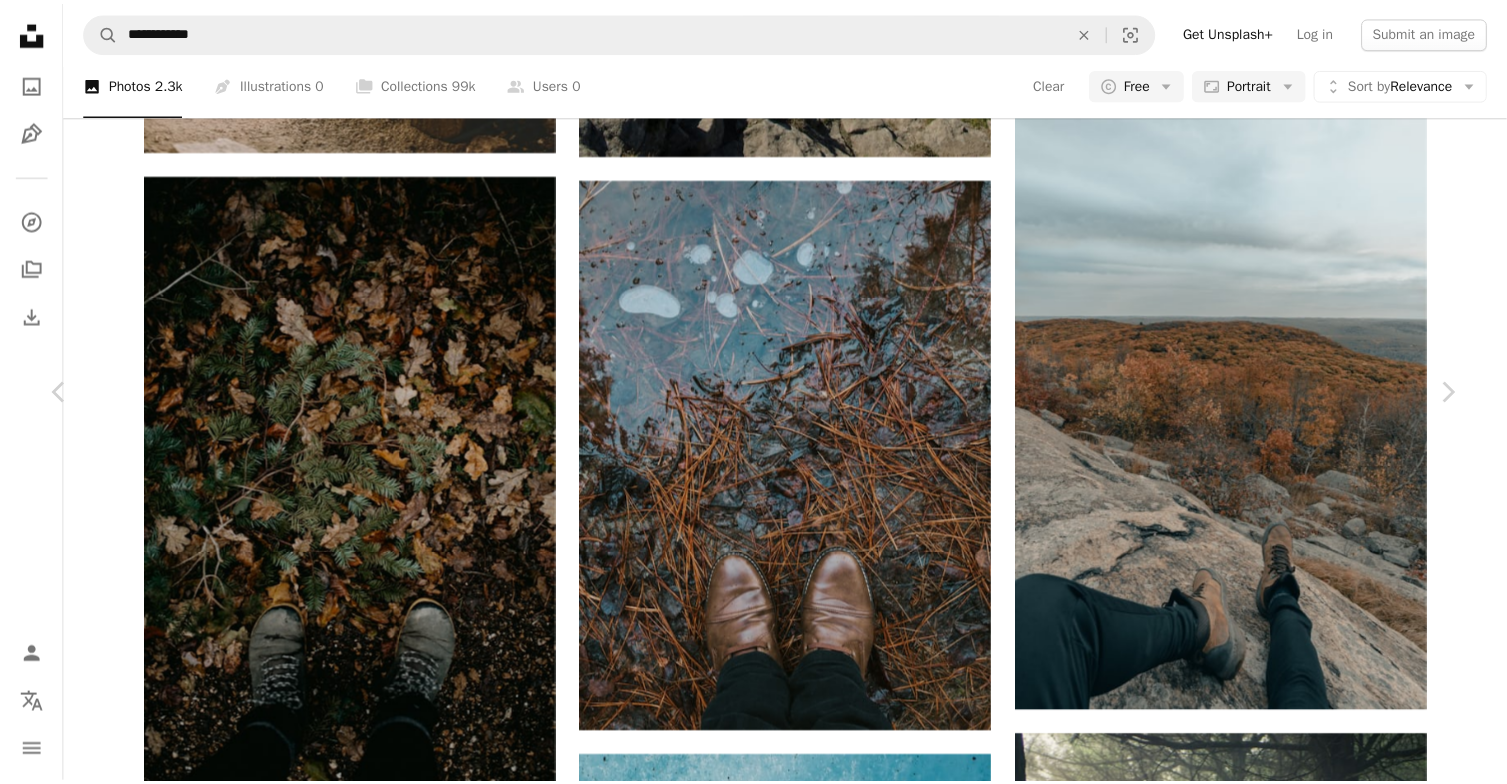 scroll, scrollTop: 0, scrollLeft: 0, axis: both 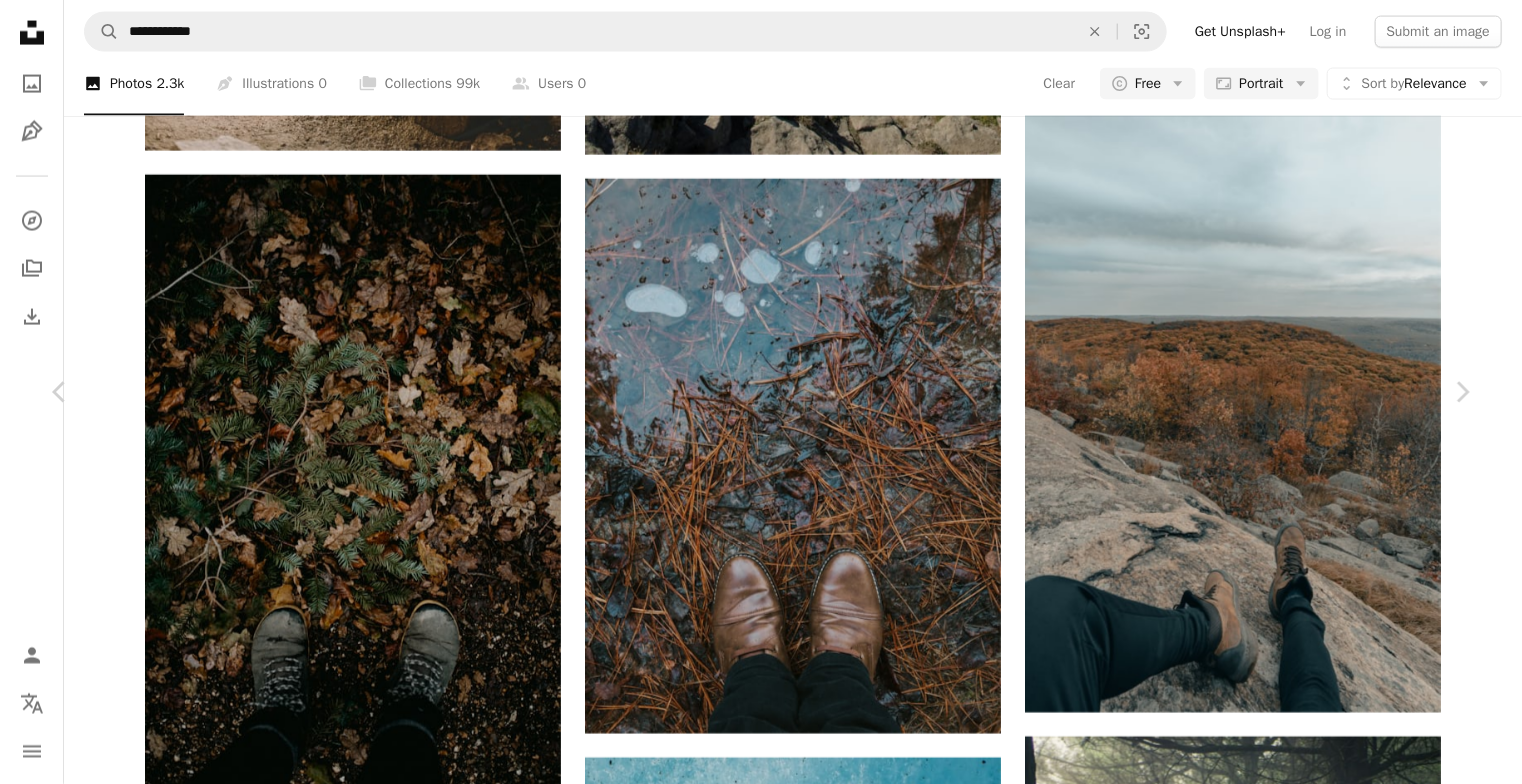 click on "An X shape" at bounding box center [20, 20] 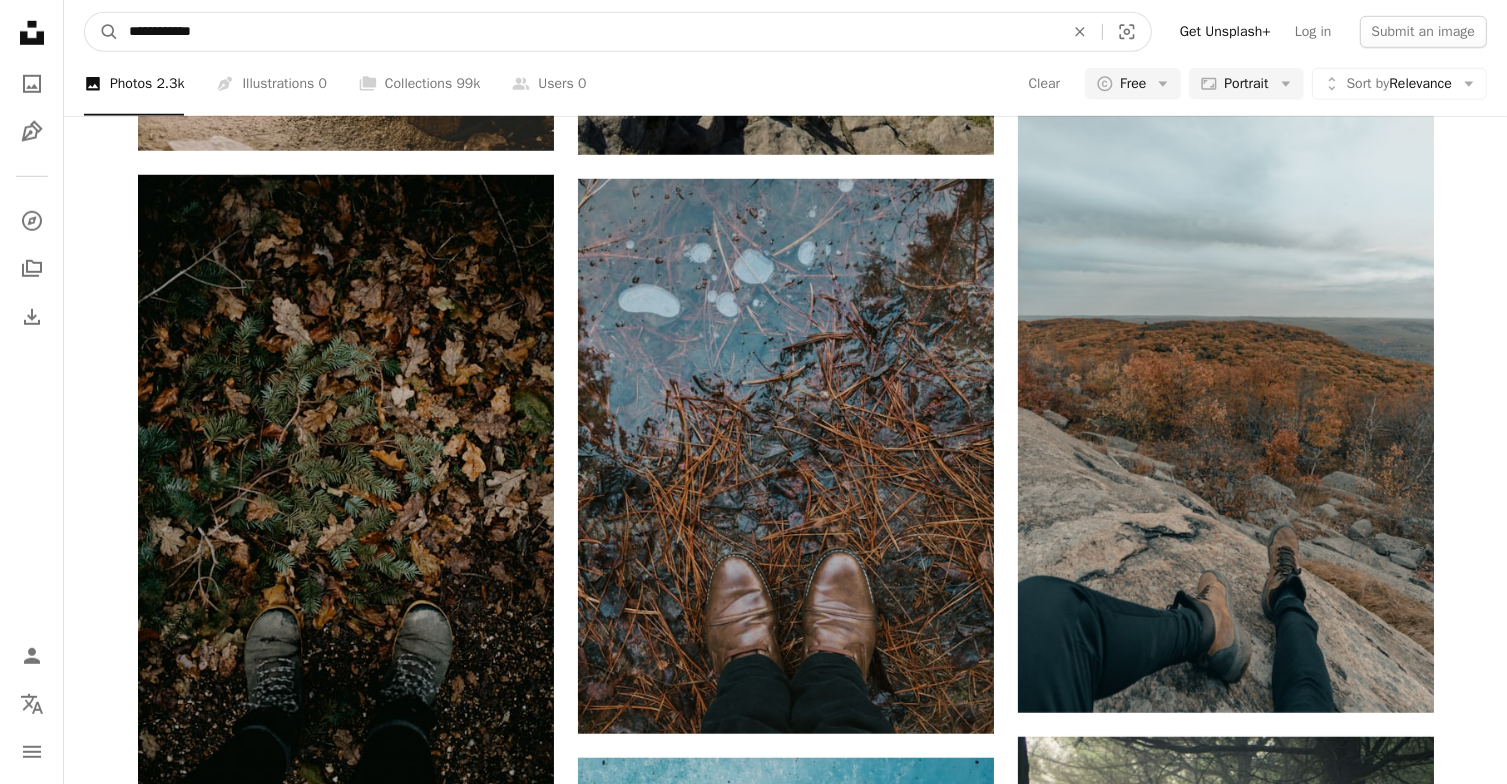 click on "**********" at bounding box center (588, 32) 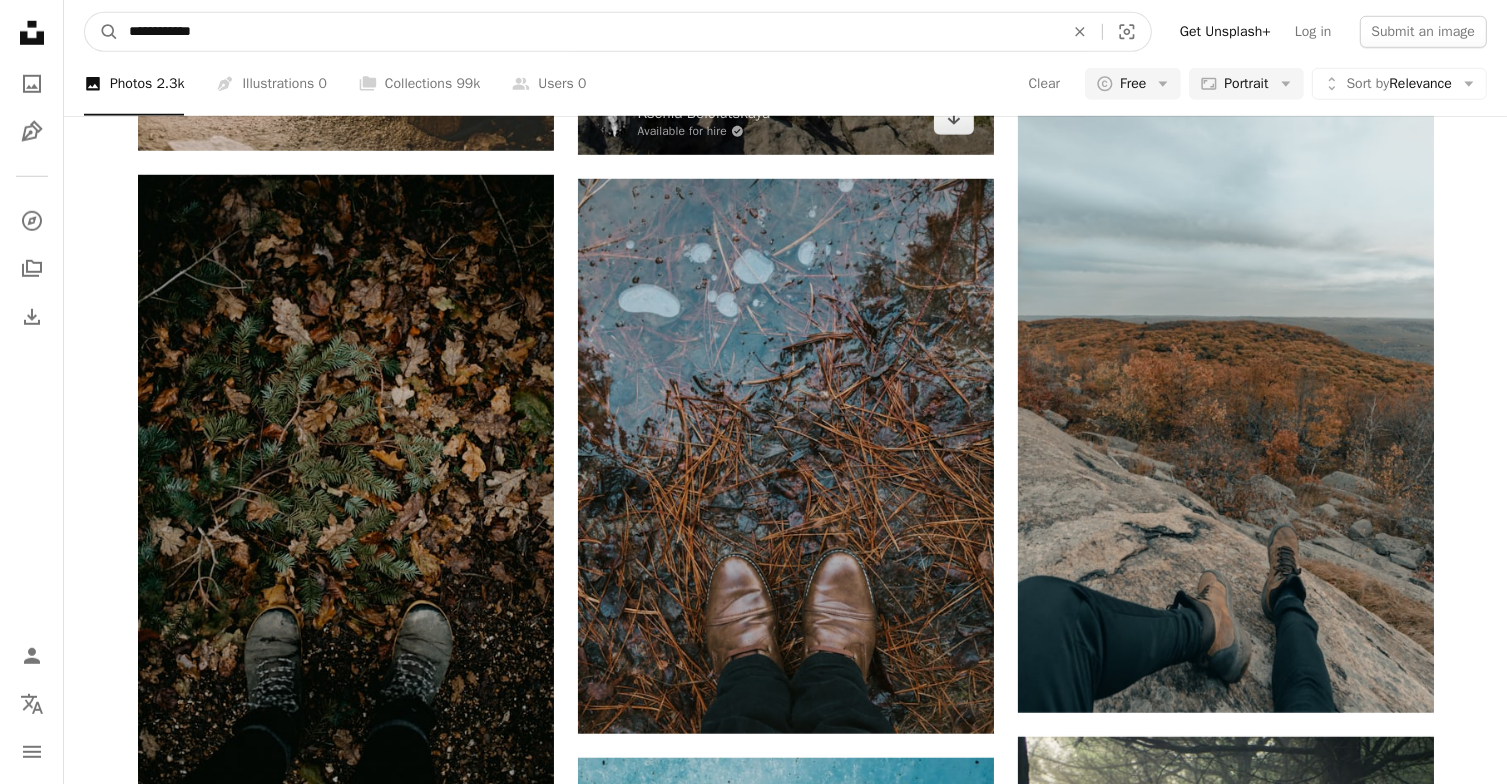scroll, scrollTop: 4810, scrollLeft: 0, axis: vertical 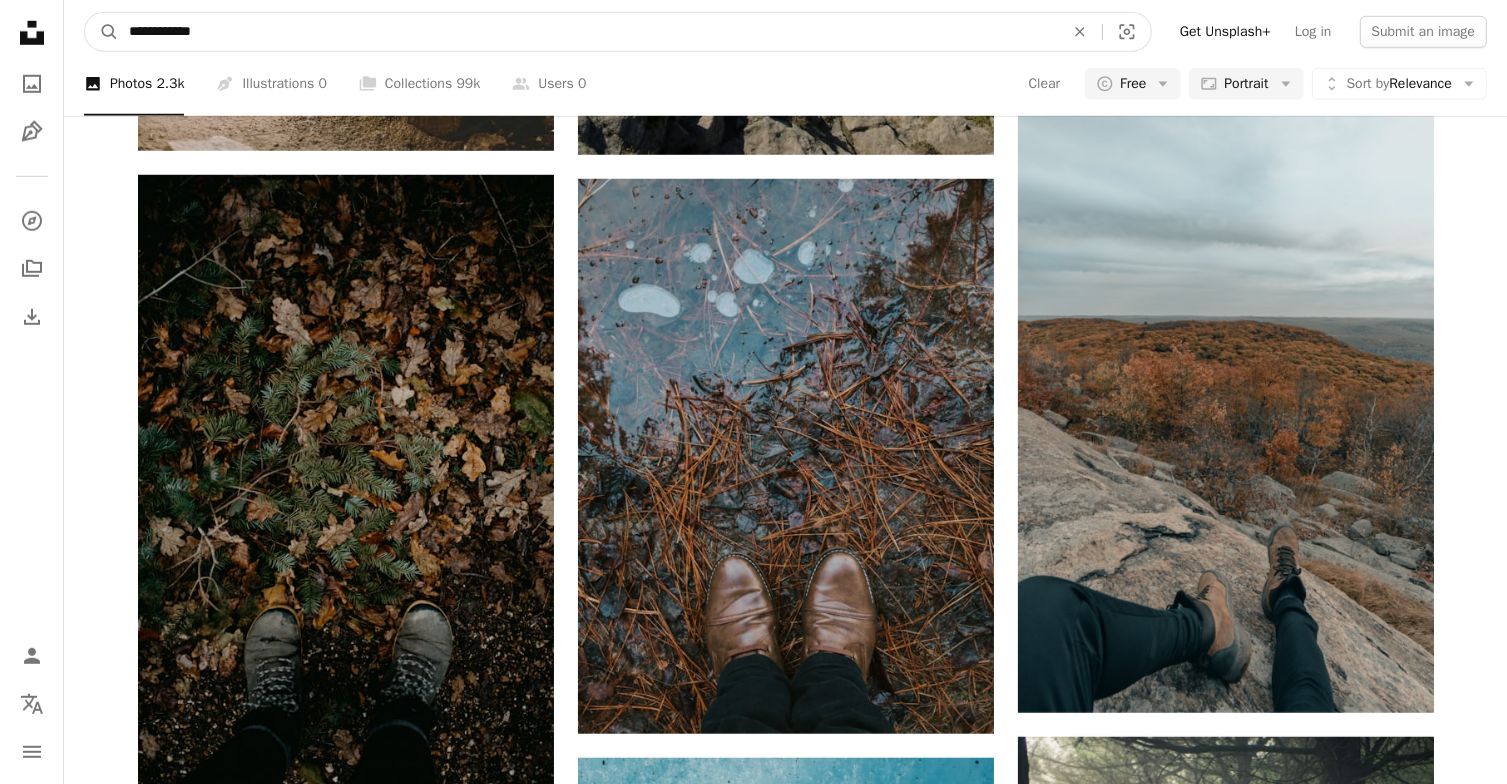 click on "**********" at bounding box center (588, 32) 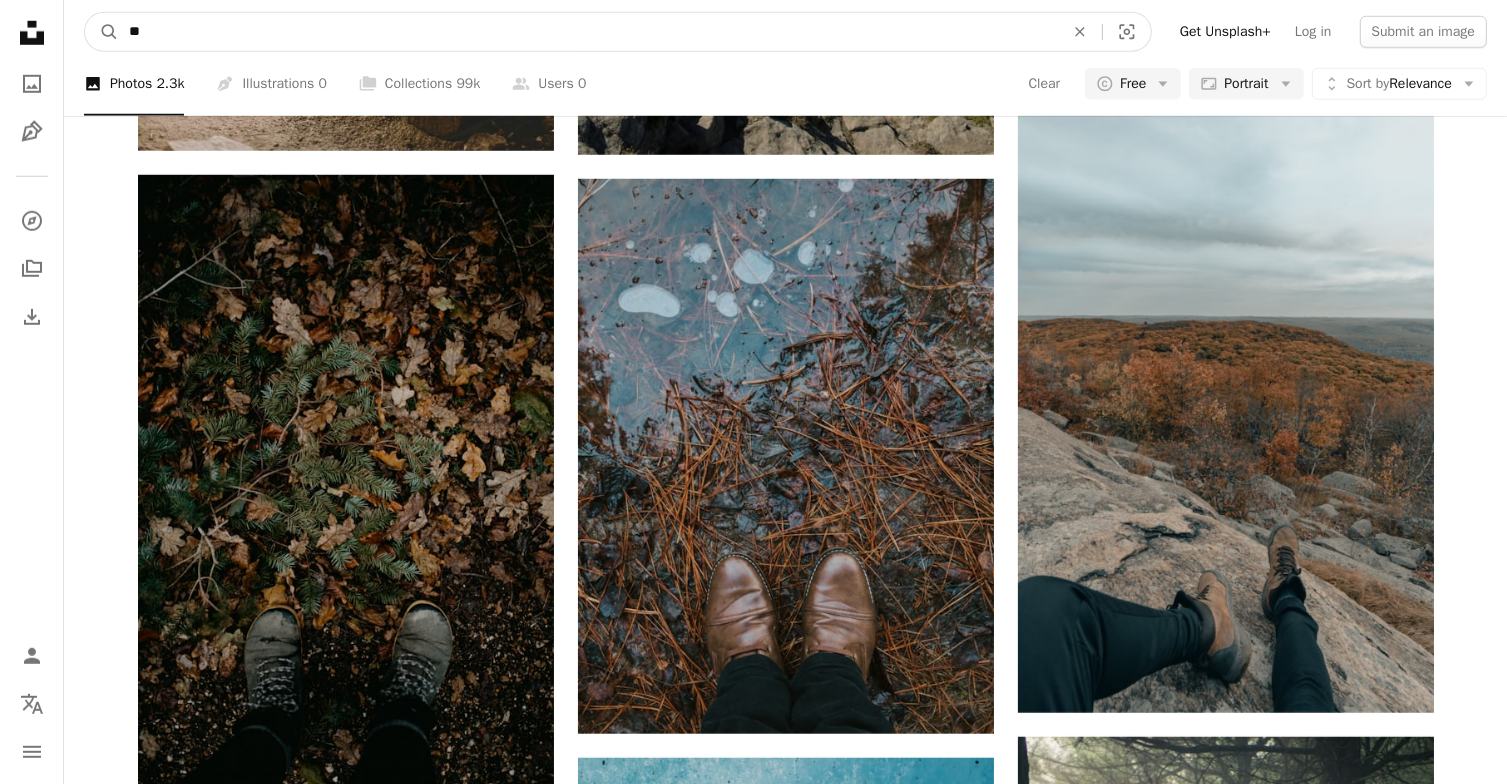 type on "*" 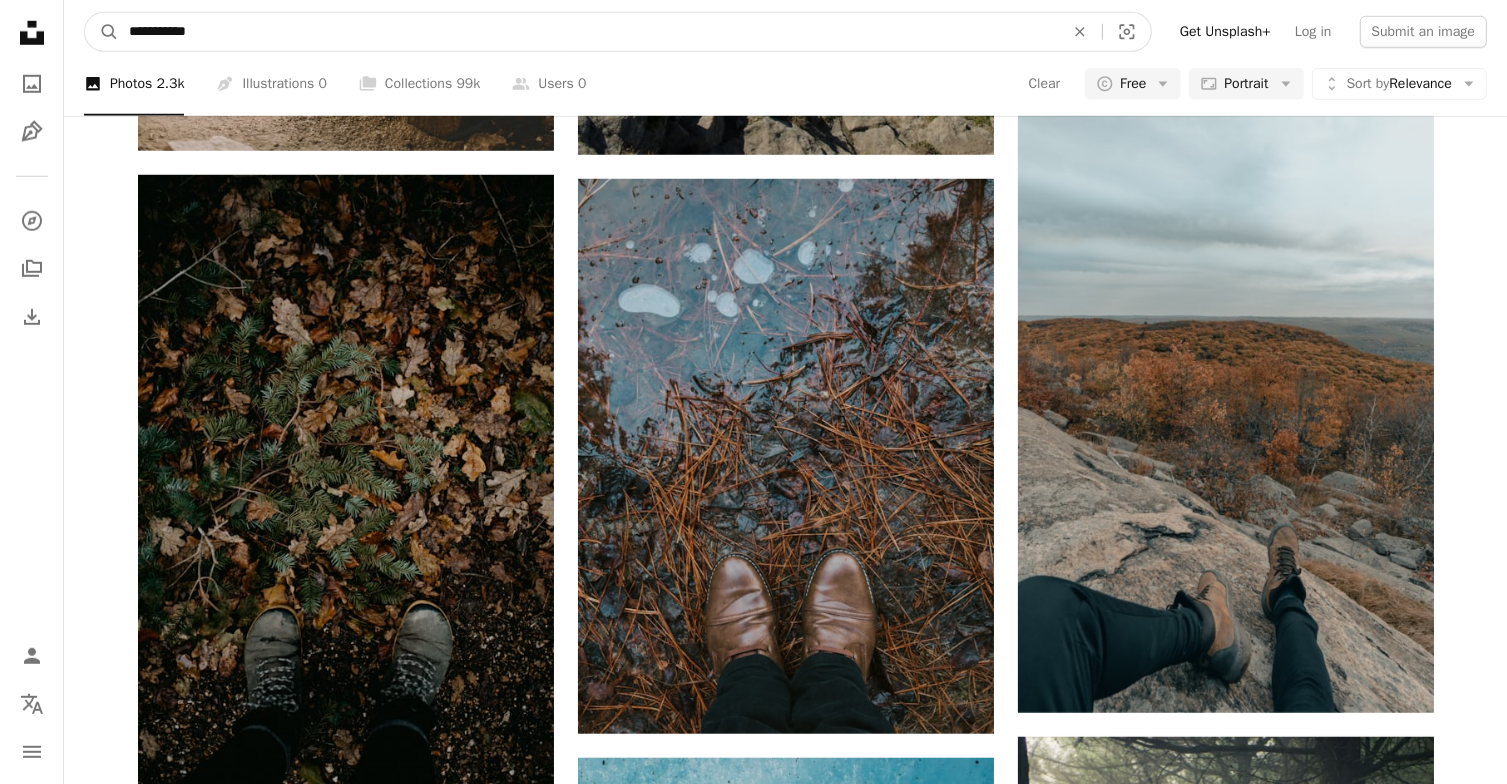 type on "**********" 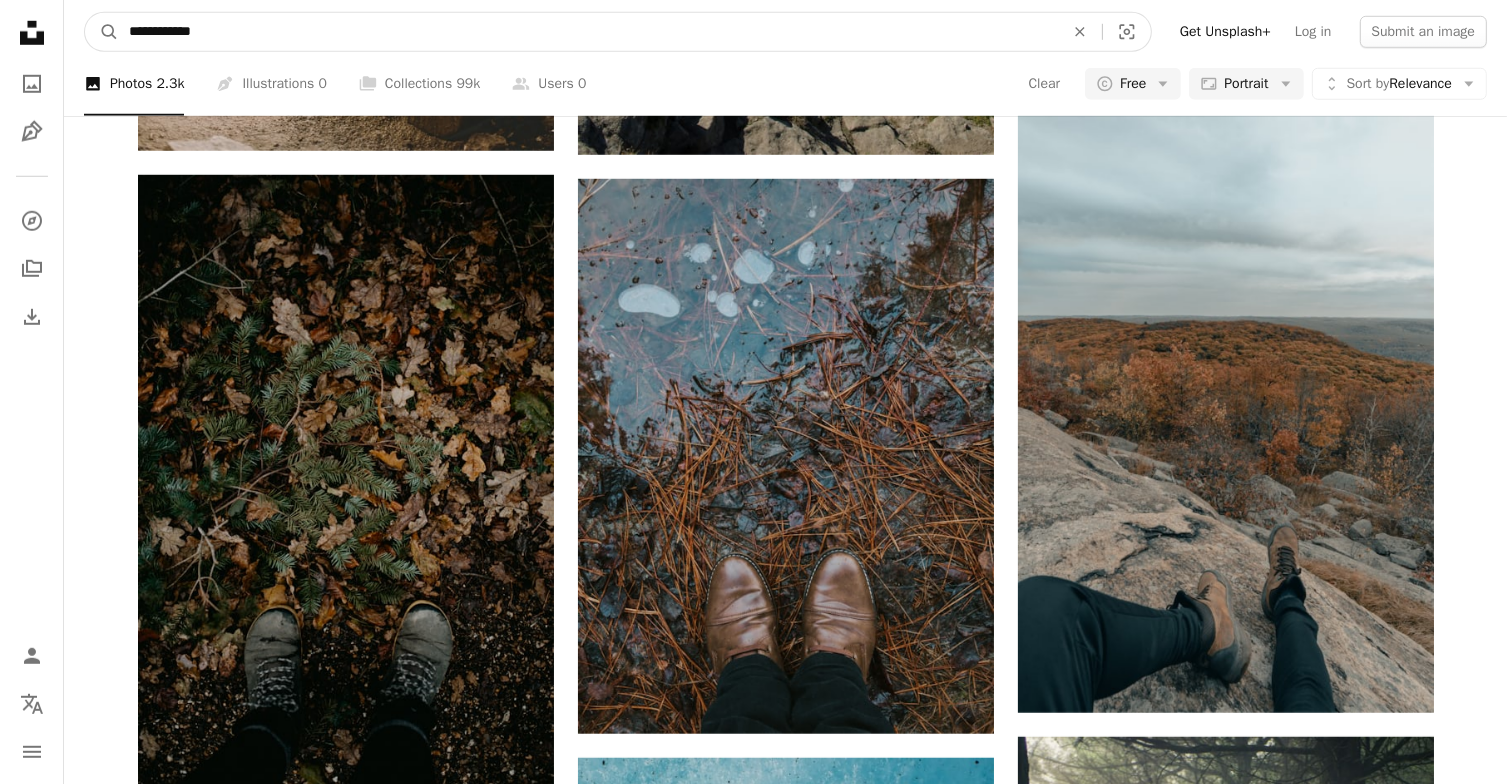 click on "A magnifying glass" at bounding box center [102, 32] 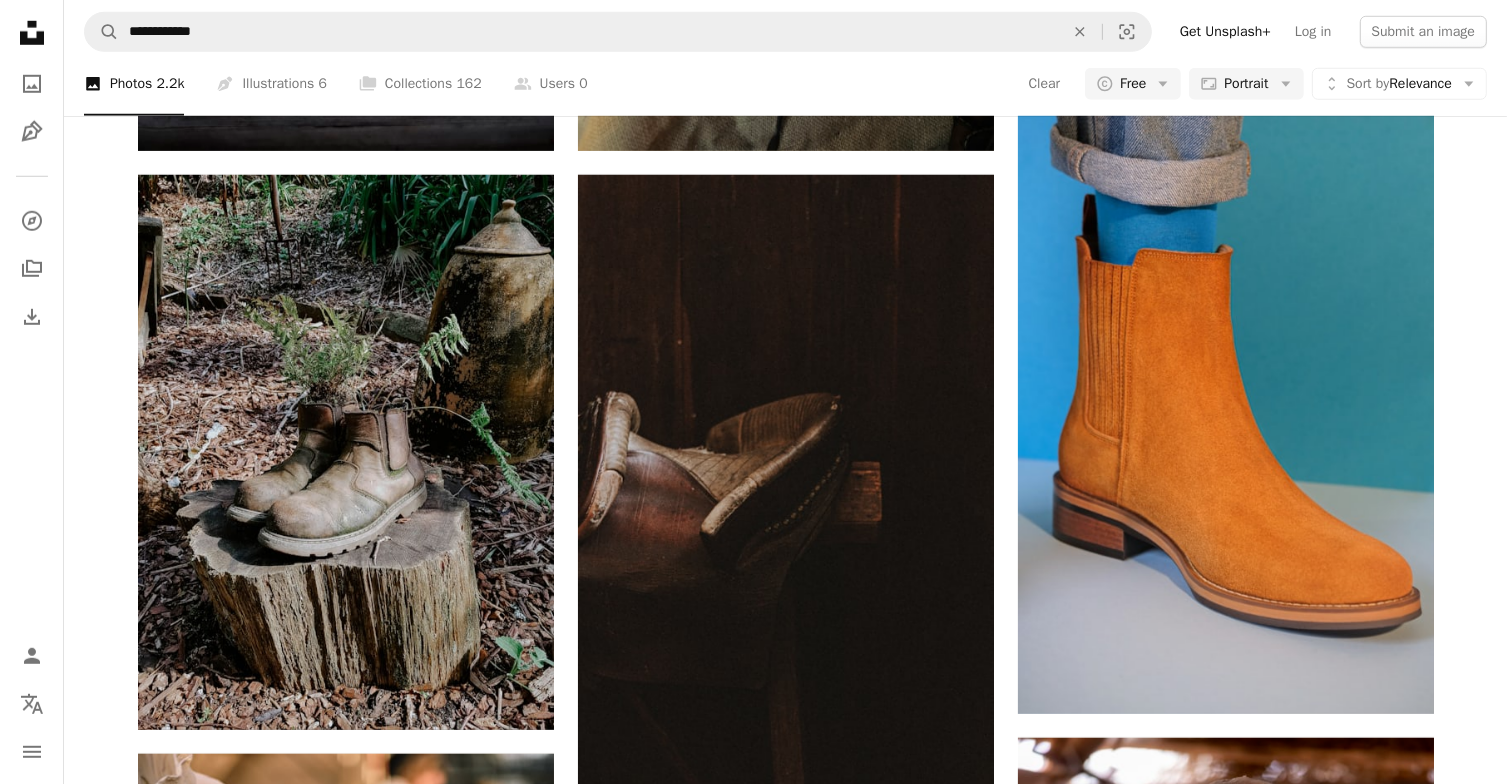scroll, scrollTop: 3596, scrollLeft: 0, axis: vertical 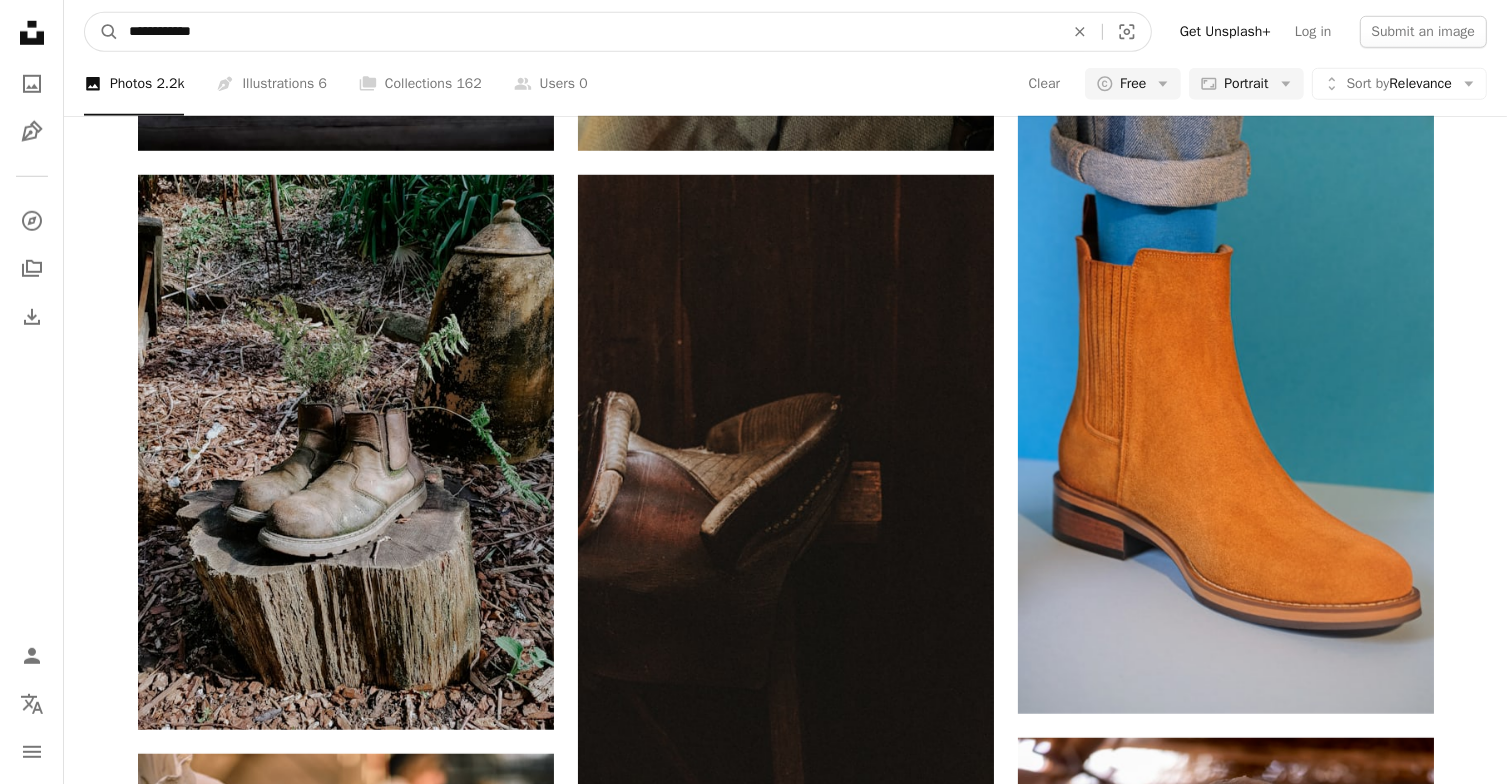 click on "**********" at bounding box center [588, 32] 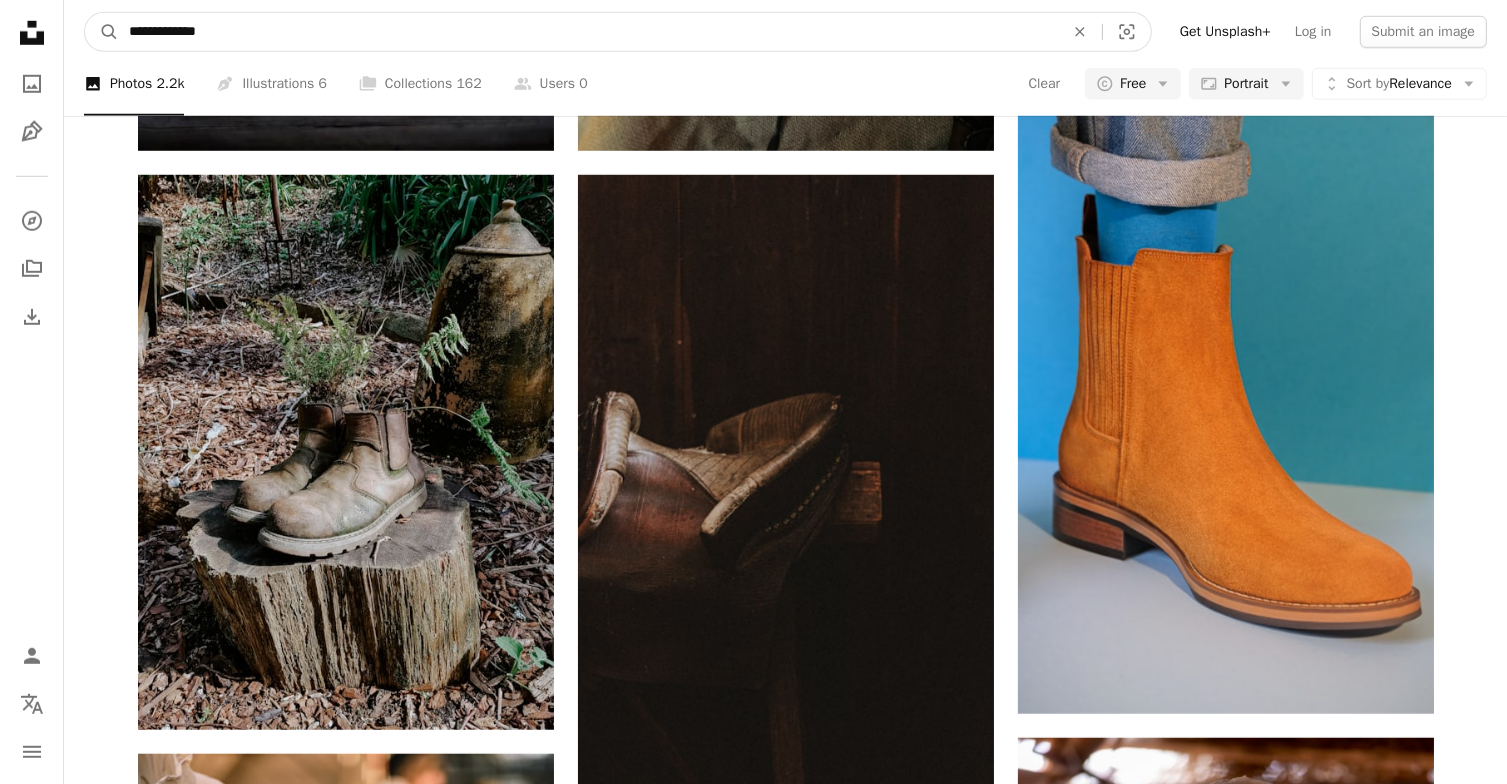type on "**********" 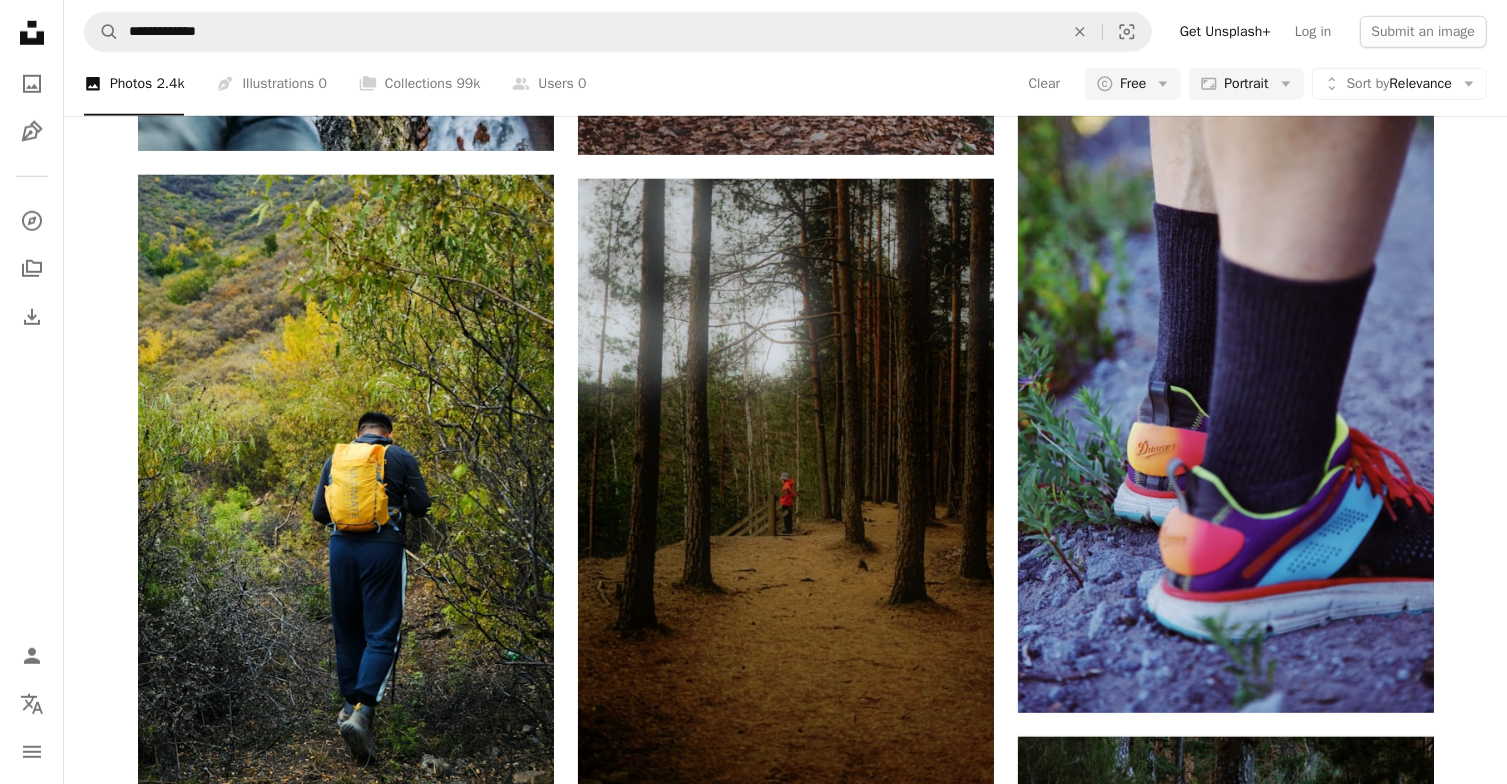 scroll, scrollTop: 2677, scrollLeft: 0, axis: vertical 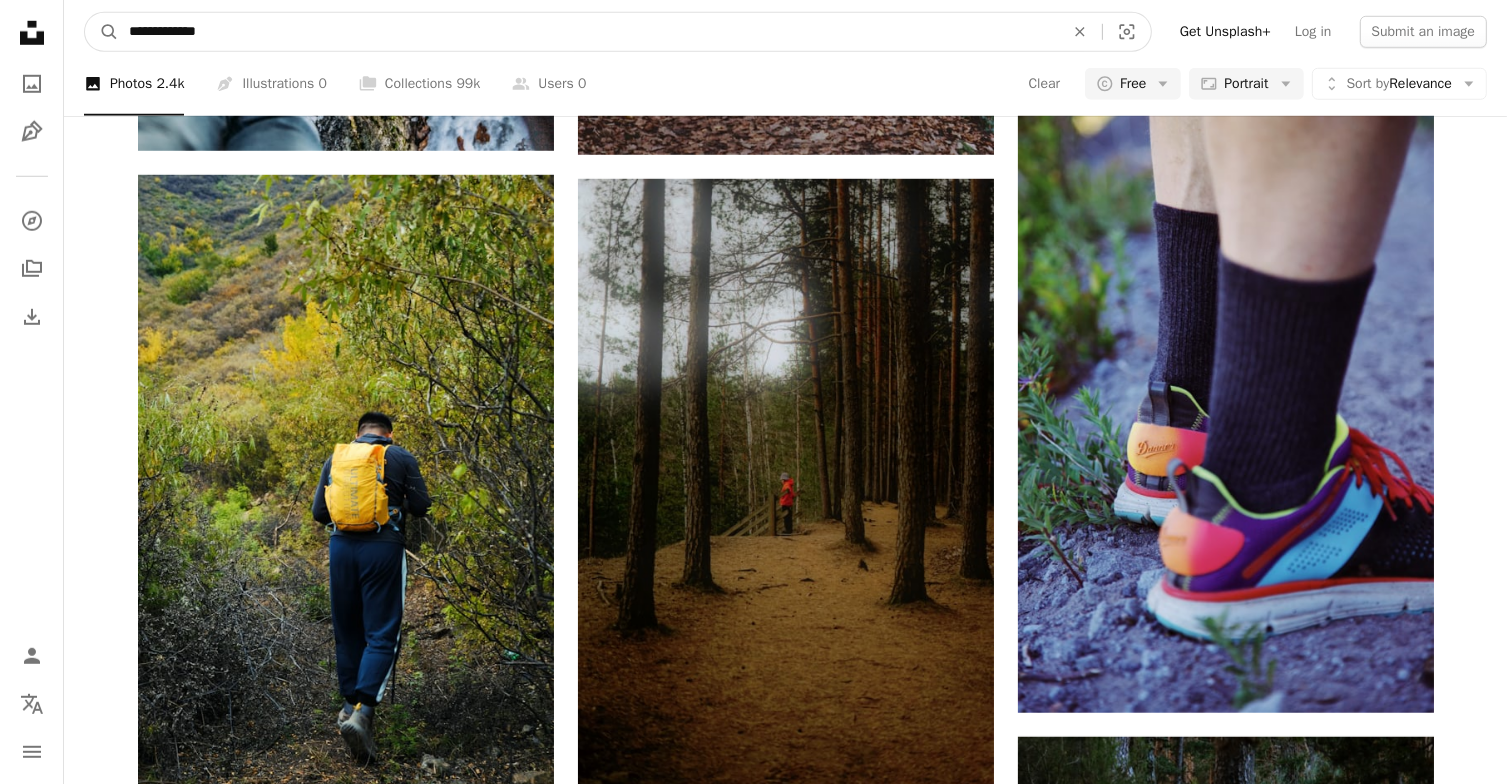 drag, startPoint x: 517, startPoint y: 7, endPoint x: 512, endPoint y: 42, distance: 35.35534 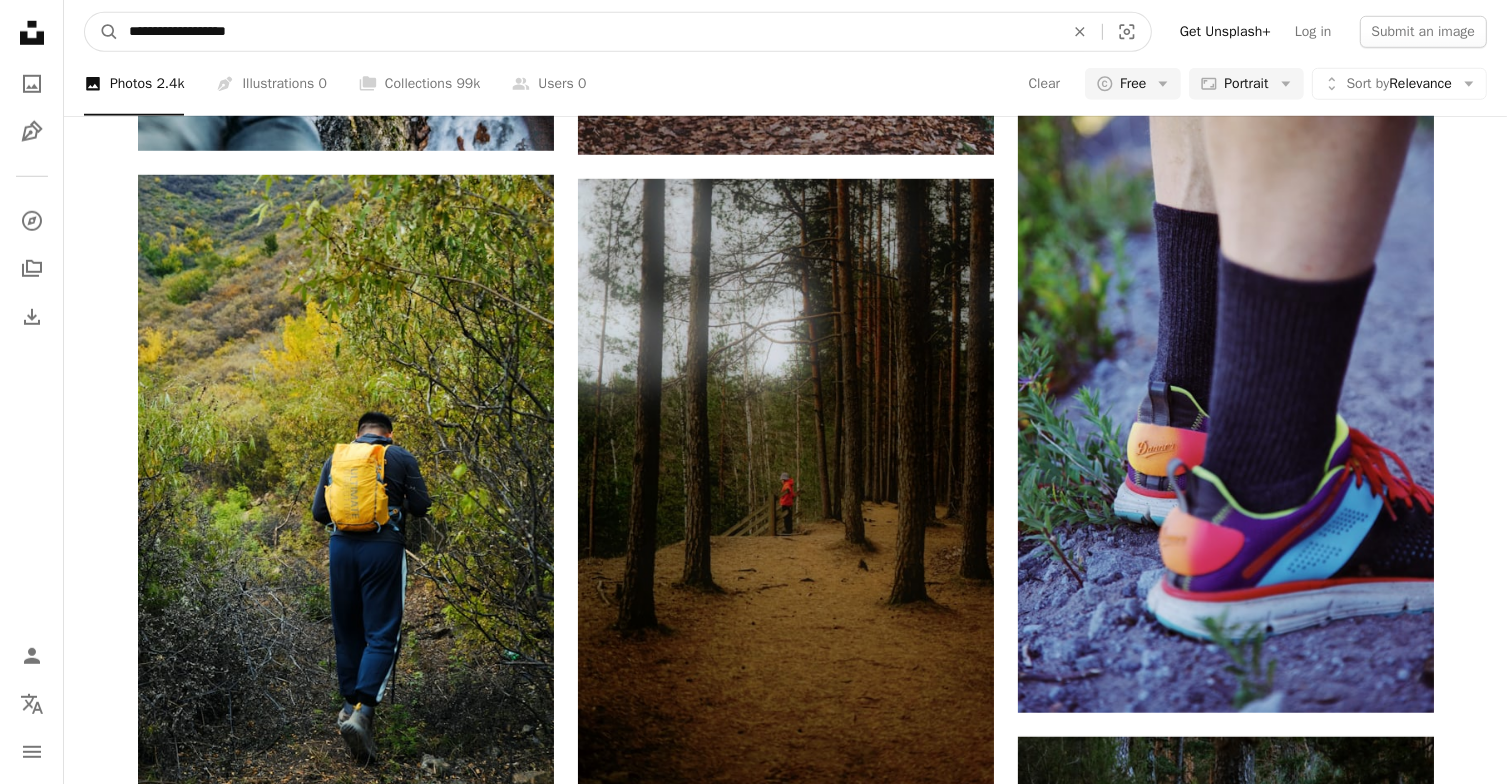 type on "**********" 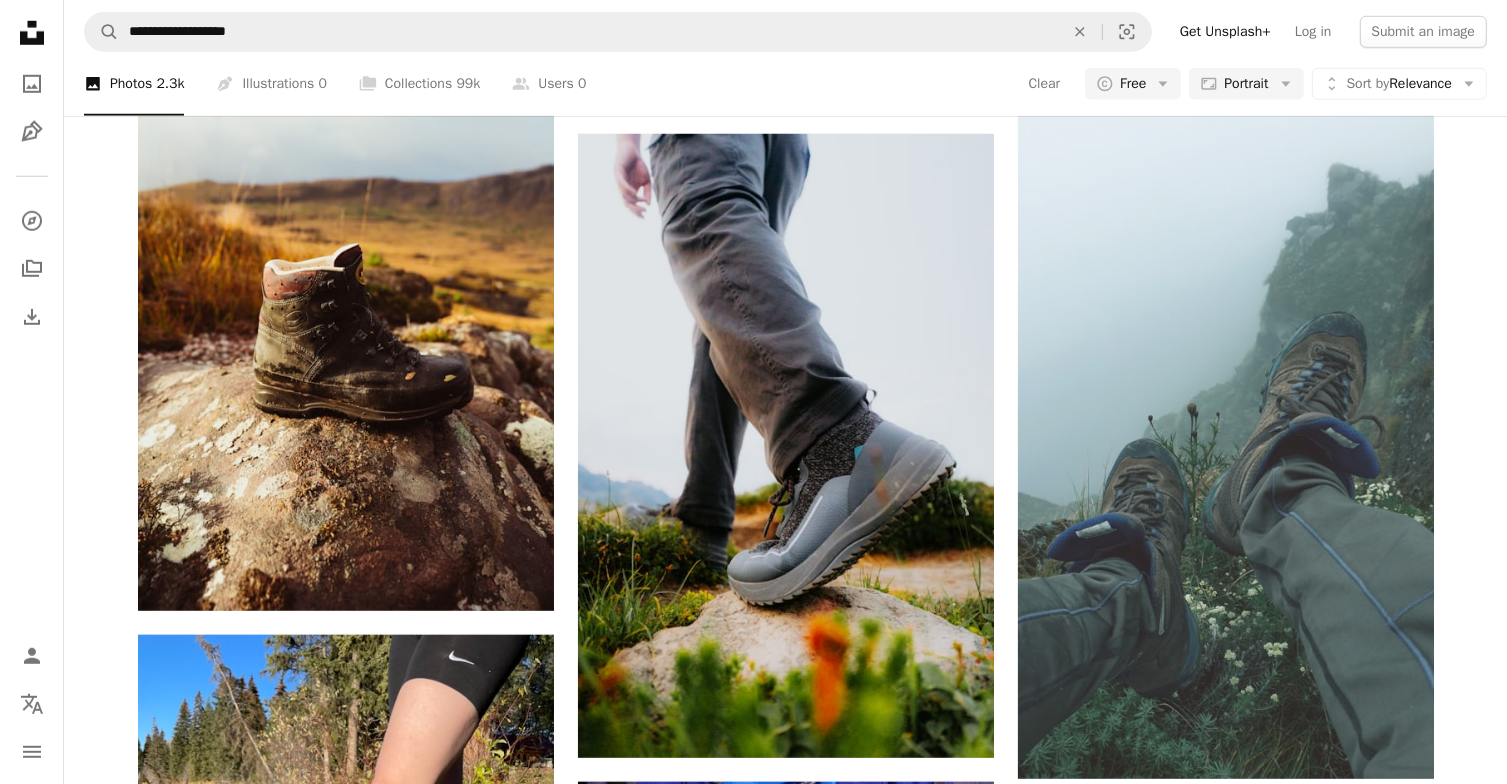 scroll, scrollTop: 2255, scrollLeft: 0, axis: vertical 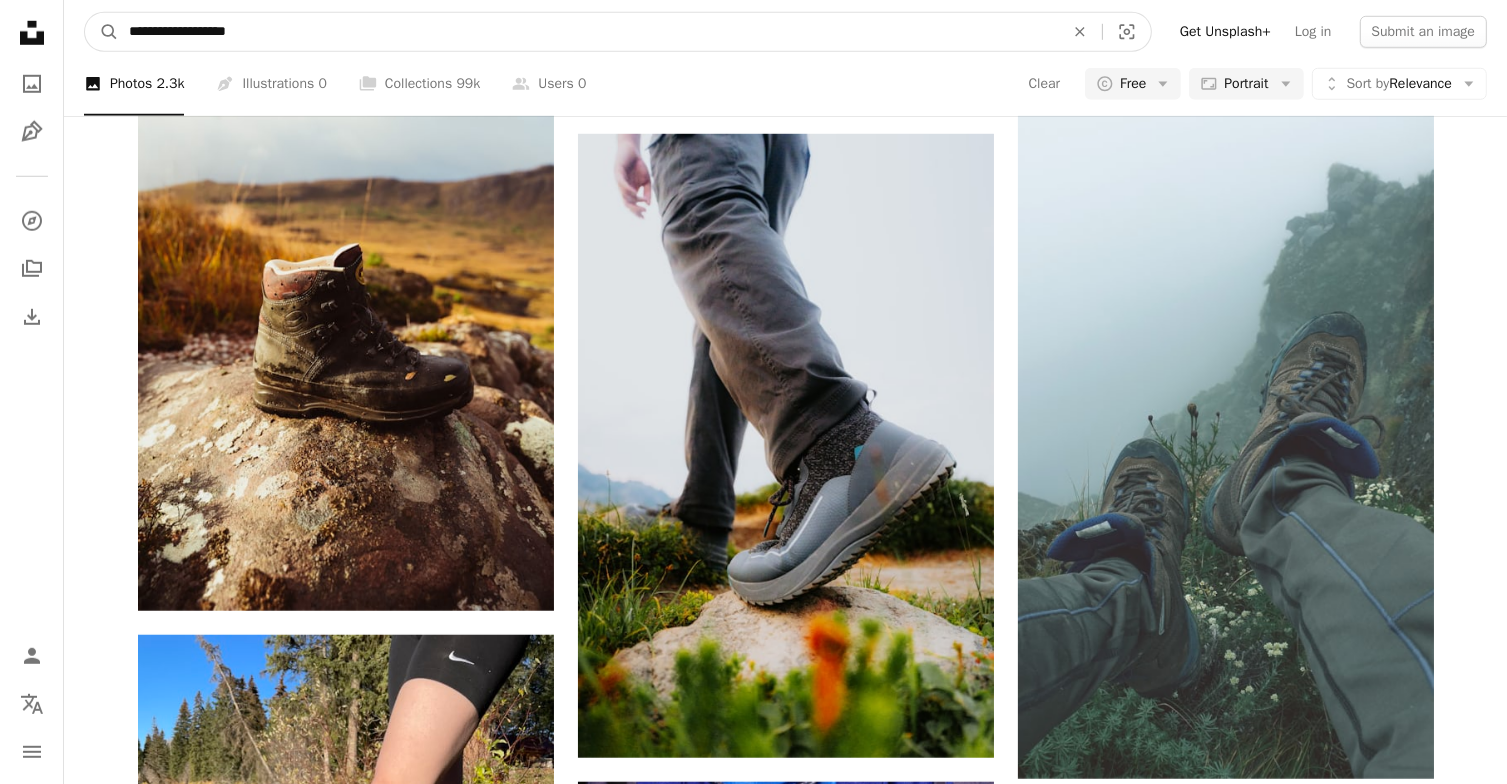 click on "**********" at bounding box center (588, 32) 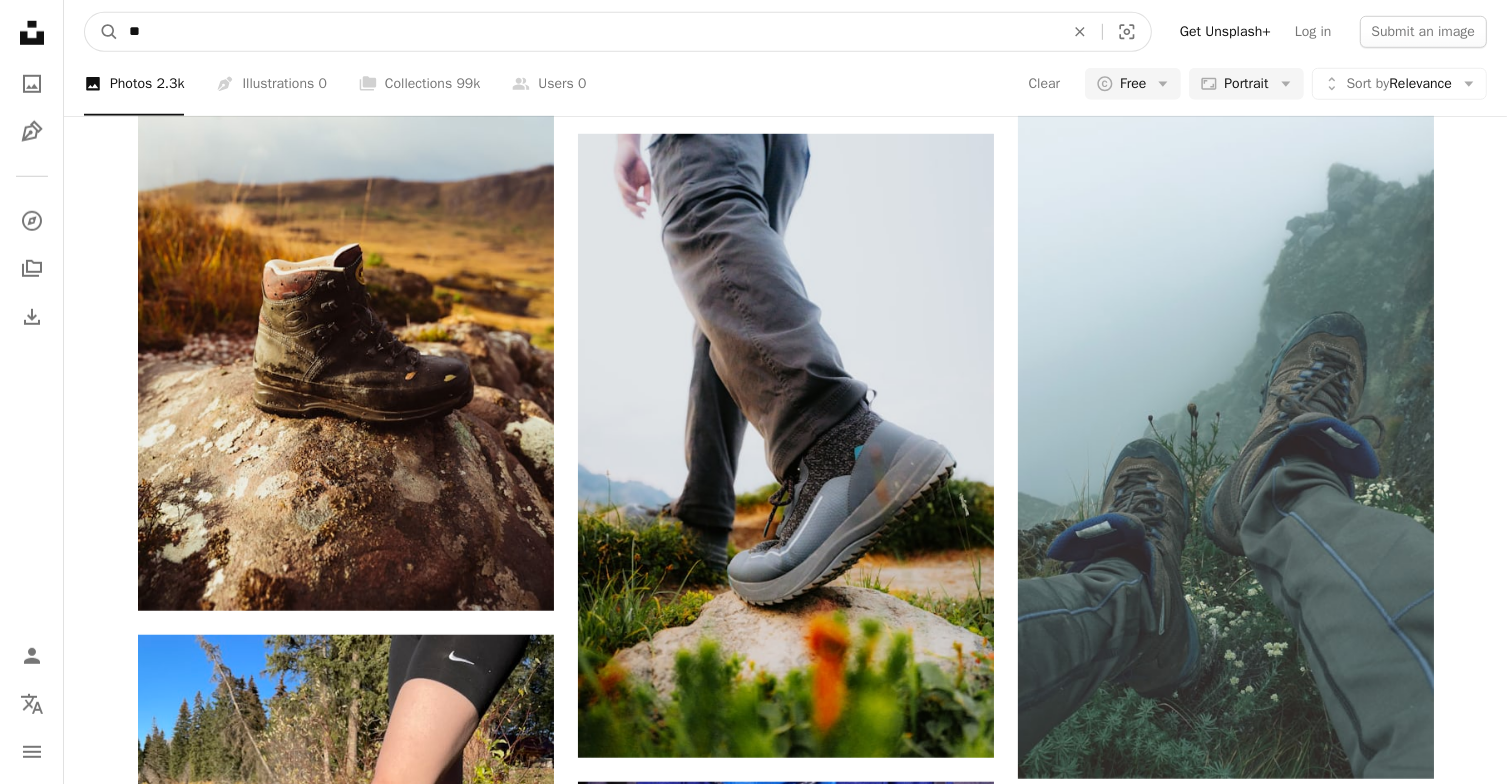 type on "*" 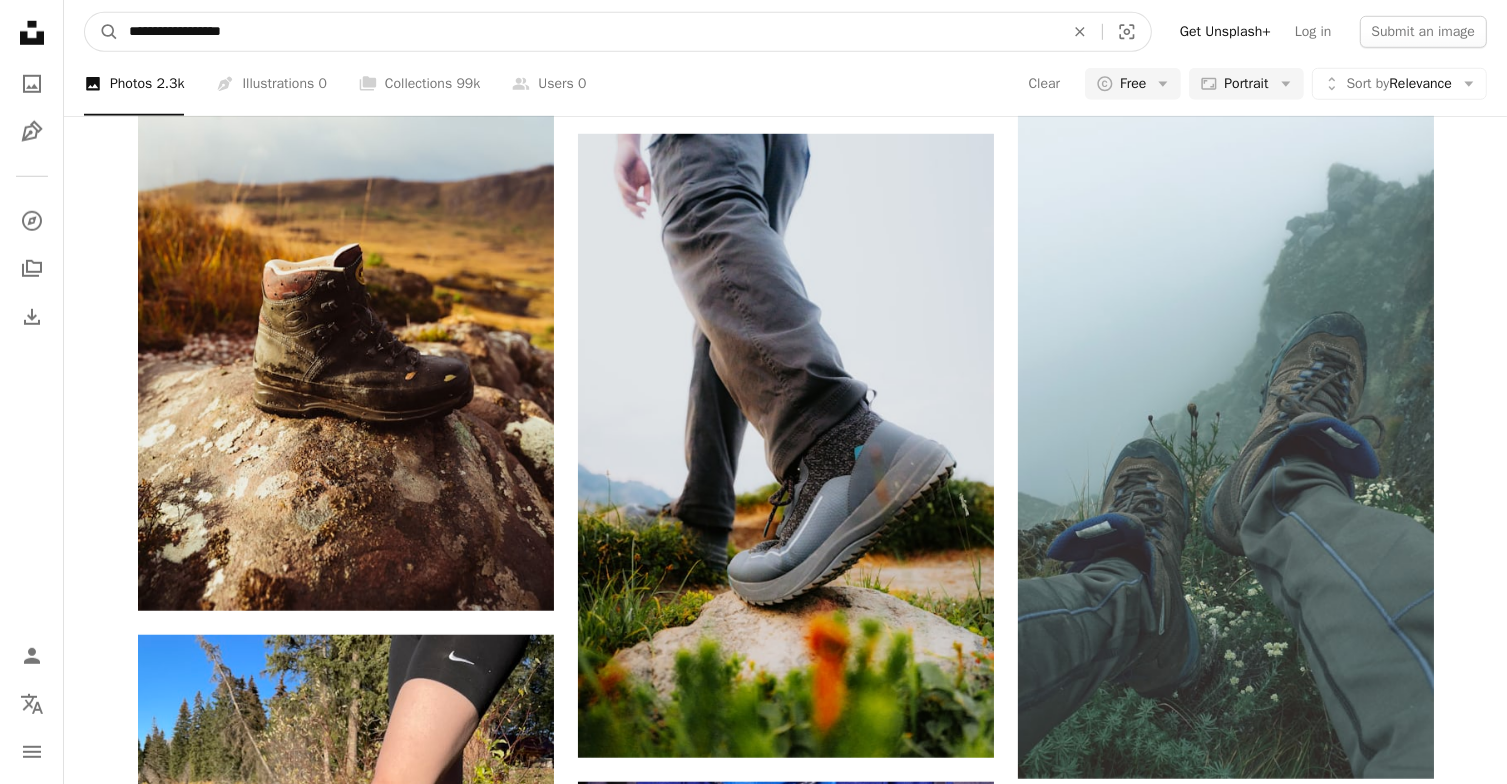 type on "**********" 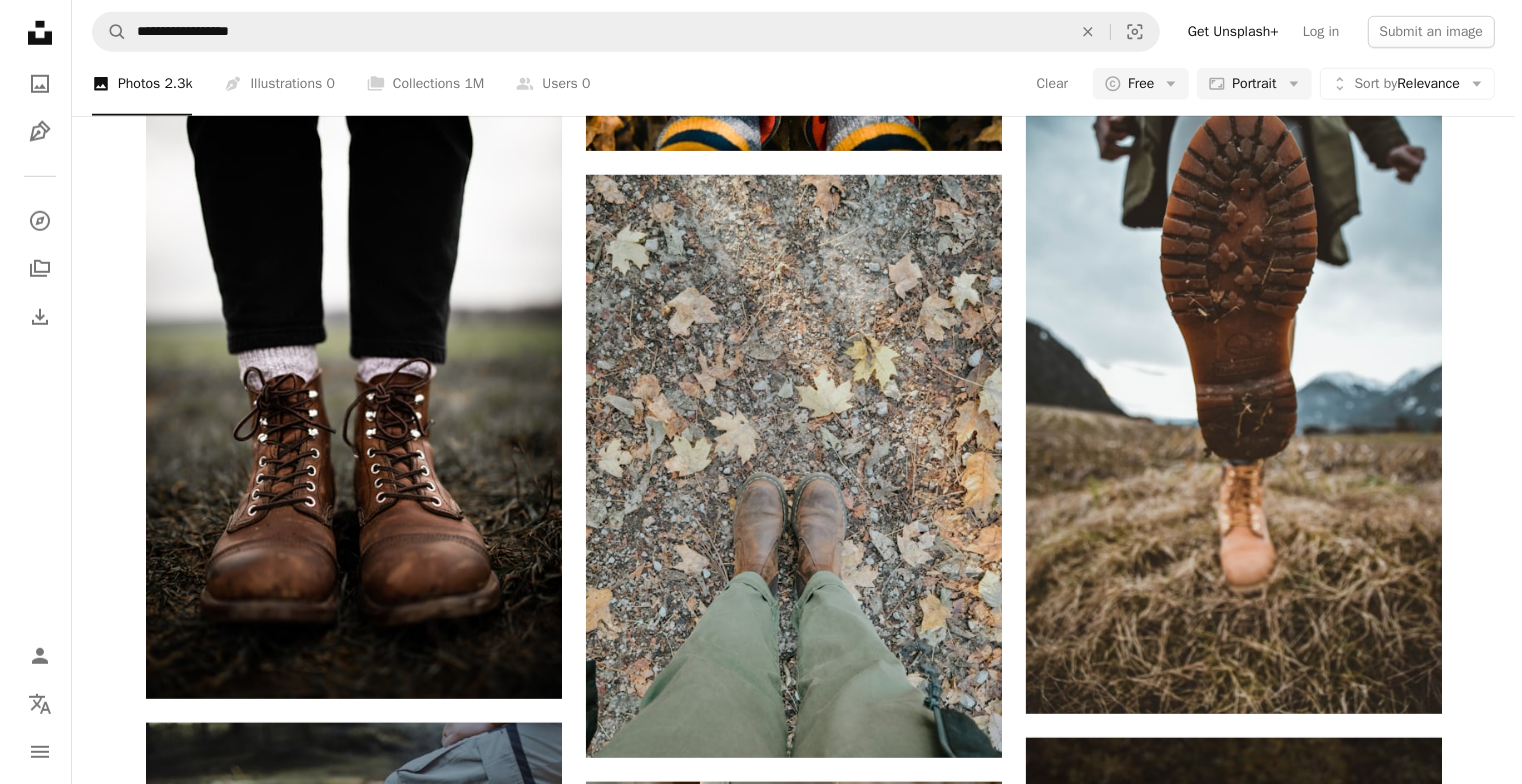 scroll, scrollTop: 1204, scrollLeft: 0, axis: vertical 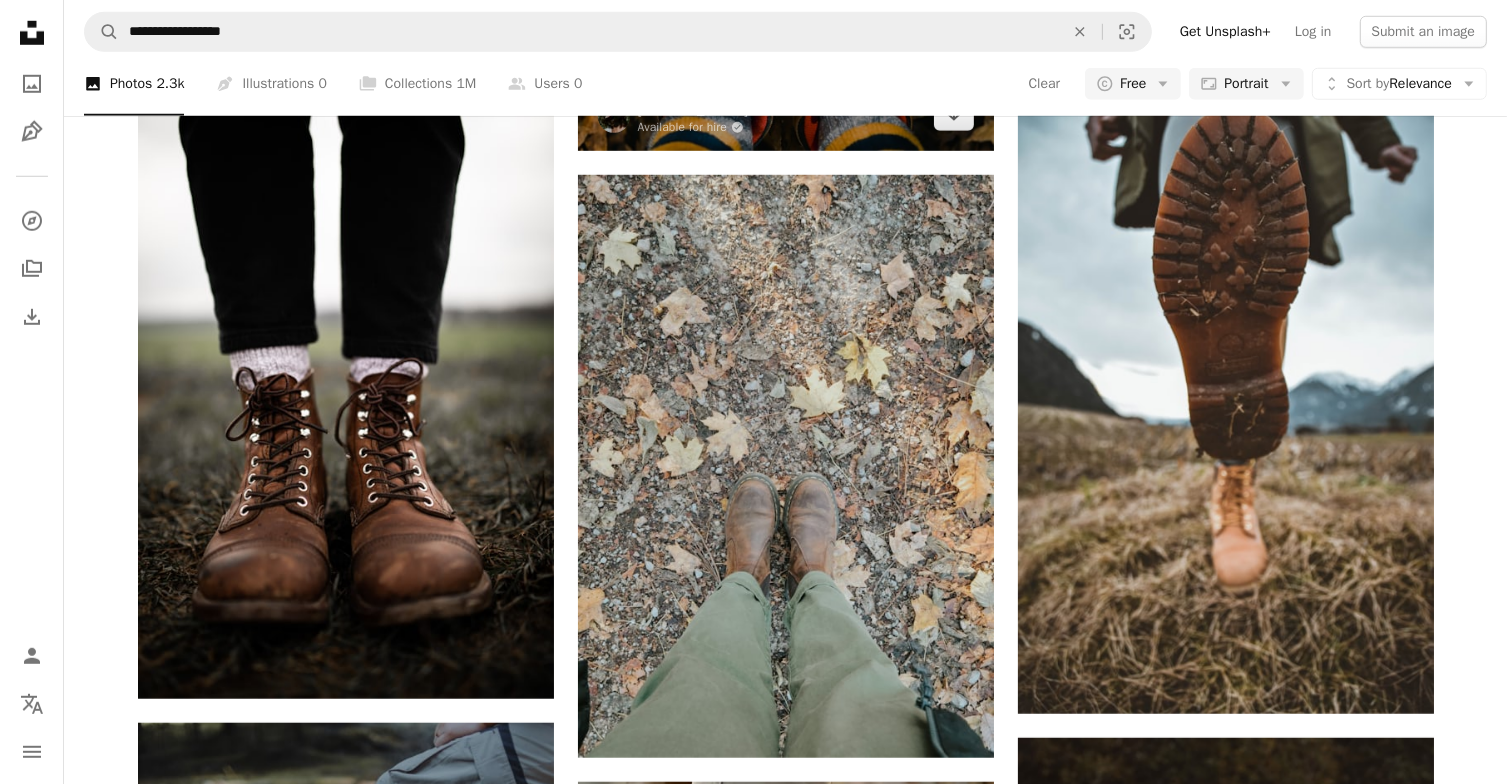 click at bounding box center (786, -161) 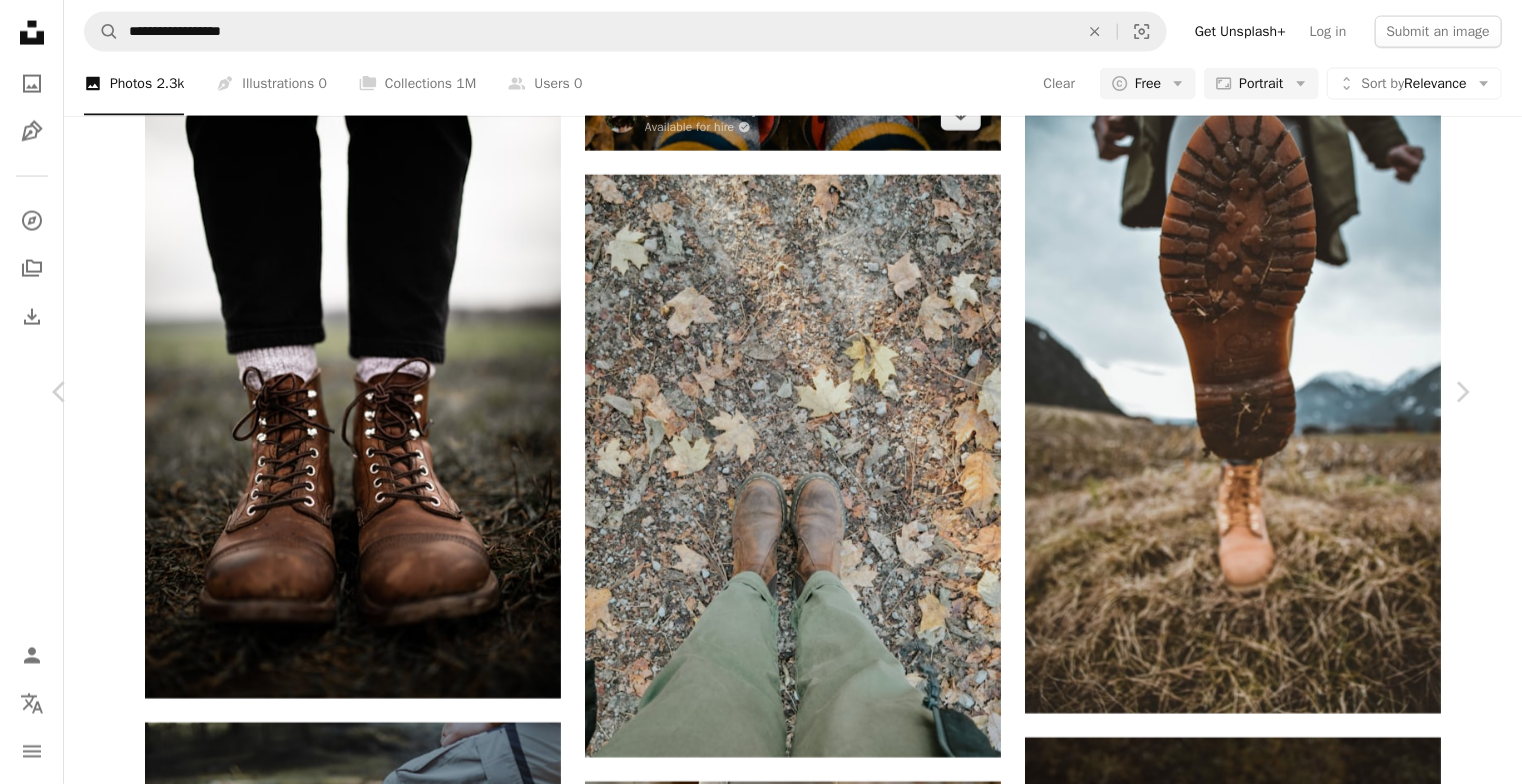 scroll, scrollTop: 2764, scrollLeft: 0, axis: vertical 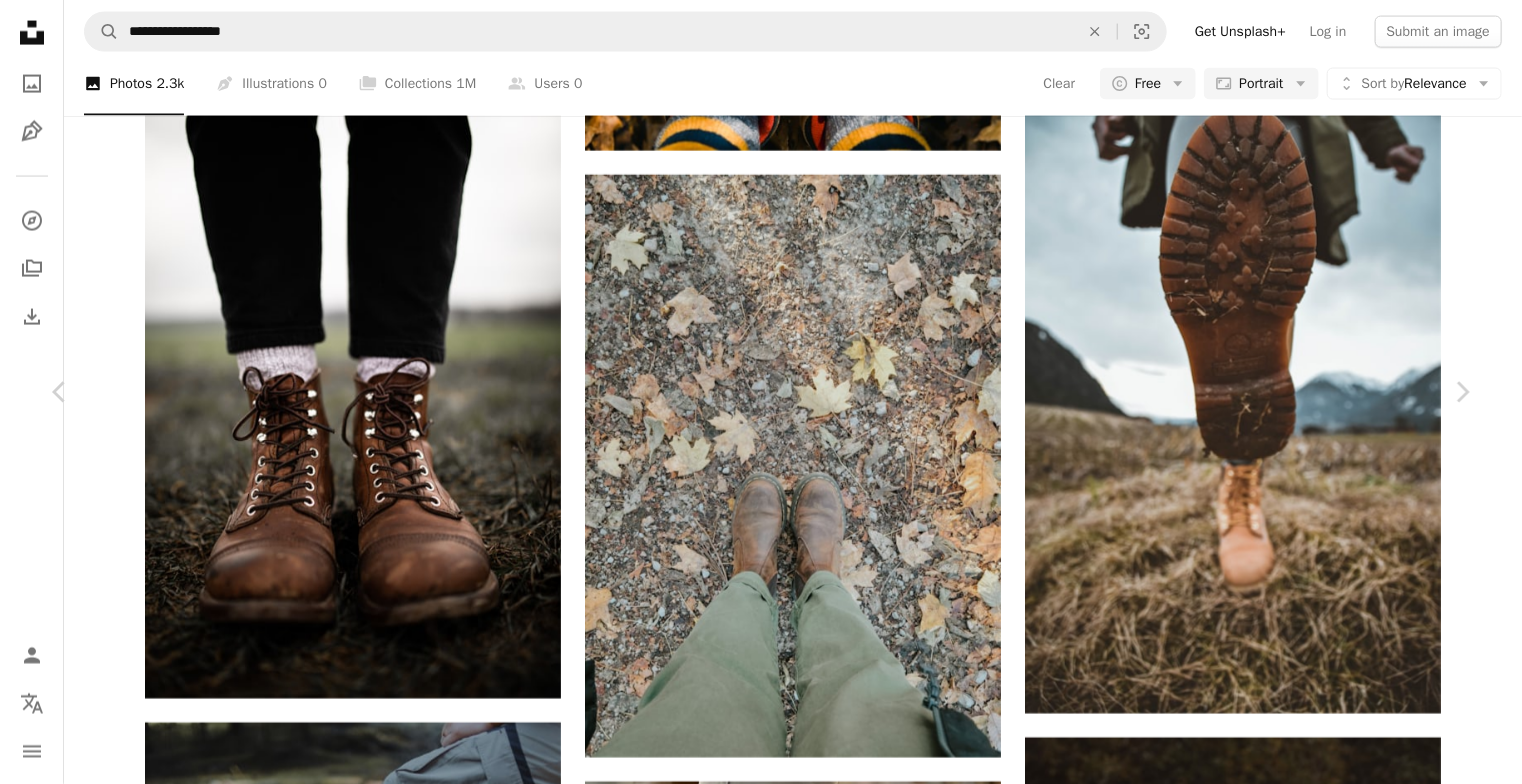 click at bounding box center (753, 4680) 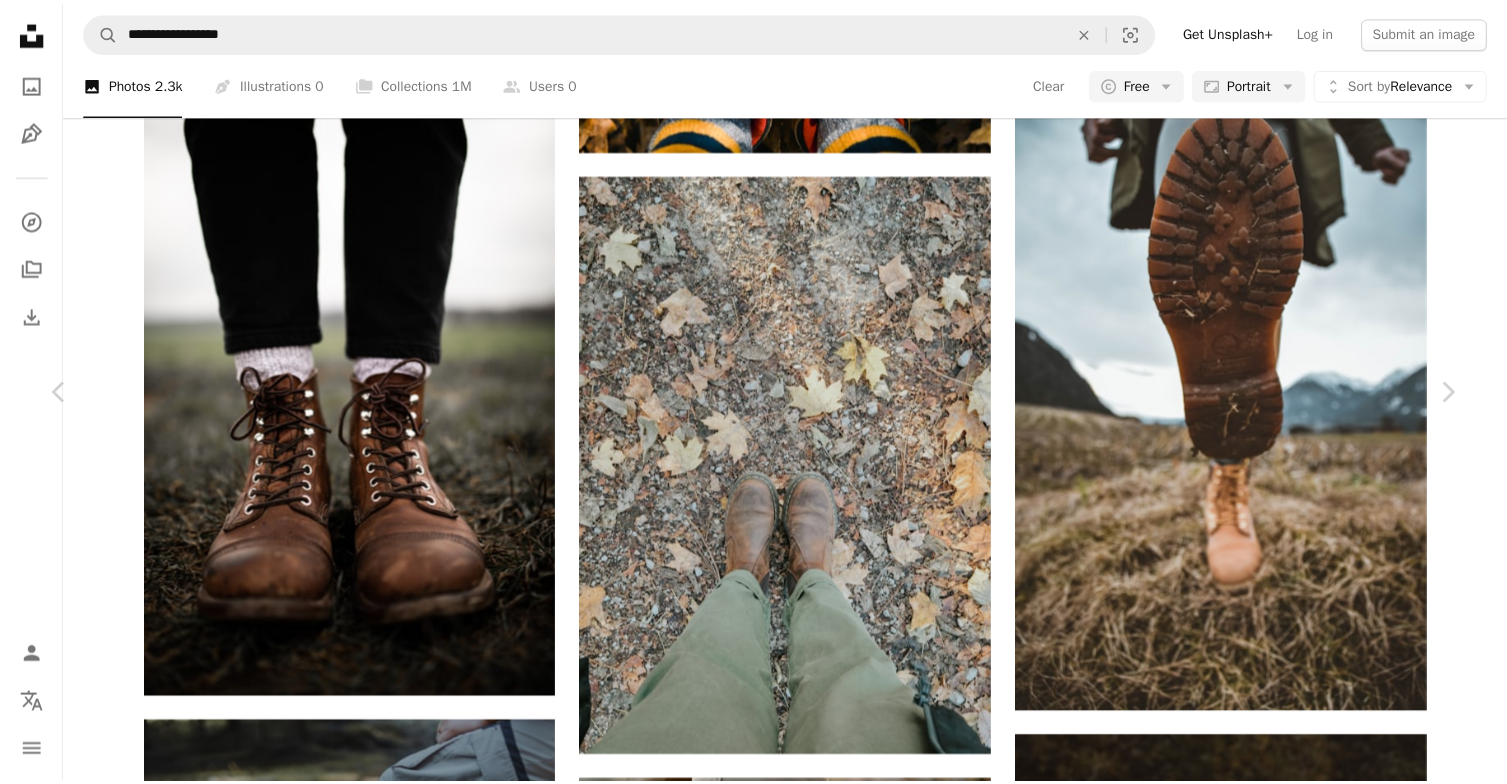 scroll, scrollTop: 0, scrollLeft: 0, axis: both 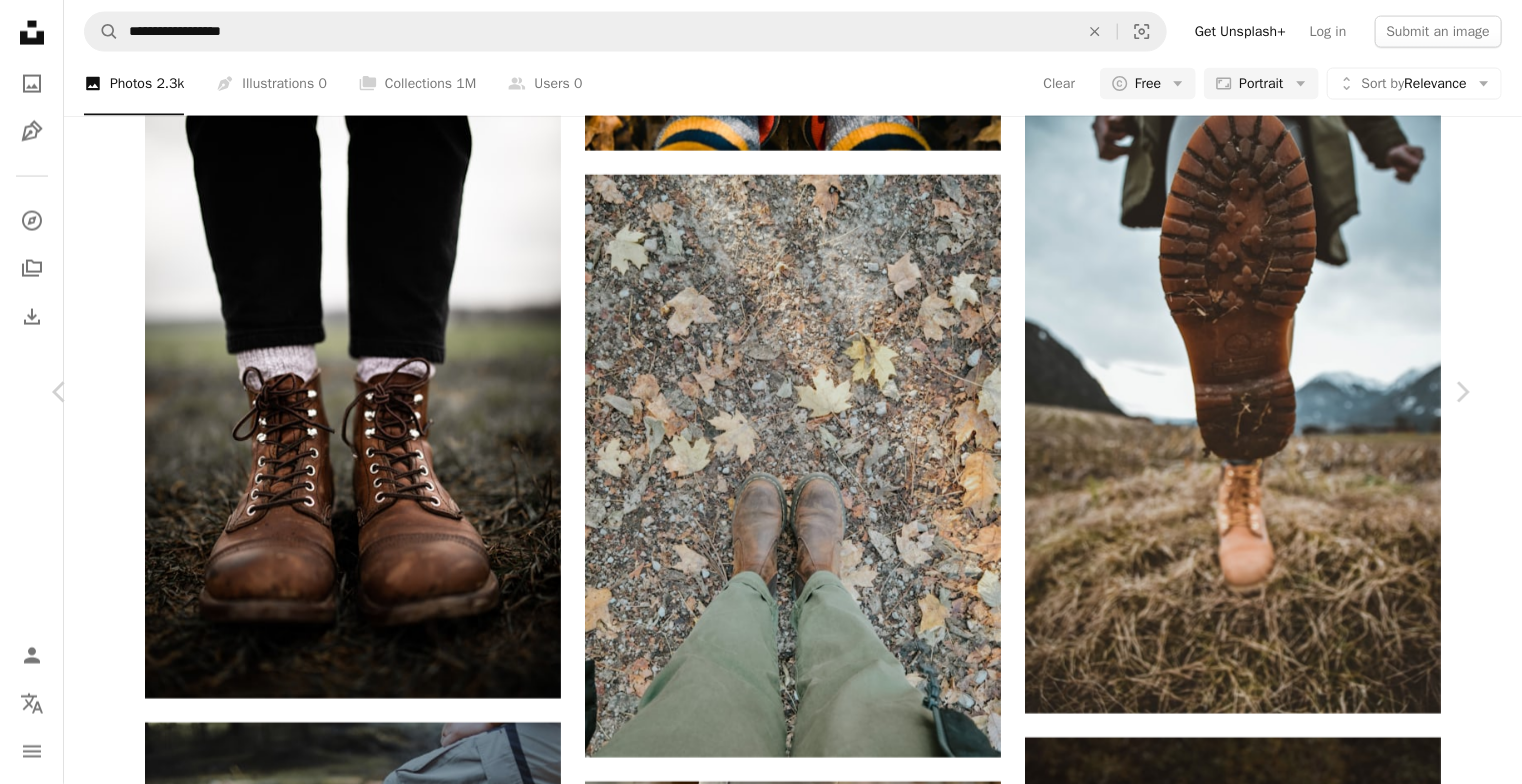 click on "An X shape" at bounding box center [20, 20] 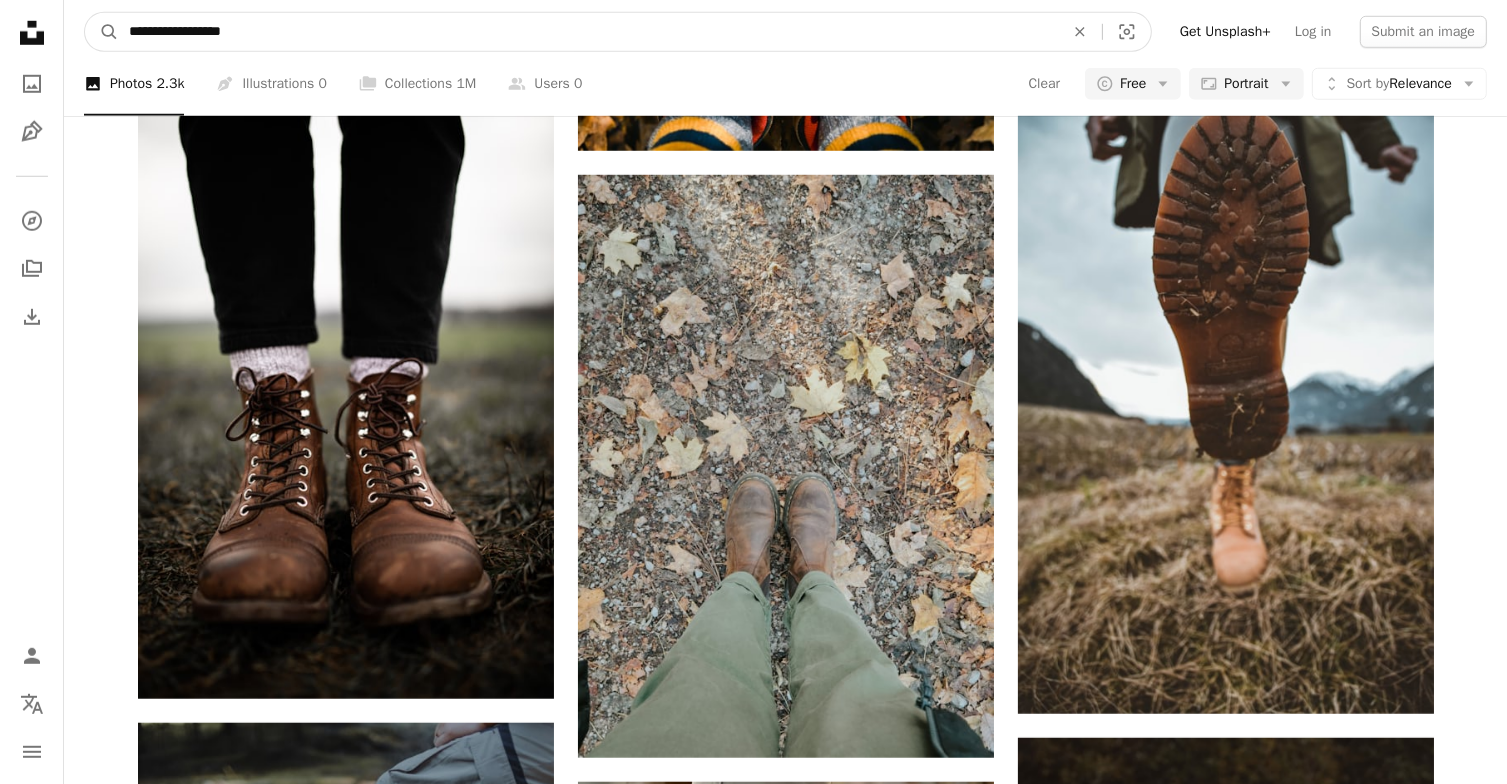 click on "**********" at bounding box center [588, 32] 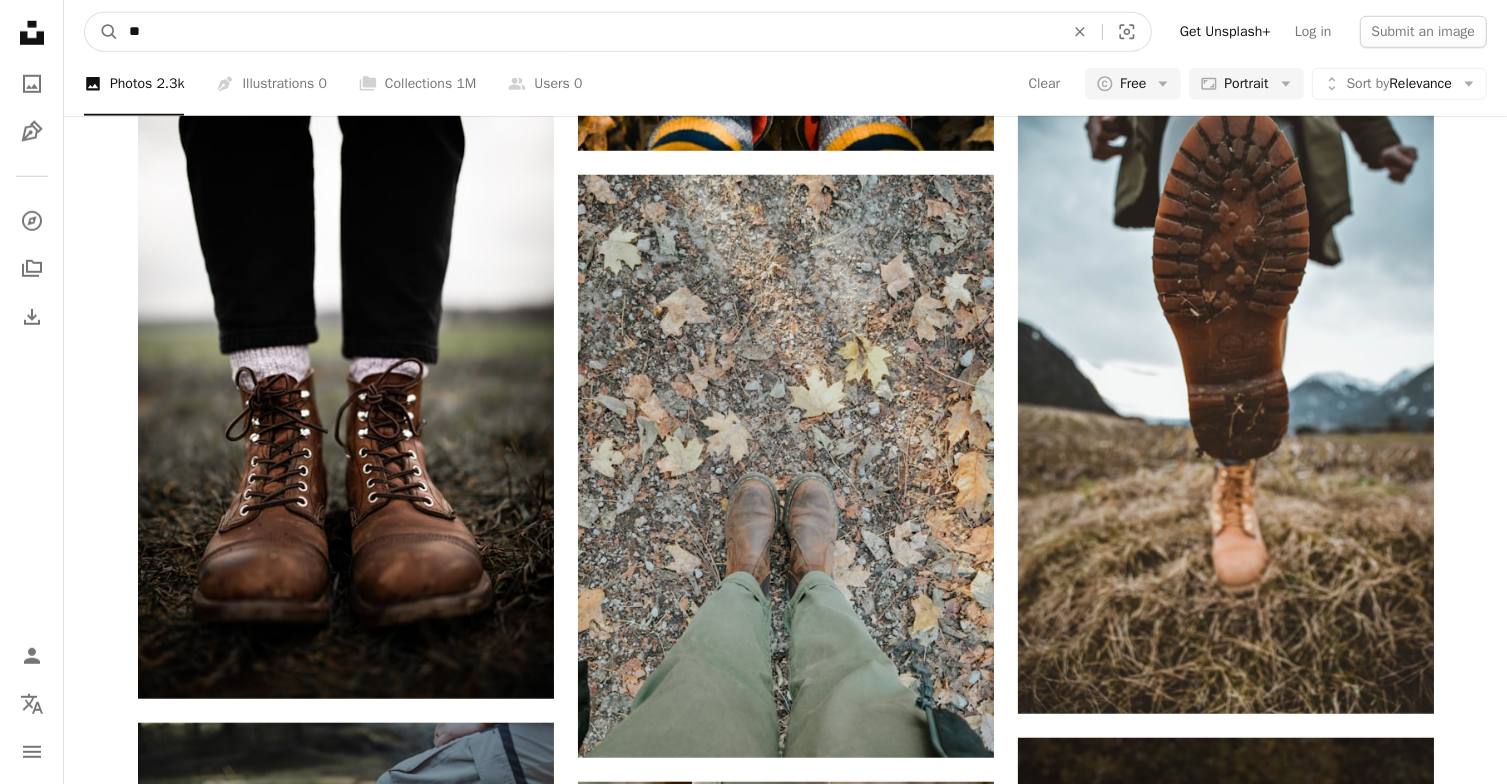type on "*" 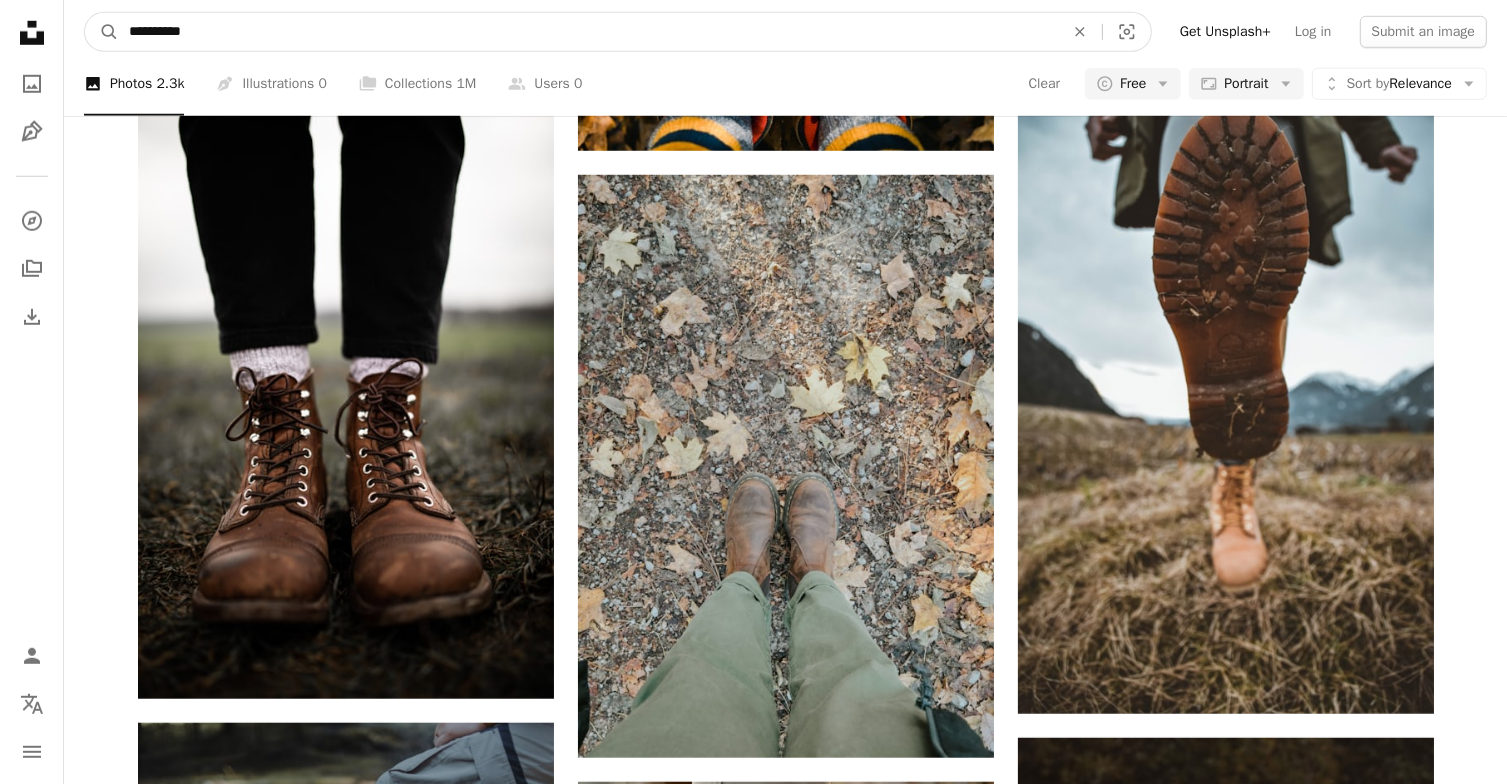 type on "**********" 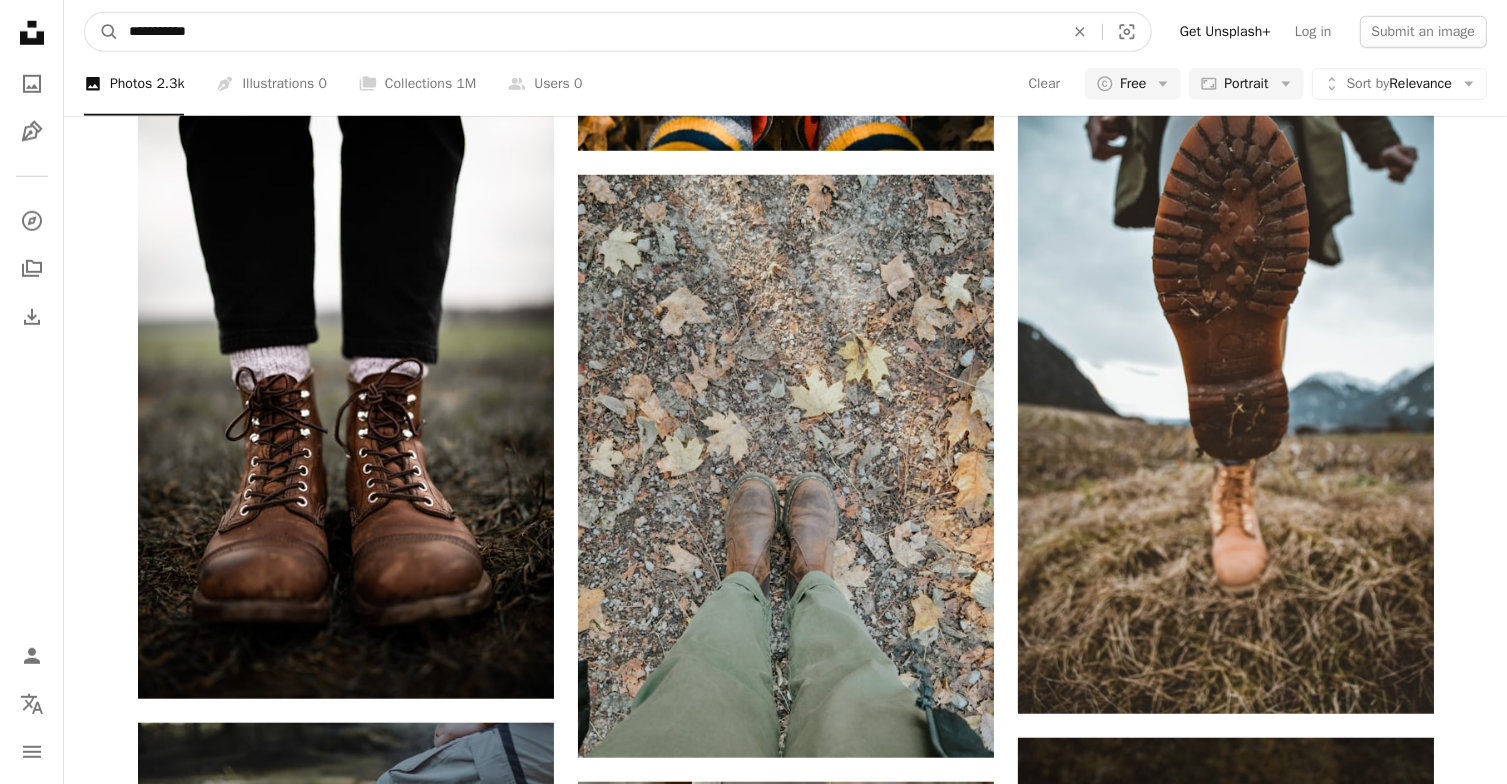 click on "A magnifying glass" at bounding box center (102, 32) 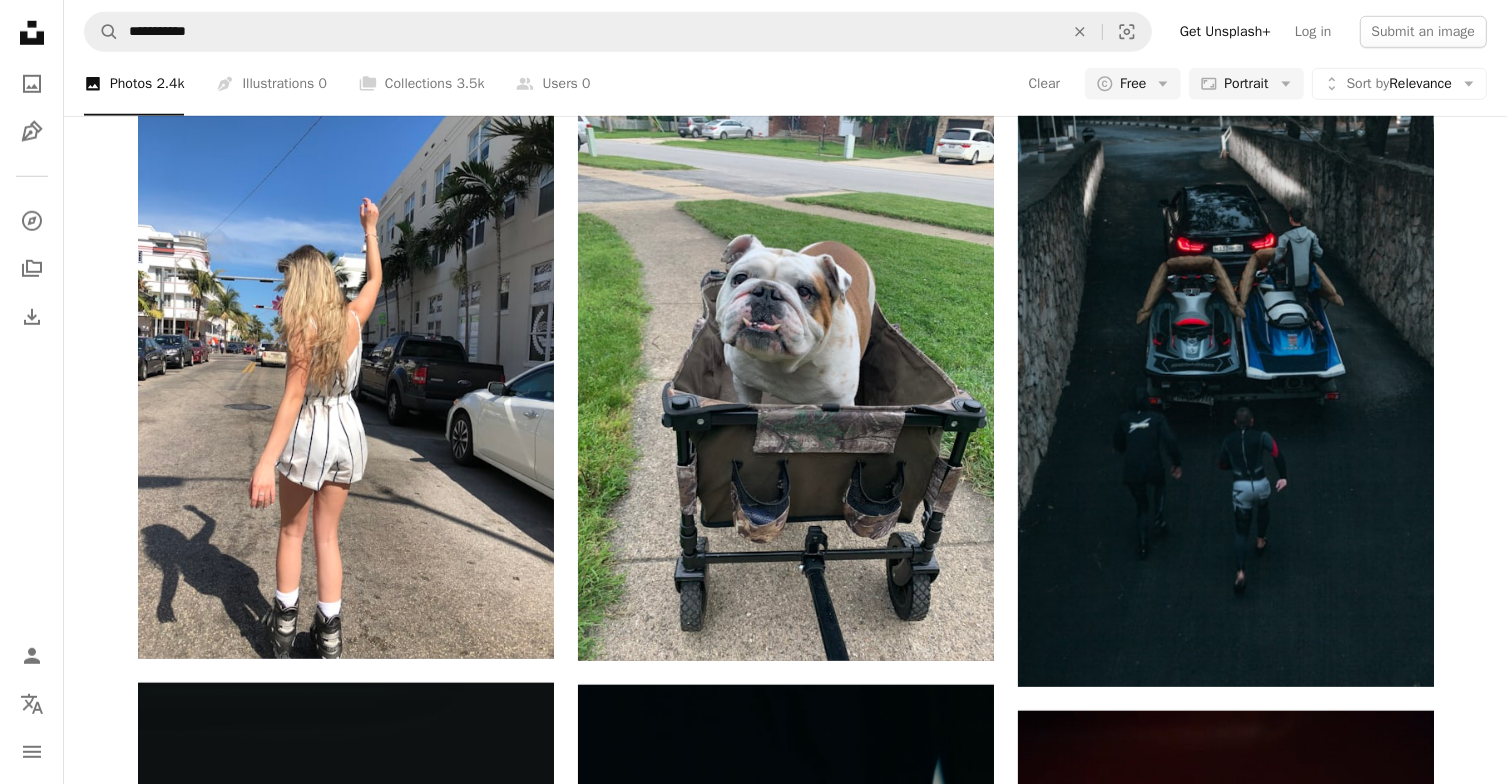 scroll, scrollTop: 4628, scrollLeft: 0, axis: vertical 